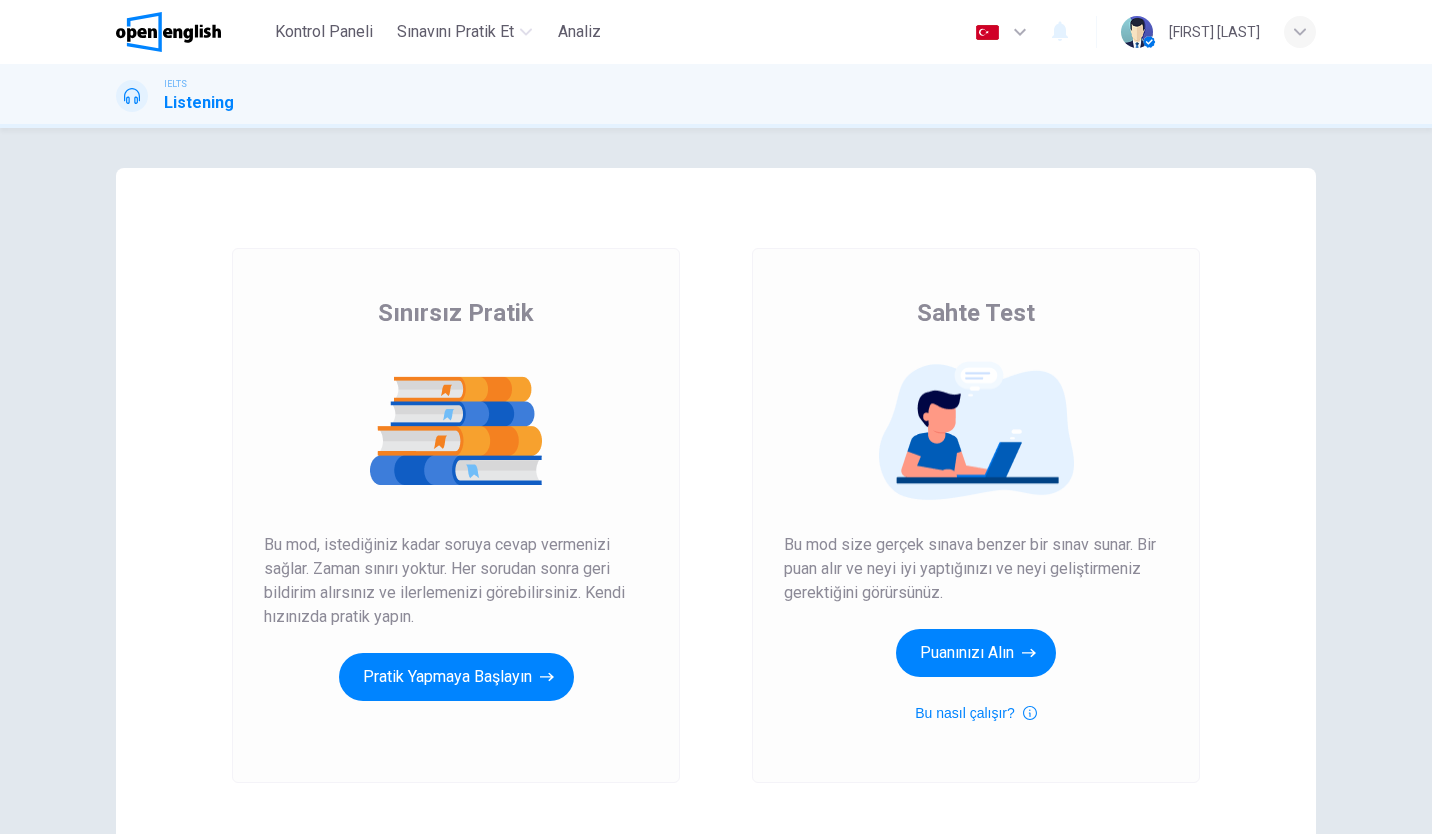 scroll, scrollTop: 0, scrollLeft: 0, axis: both 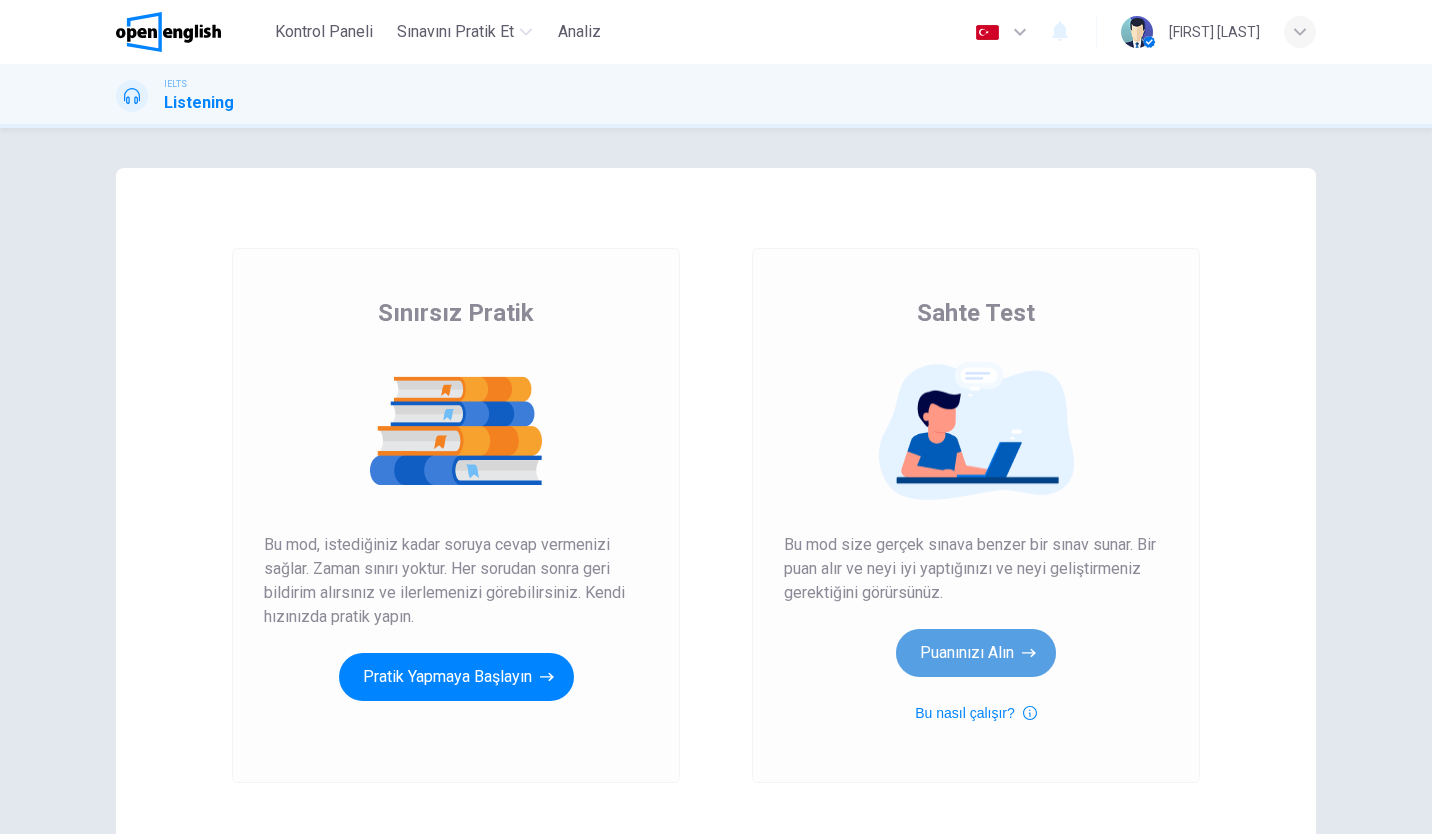 click on "Puanınızı Alın" at bounding box center (976, 653) 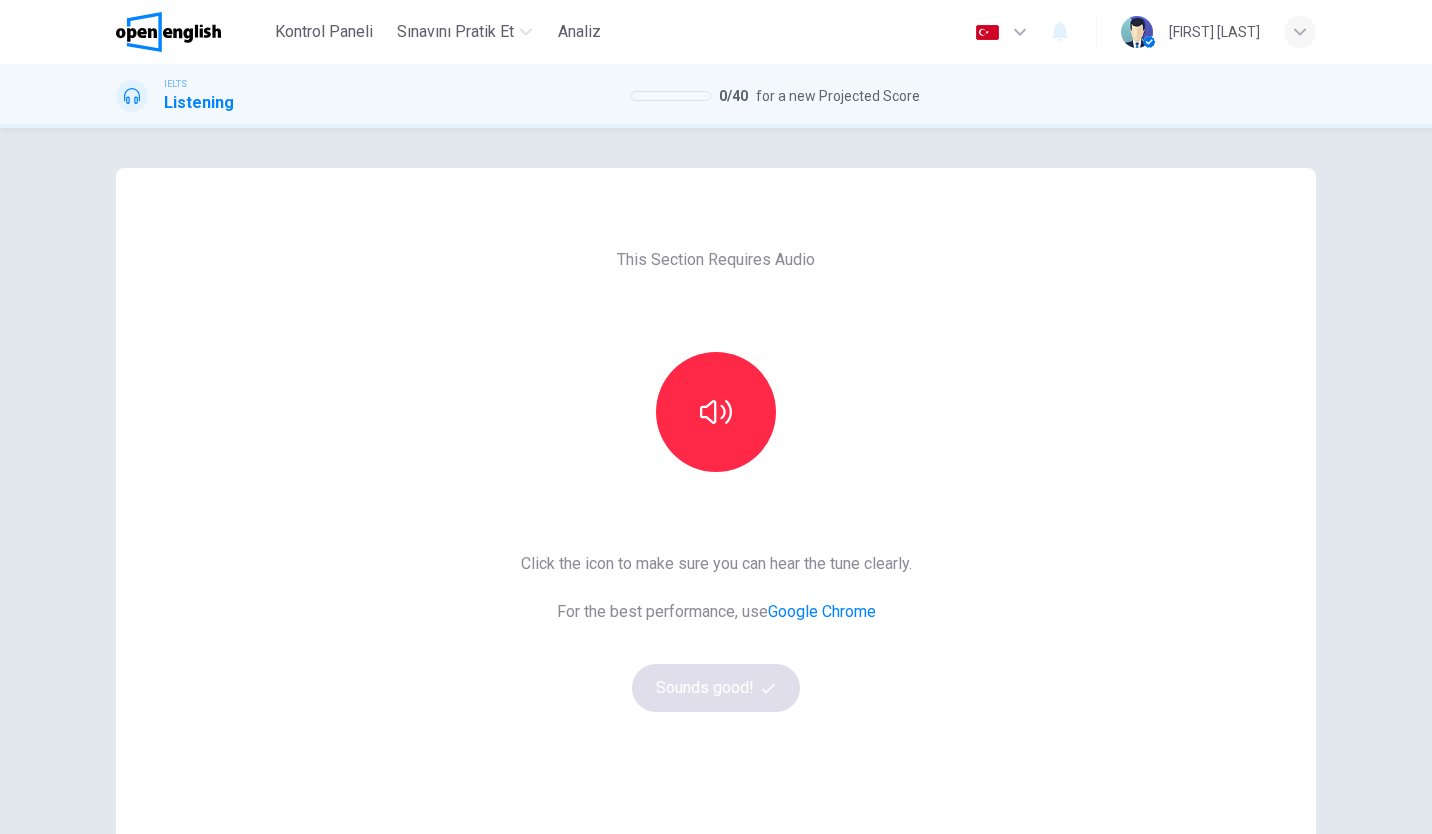 click at bounding box center [716, 412] 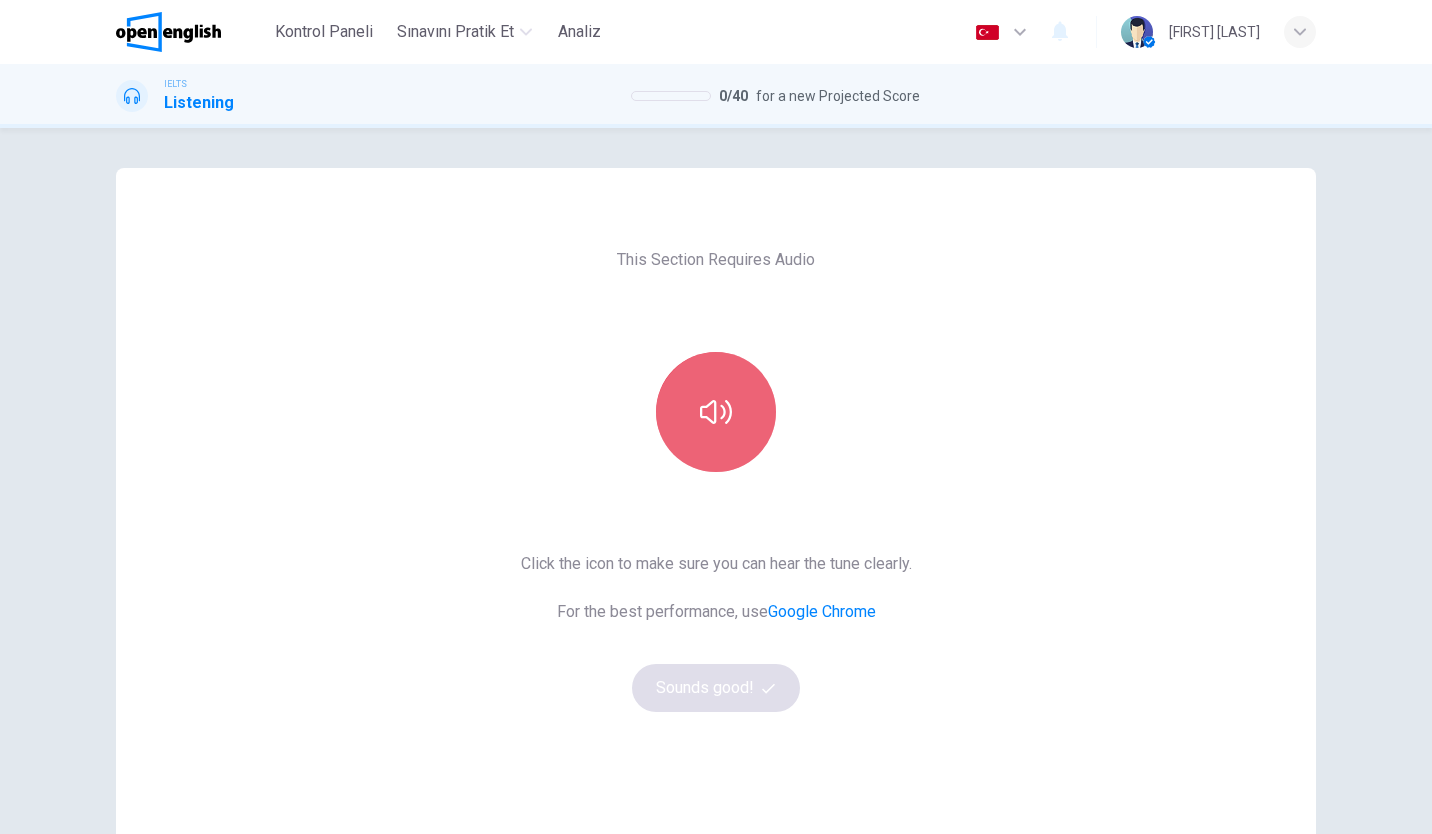click at bounding box center [716, 412] 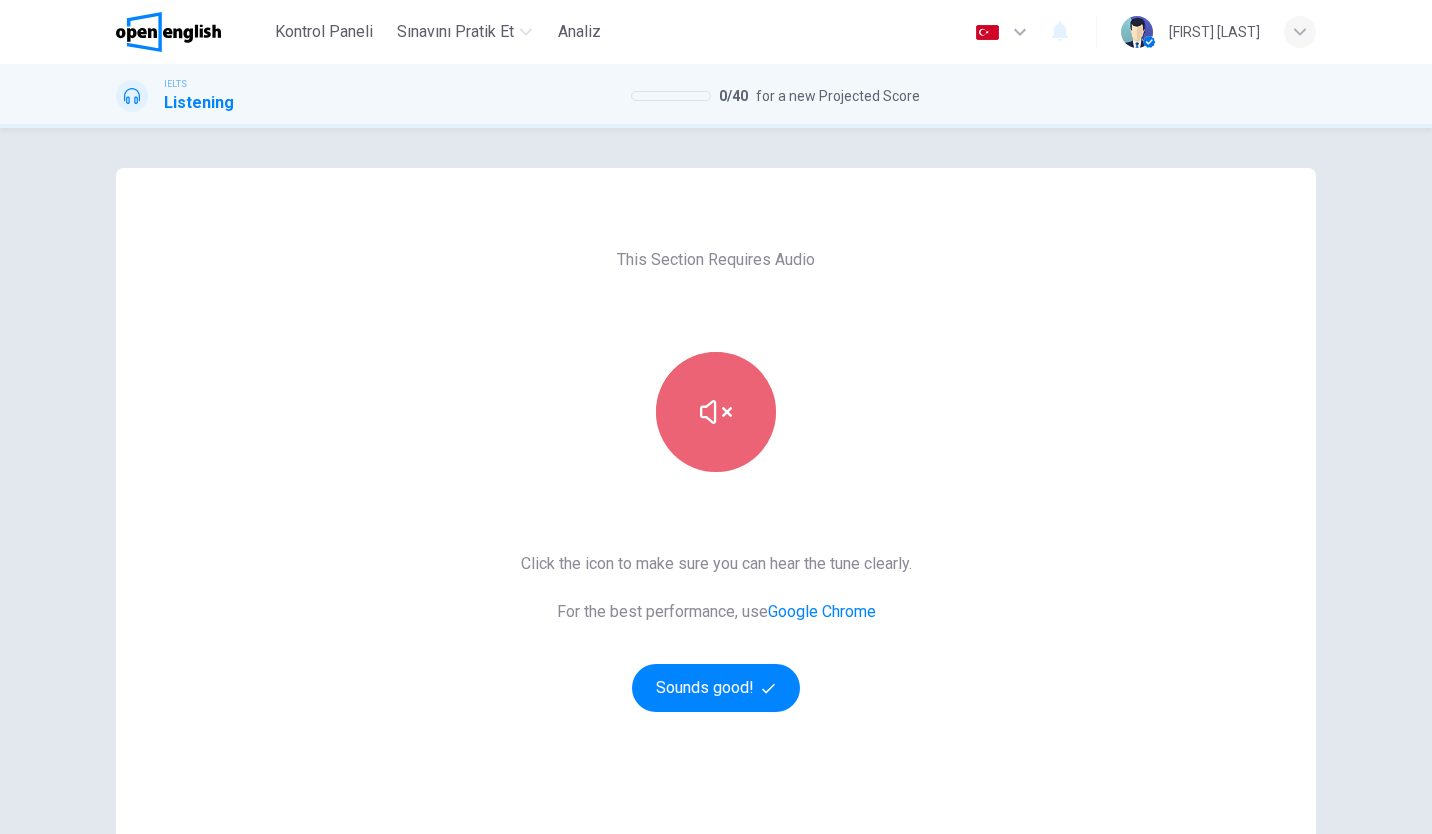 click at bounding box center (716, 412) 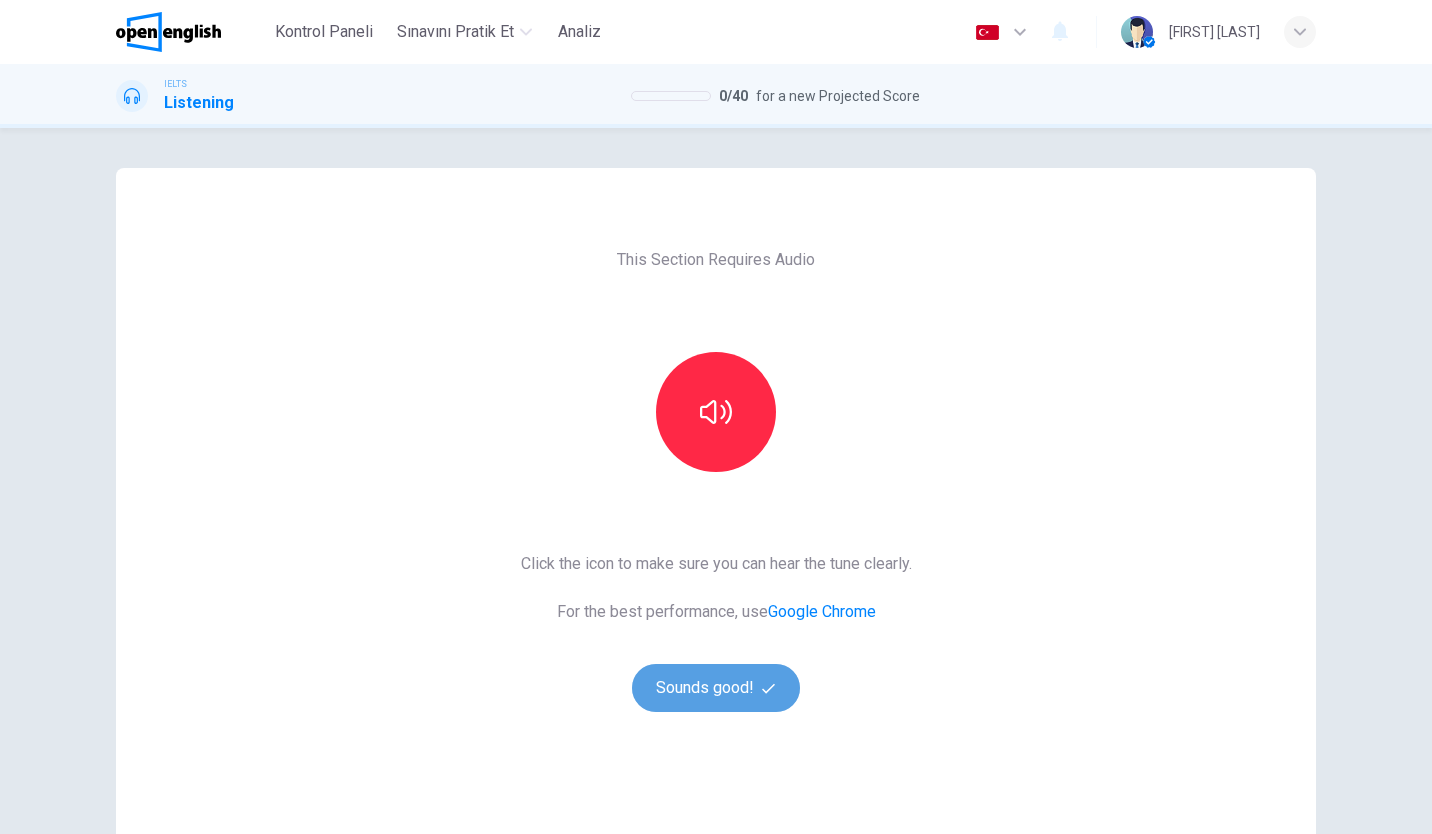 click on "Sounds good!" at bounding box center (716, 688) 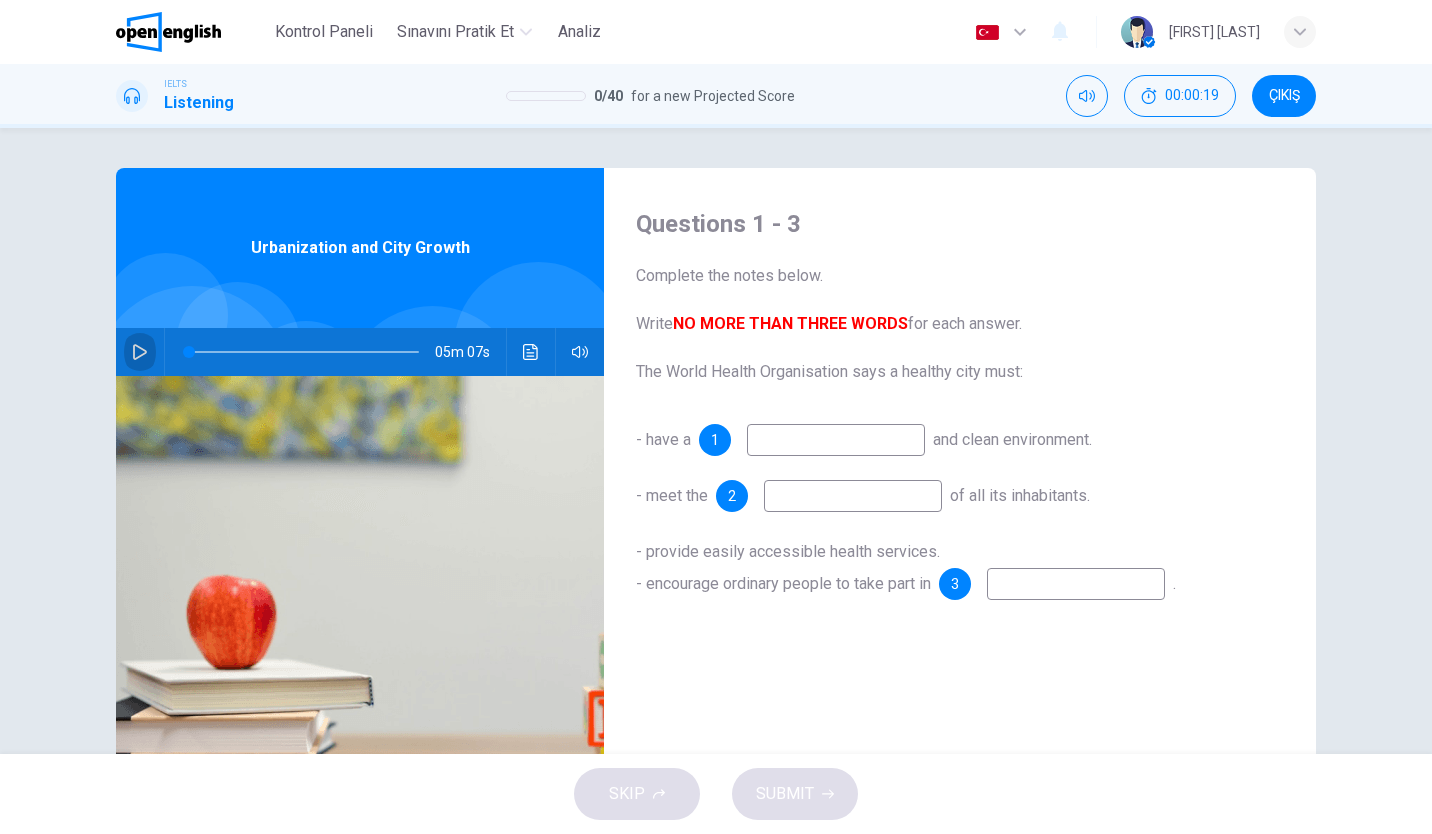 click at bounding box center [140, 352] 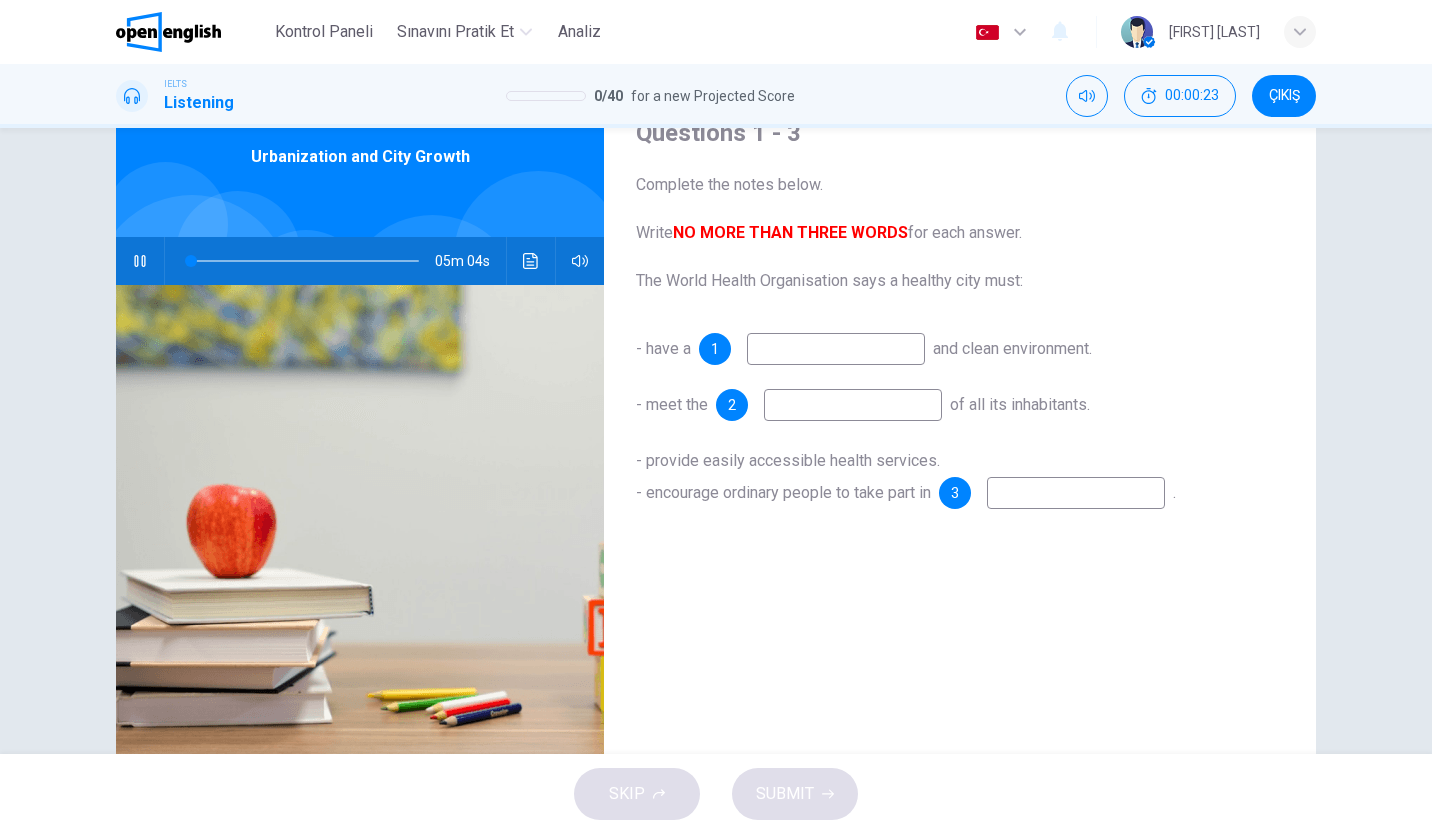 scroll, scrollTop: 88, scrollLeft: 0, axis: vertical 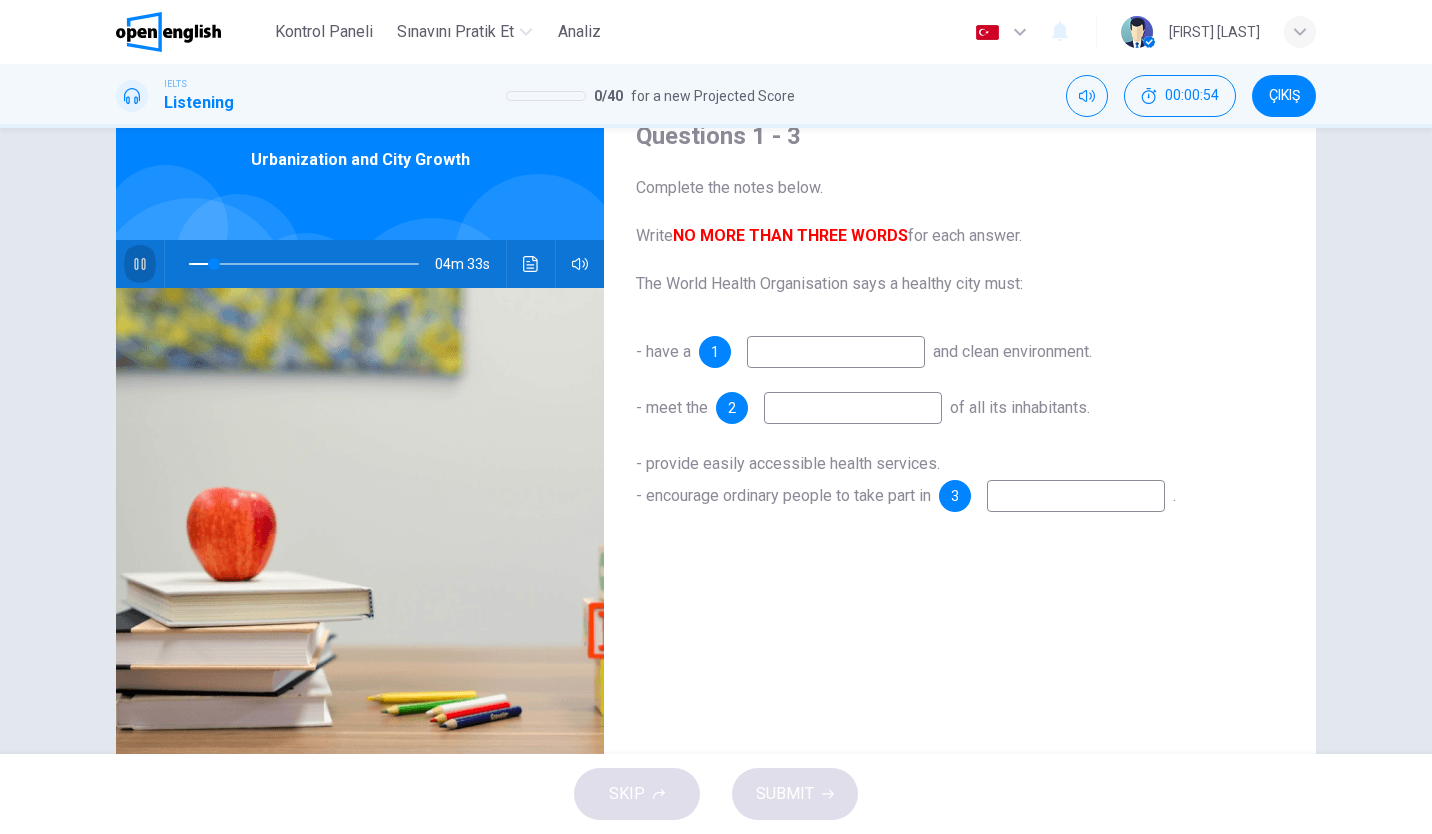 click at bounding box center [140, 264] 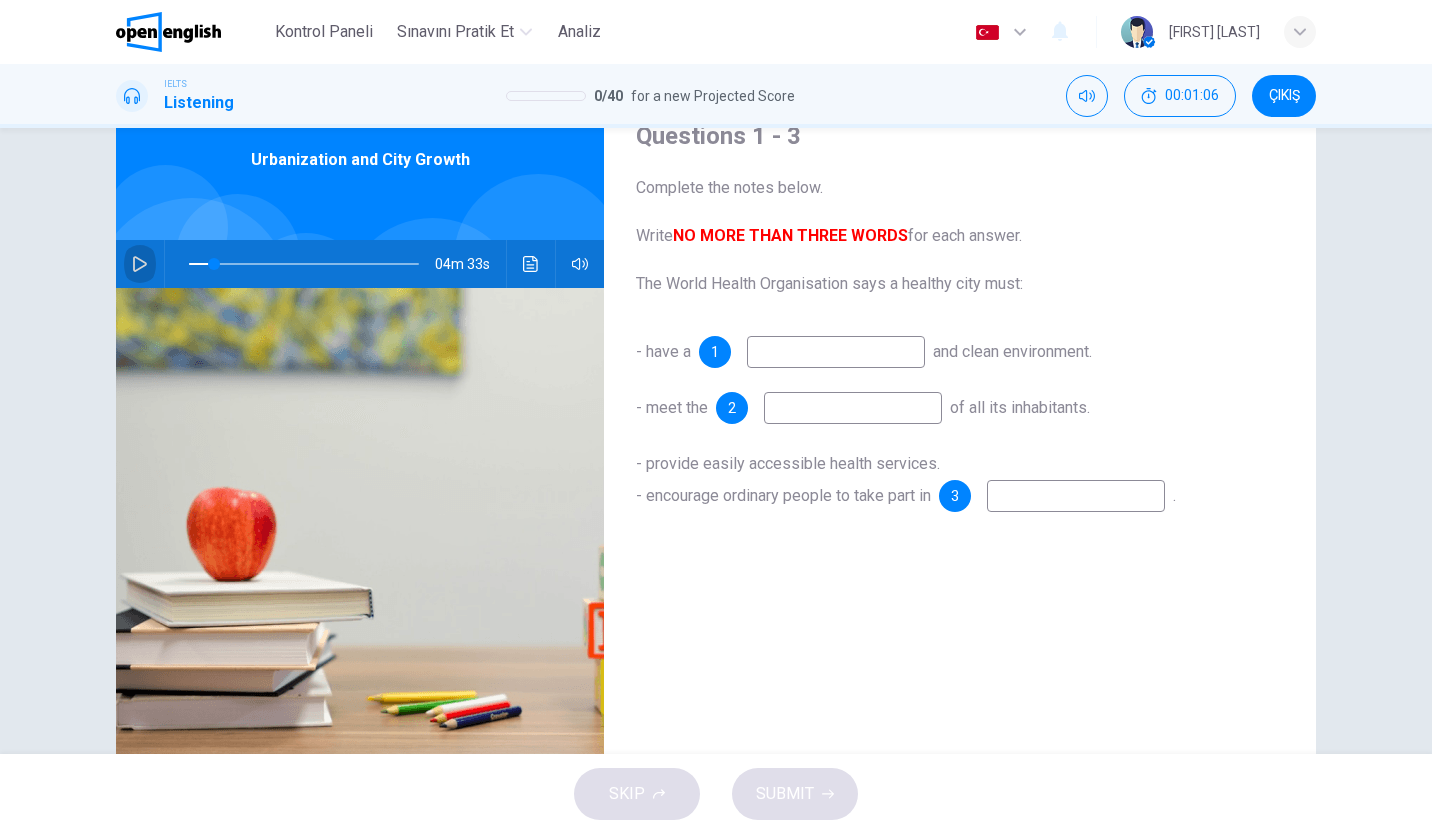 click 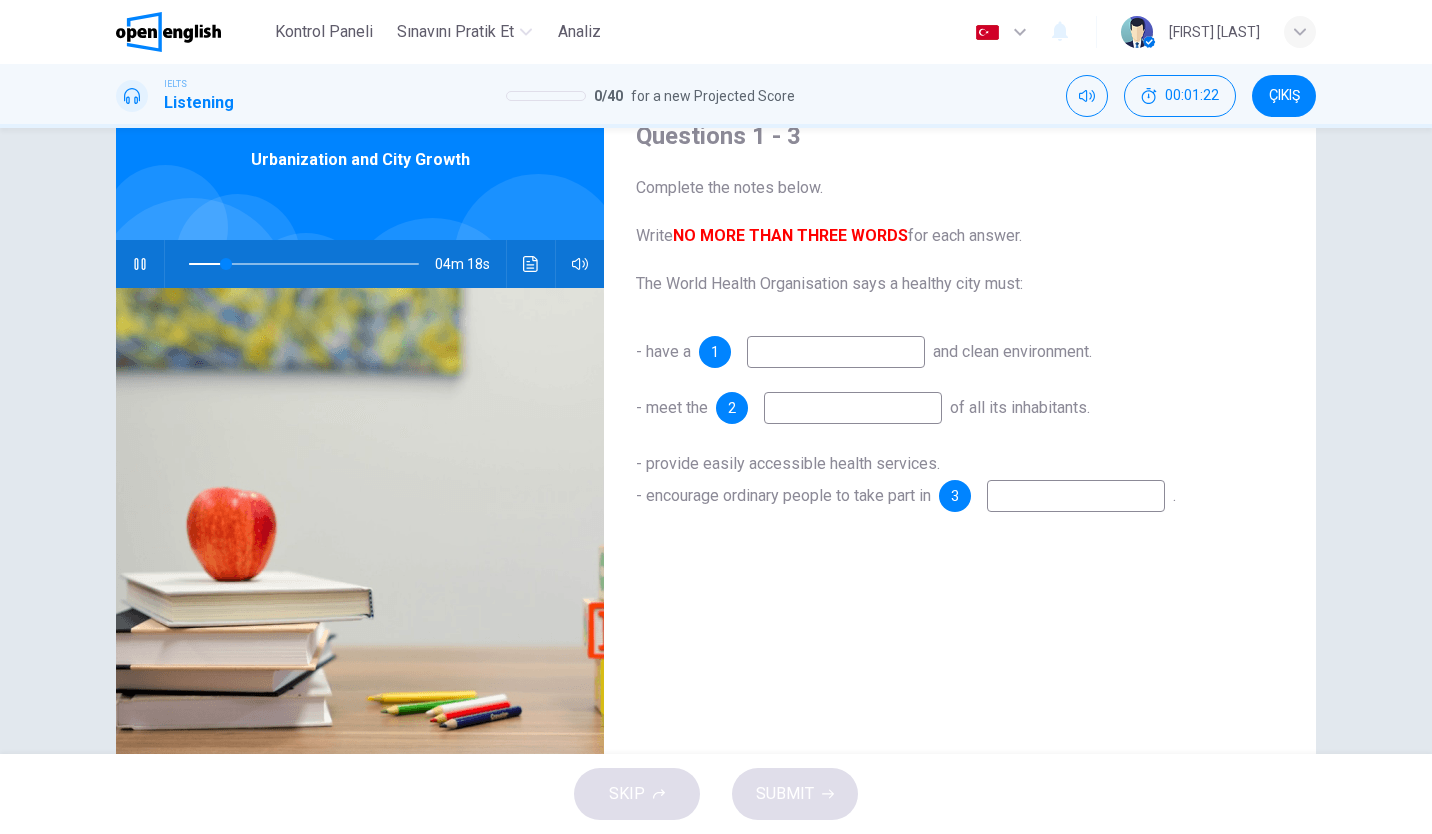 type on "**" 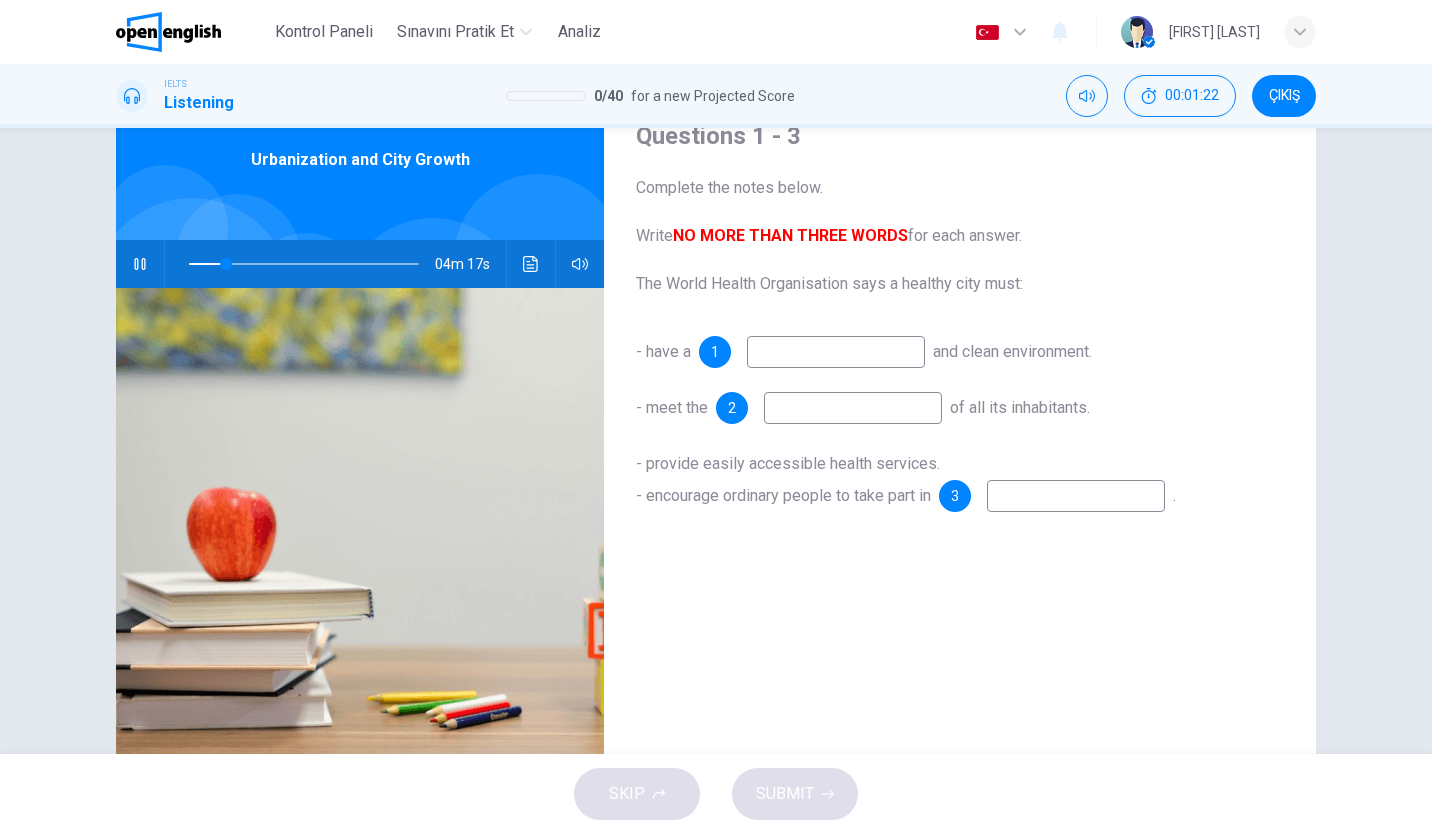 click at bounding box center [836, 352] 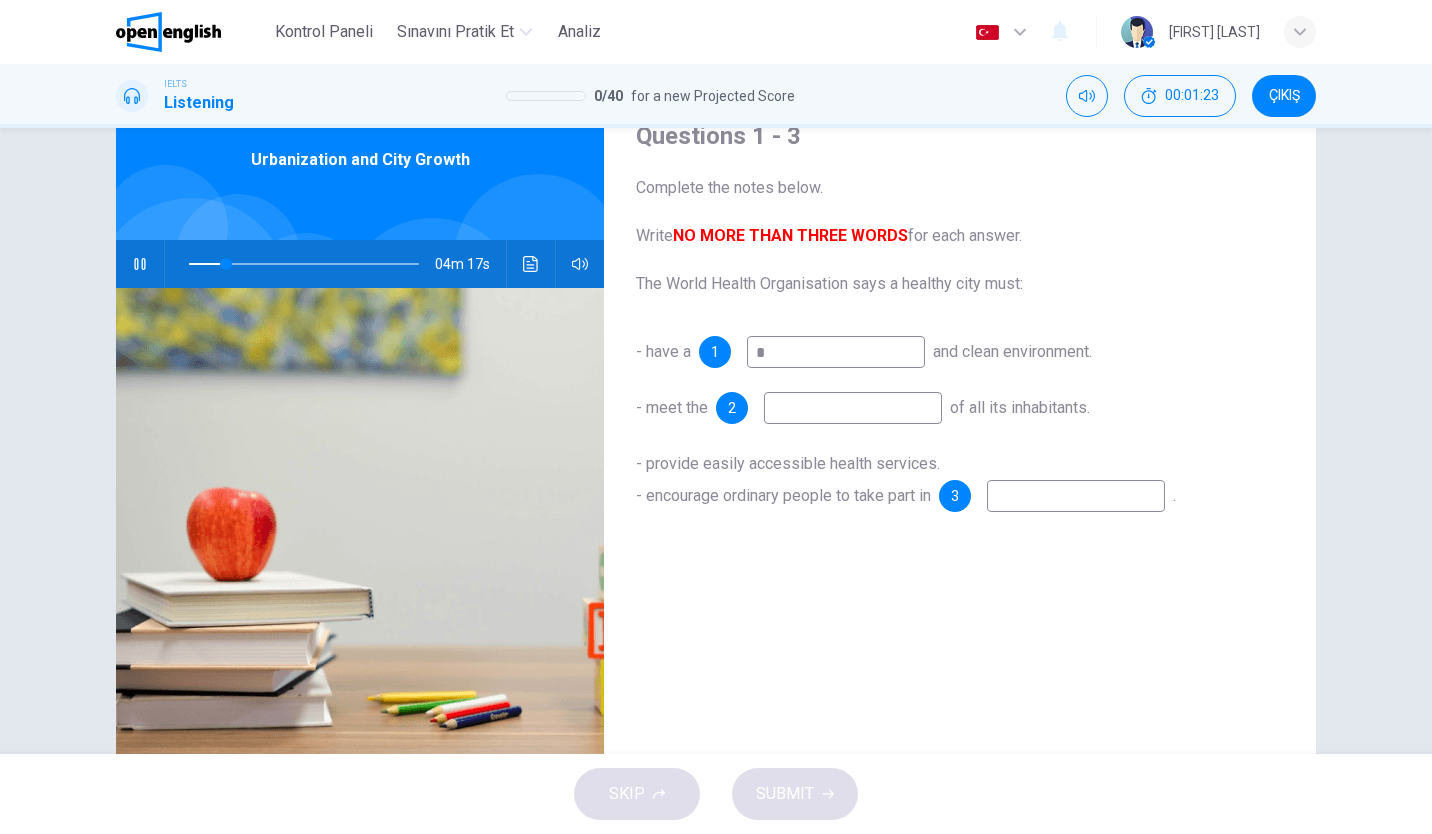 type on "**" 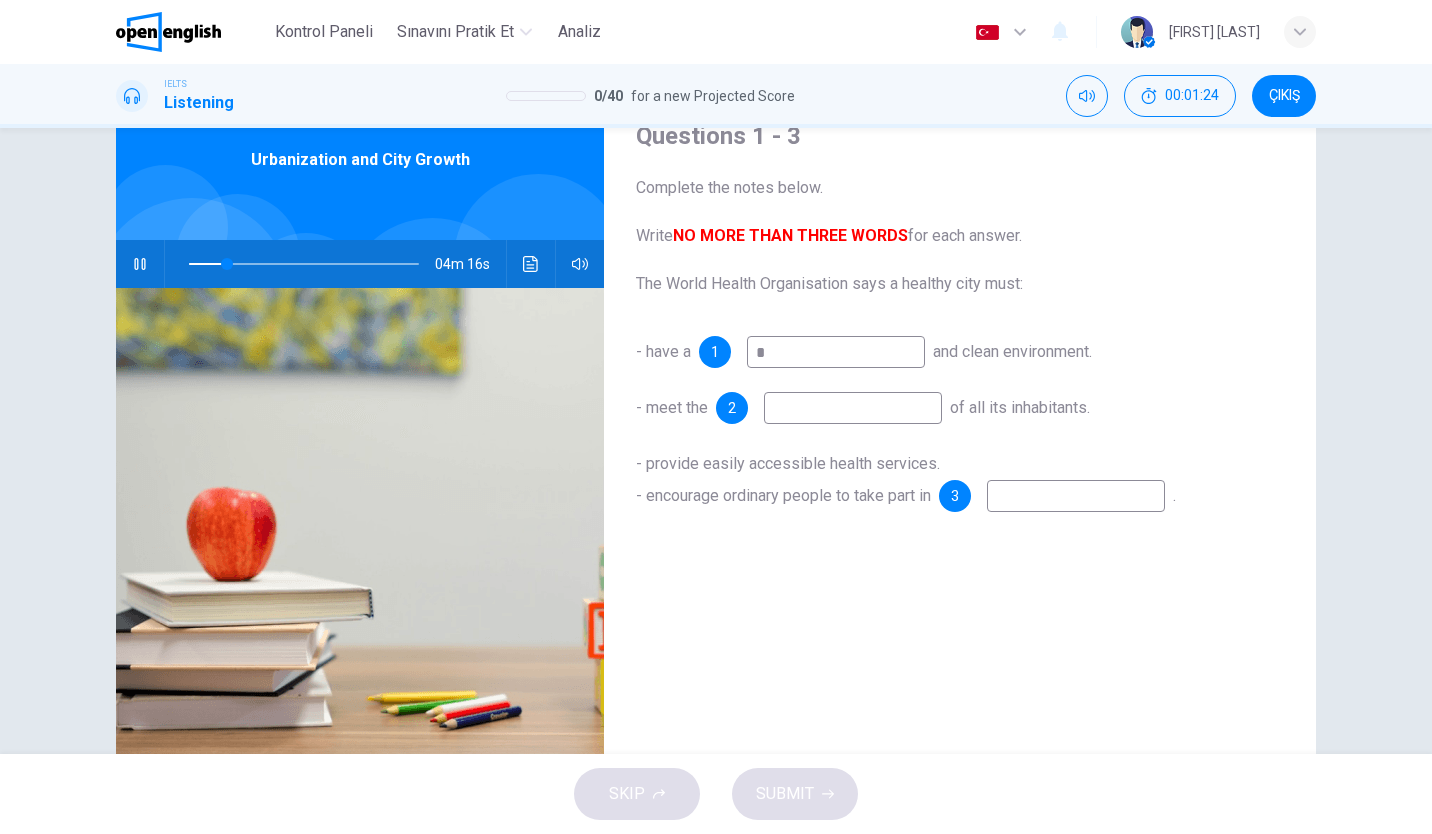 type on "**" 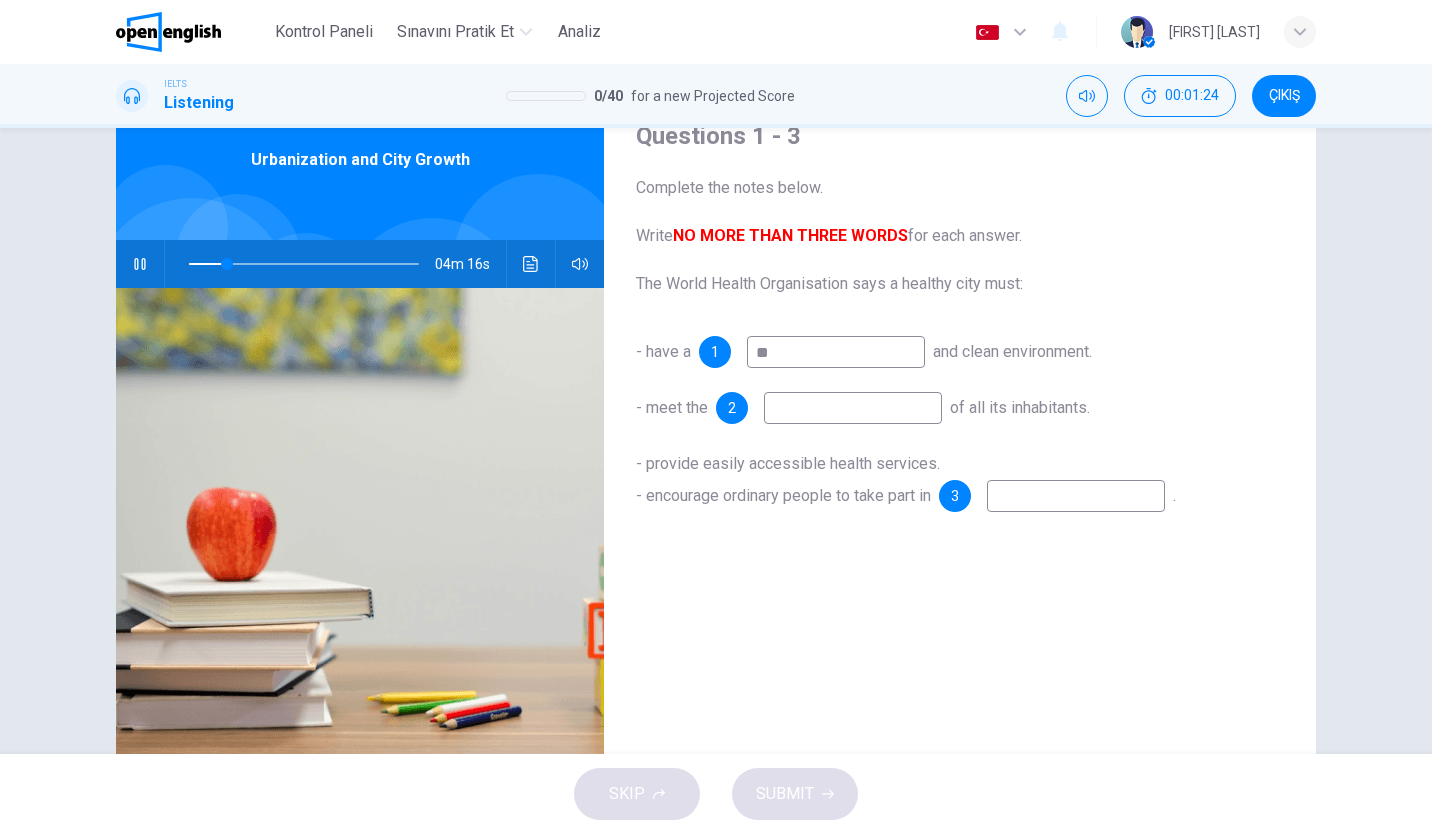 type on "**" 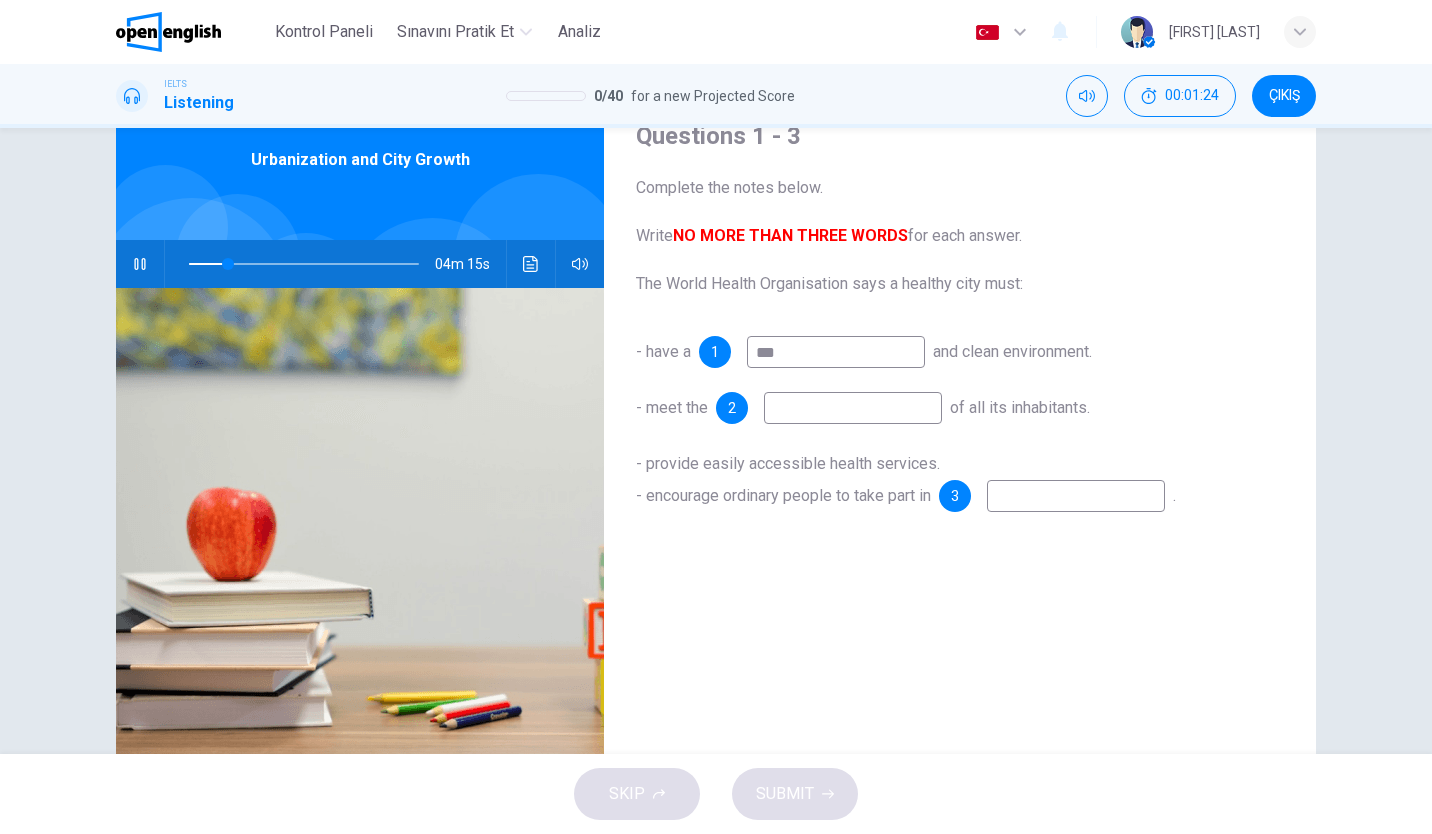 type on "****" 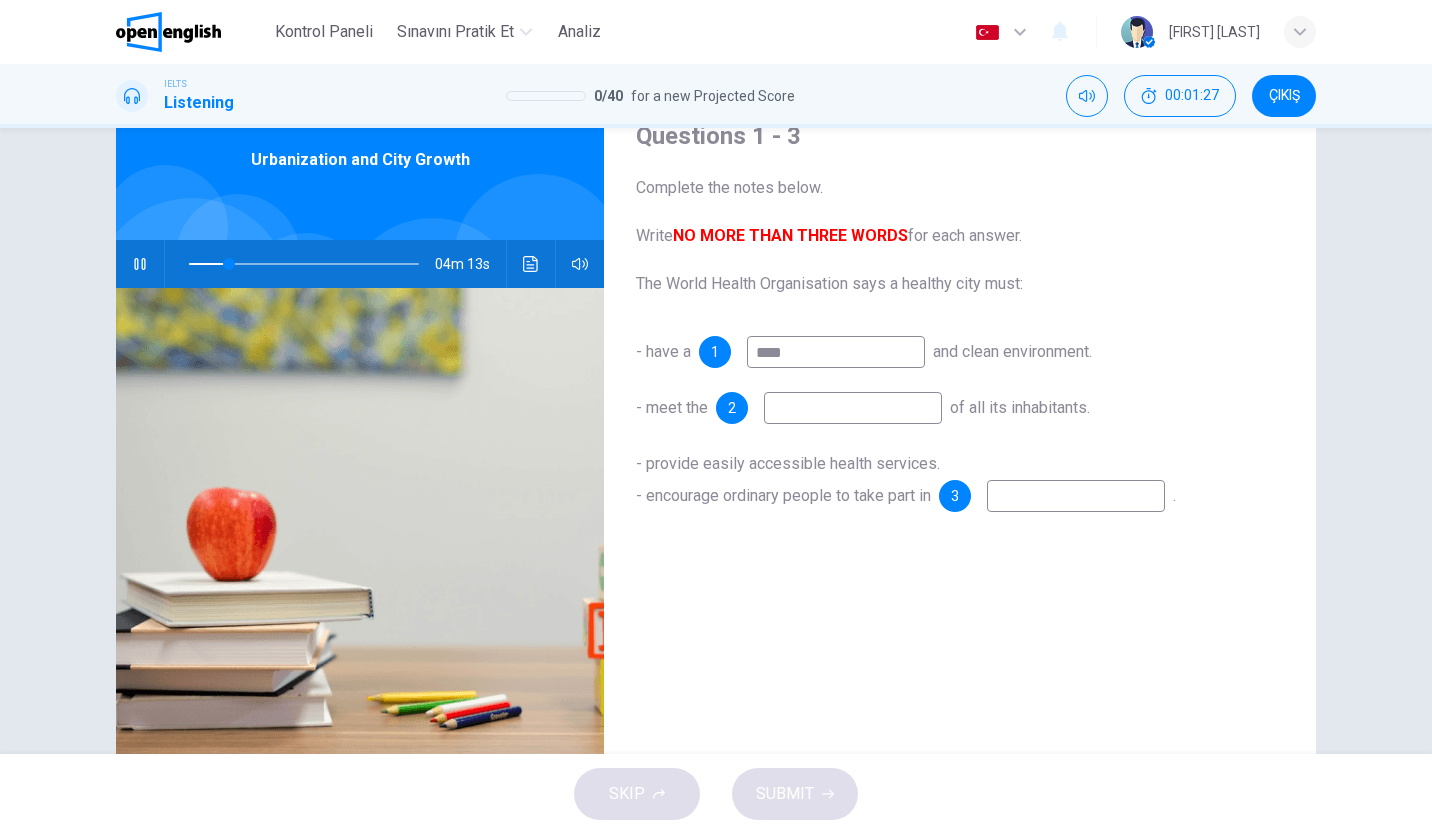 type on "**" 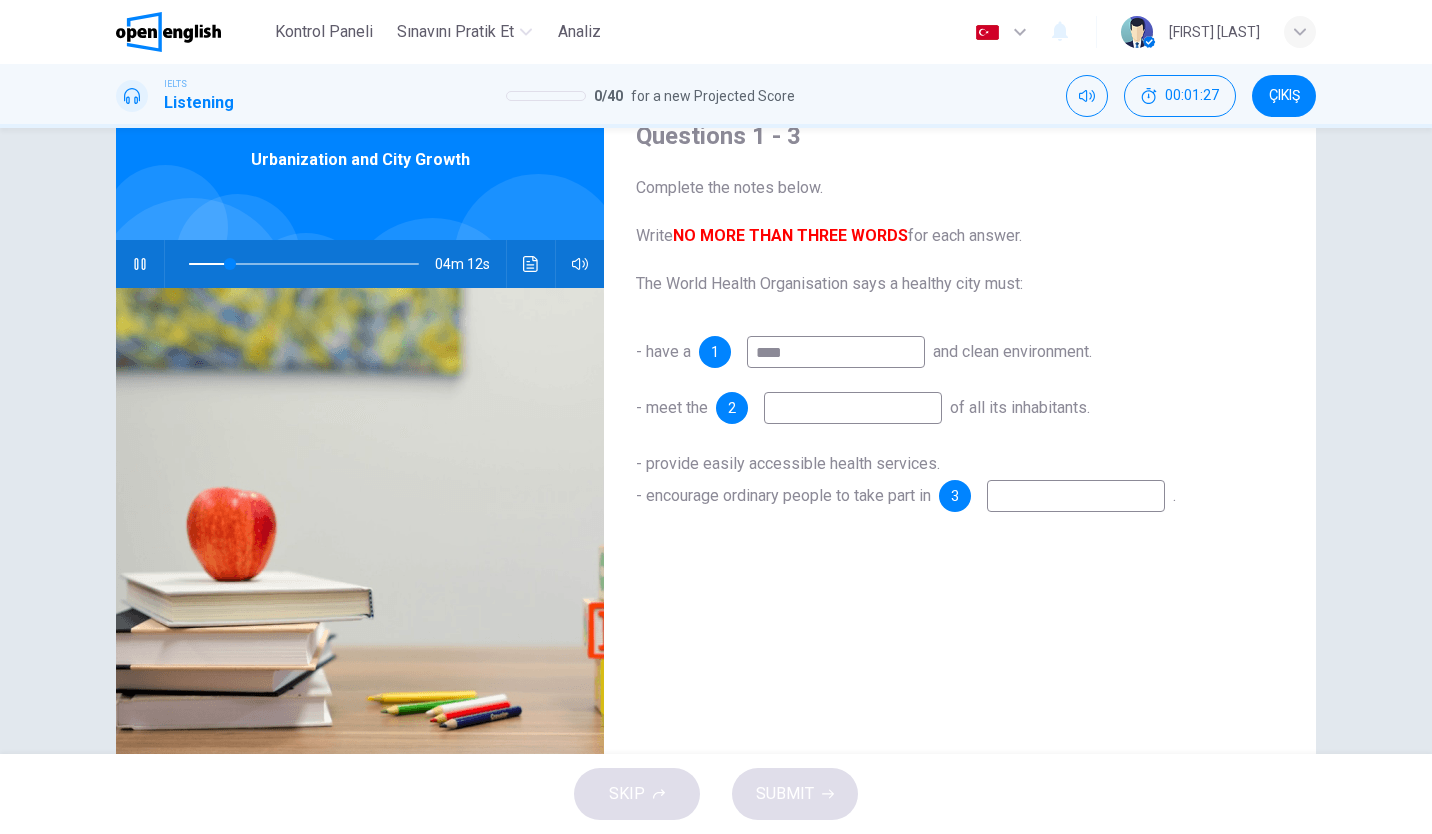 type on "****" 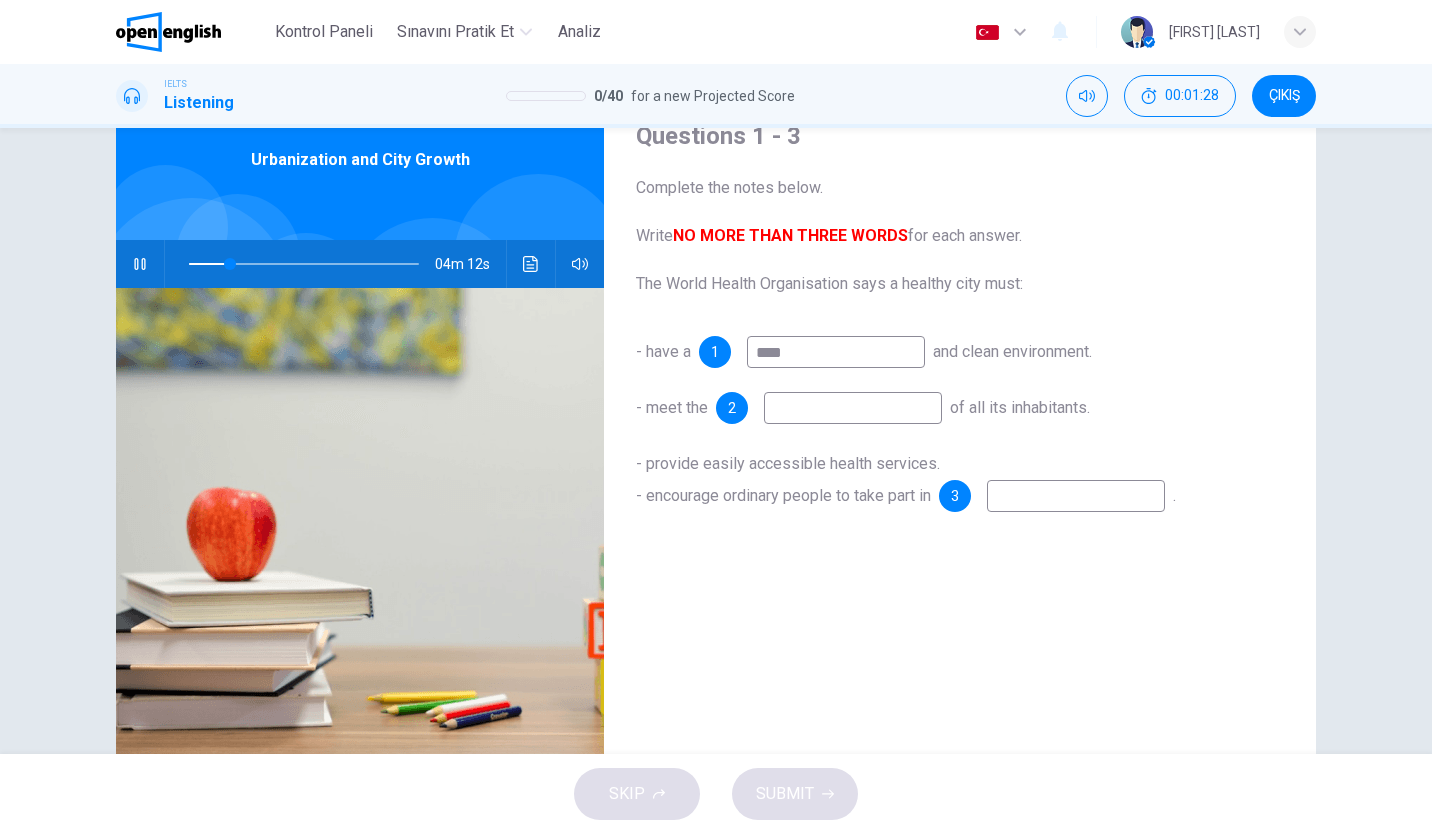 click at bounding box center (853, 408) 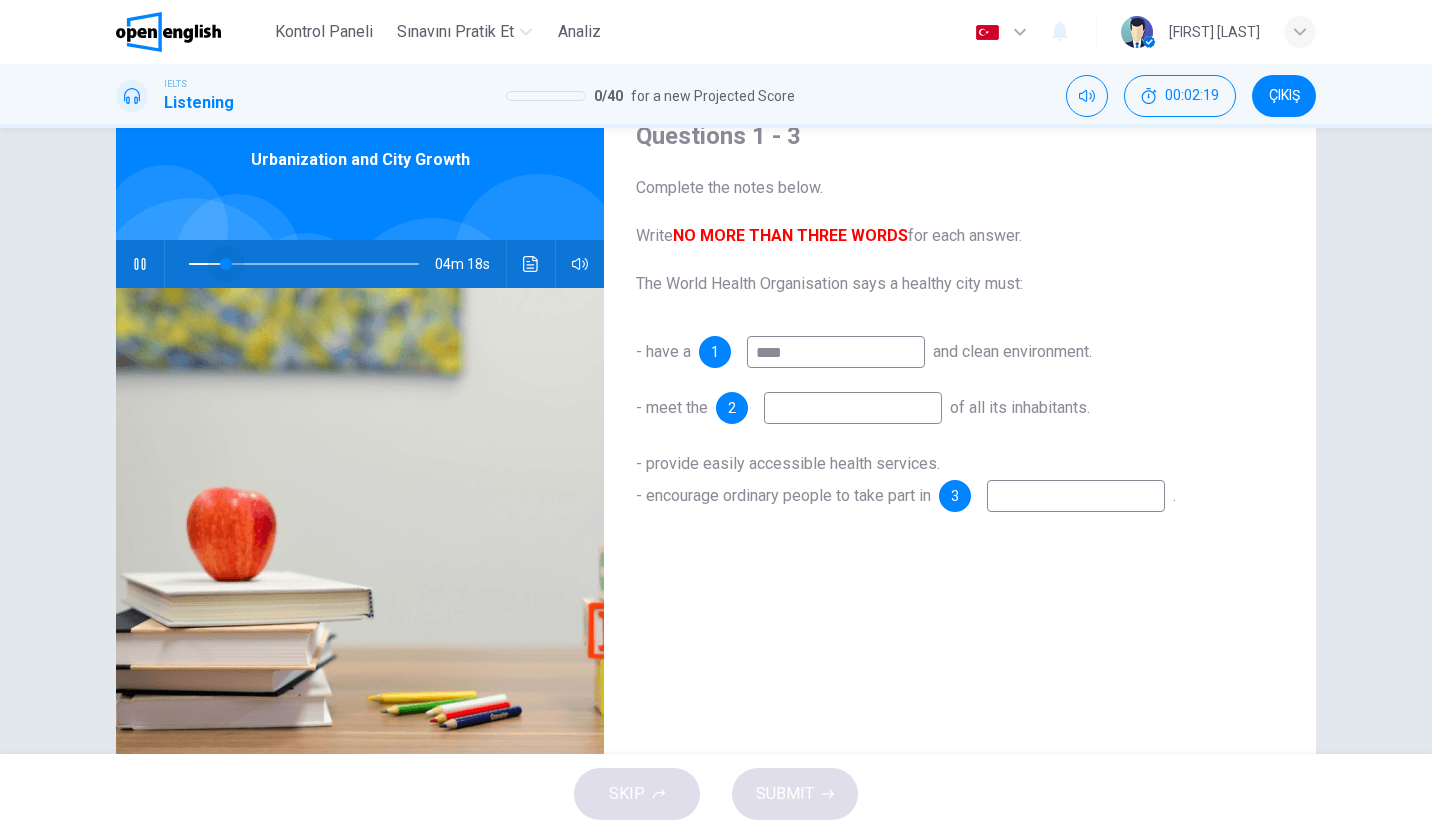 click at bounding box center [304, 264] 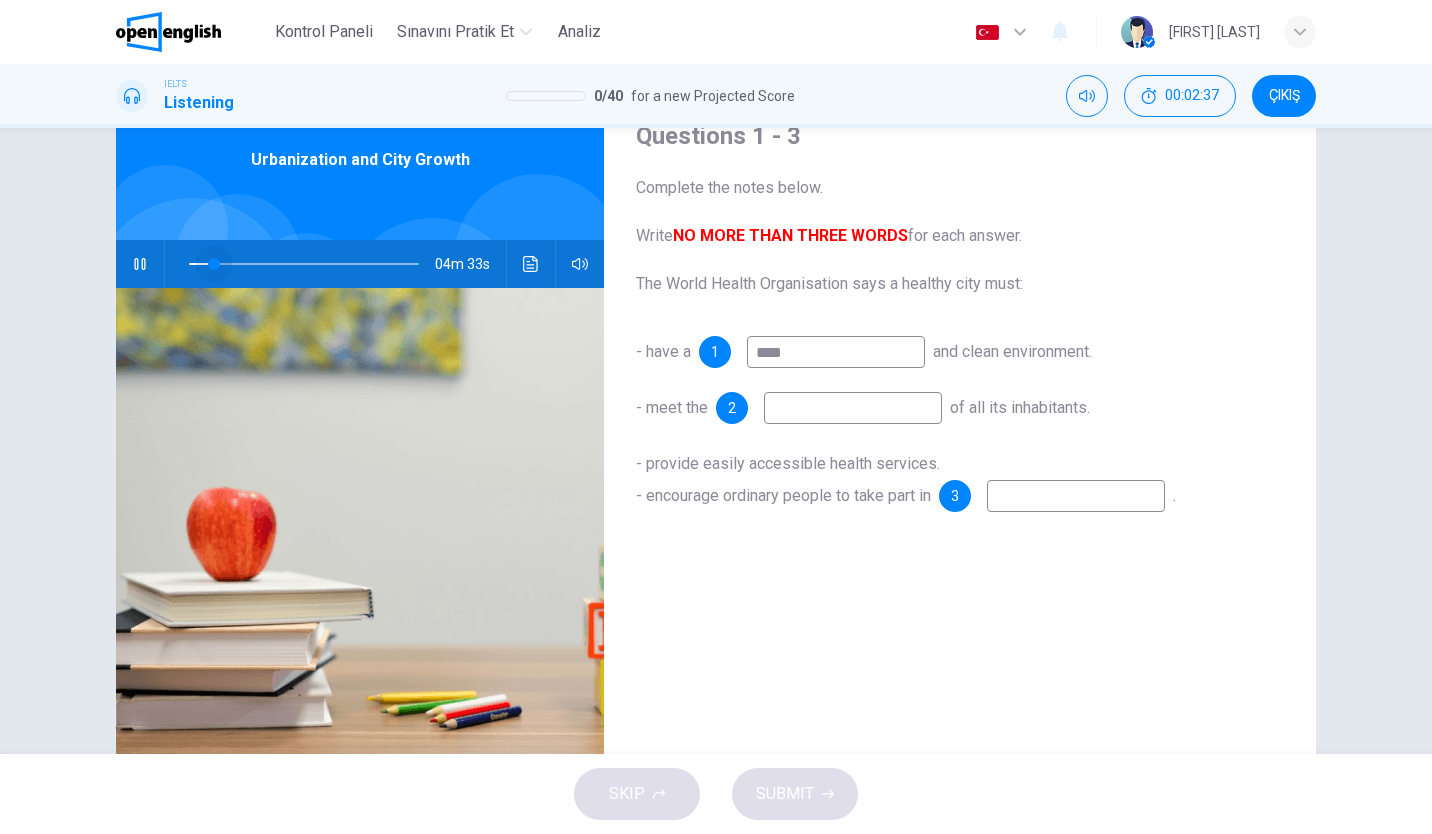 click at bounding box center [304, 264] 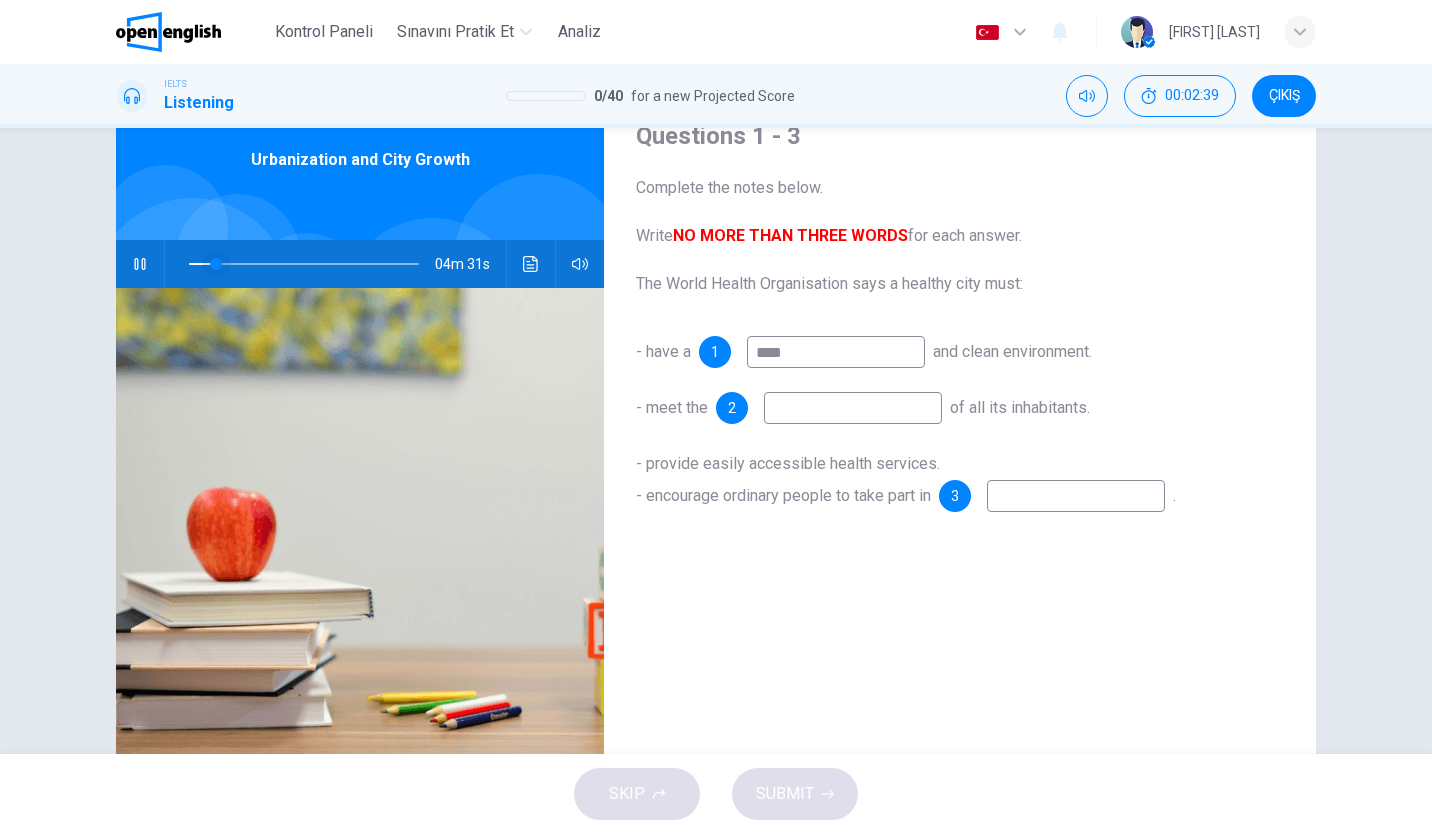 click at bounding box center [216, 264] 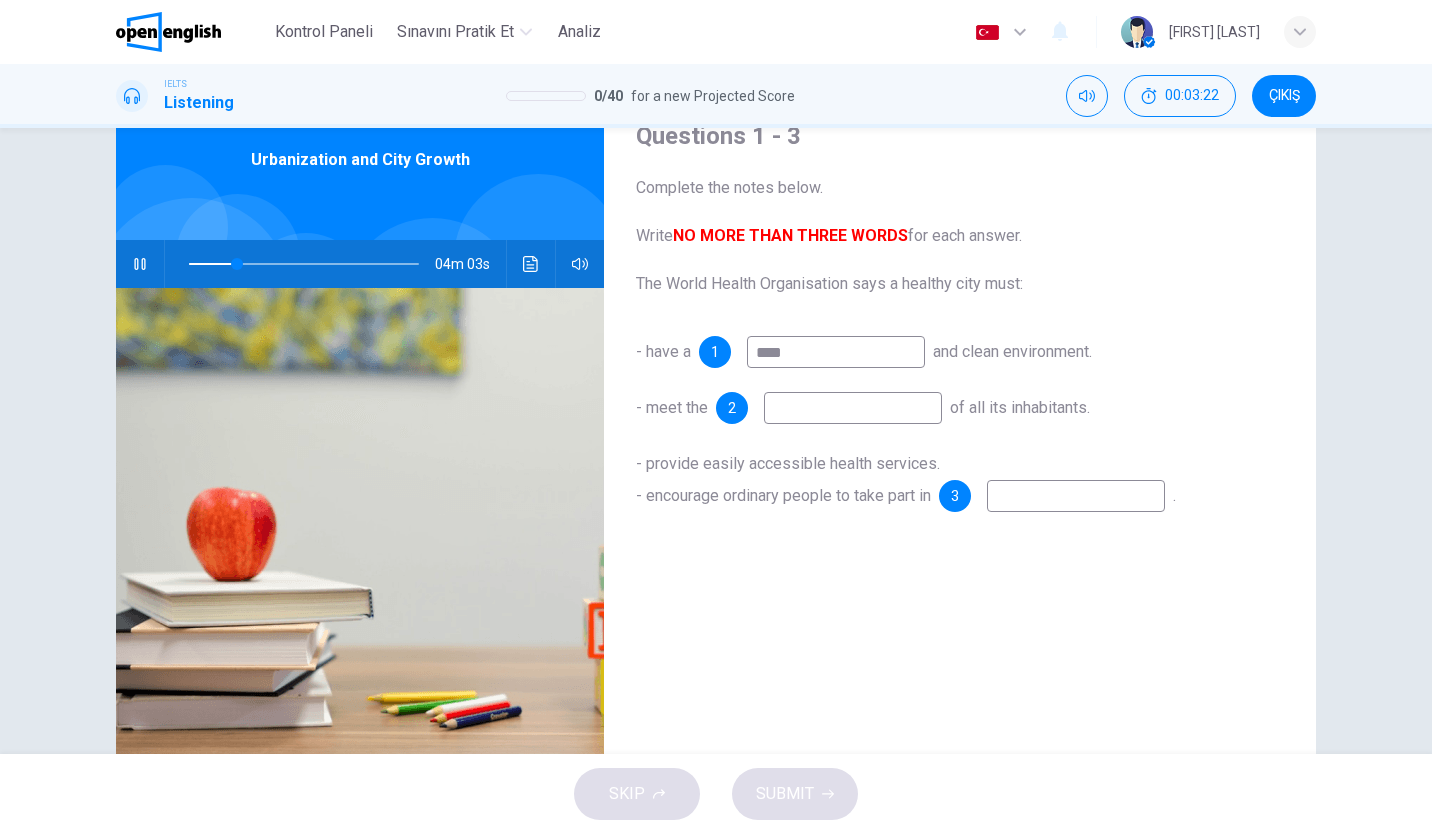 drag, startPoint x: 830, startPoint y: 382, endPoint x: 825, endPoint y: 398, distance: 16.763054 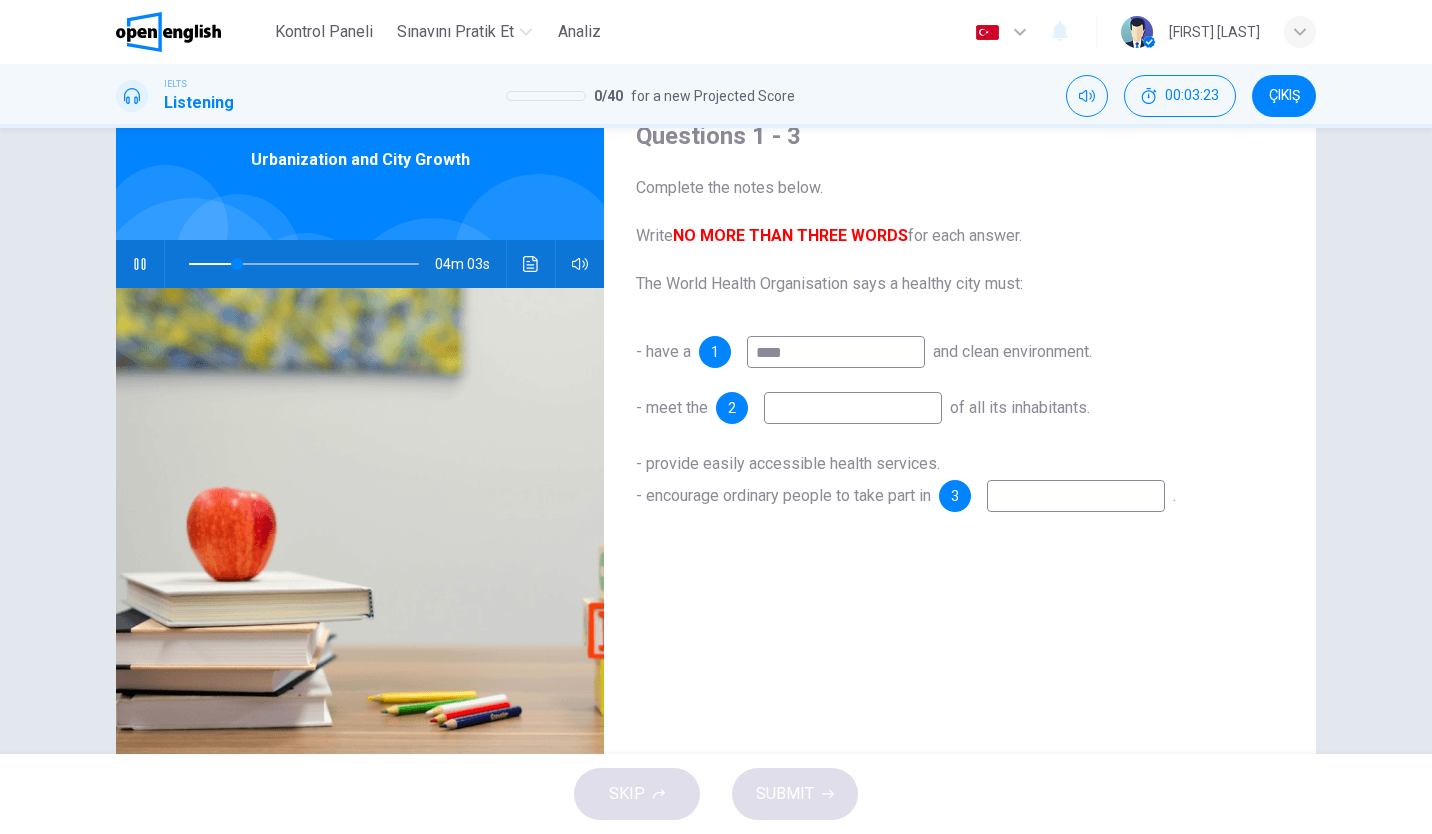 type on "**" 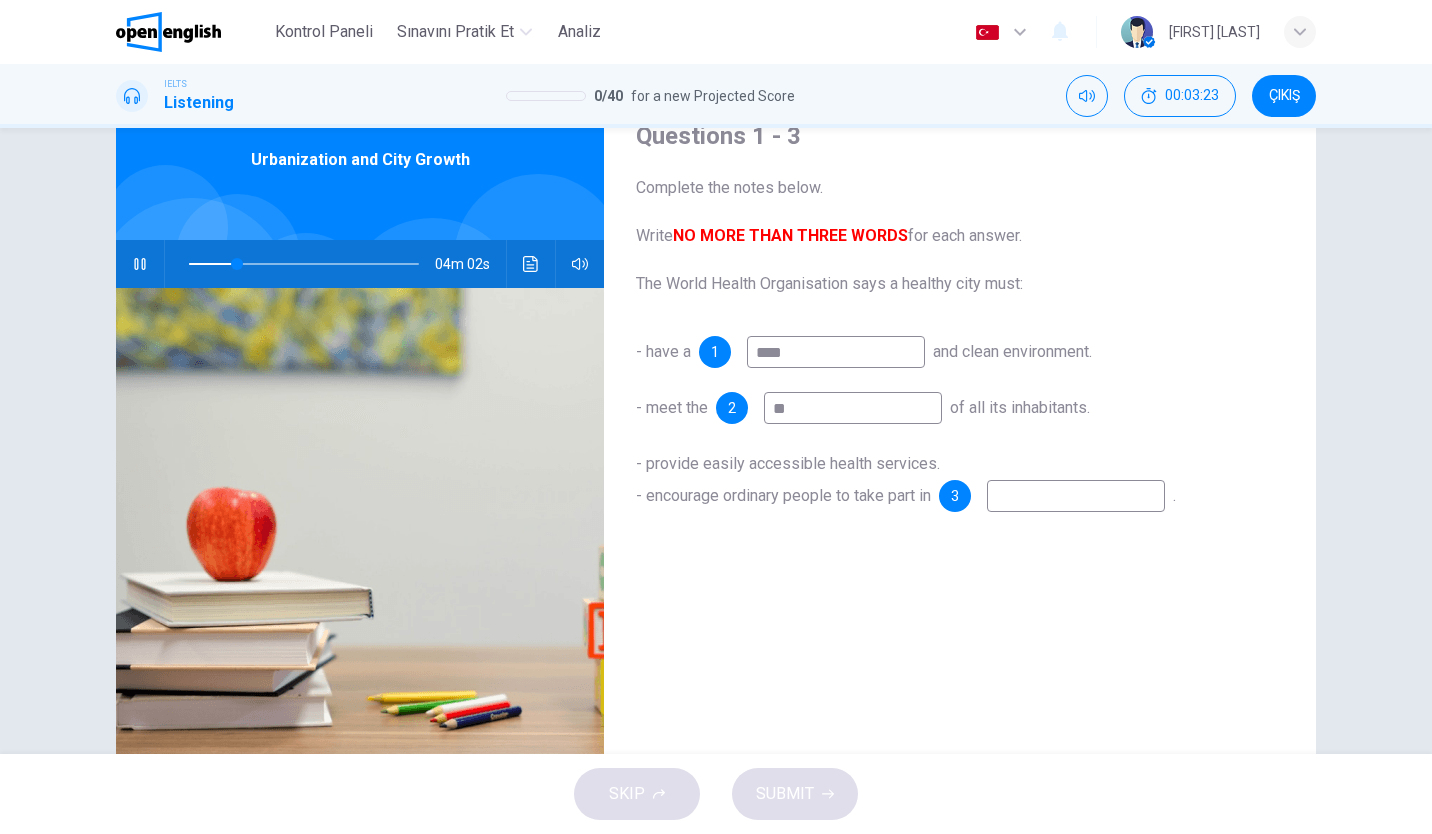 type on "***" 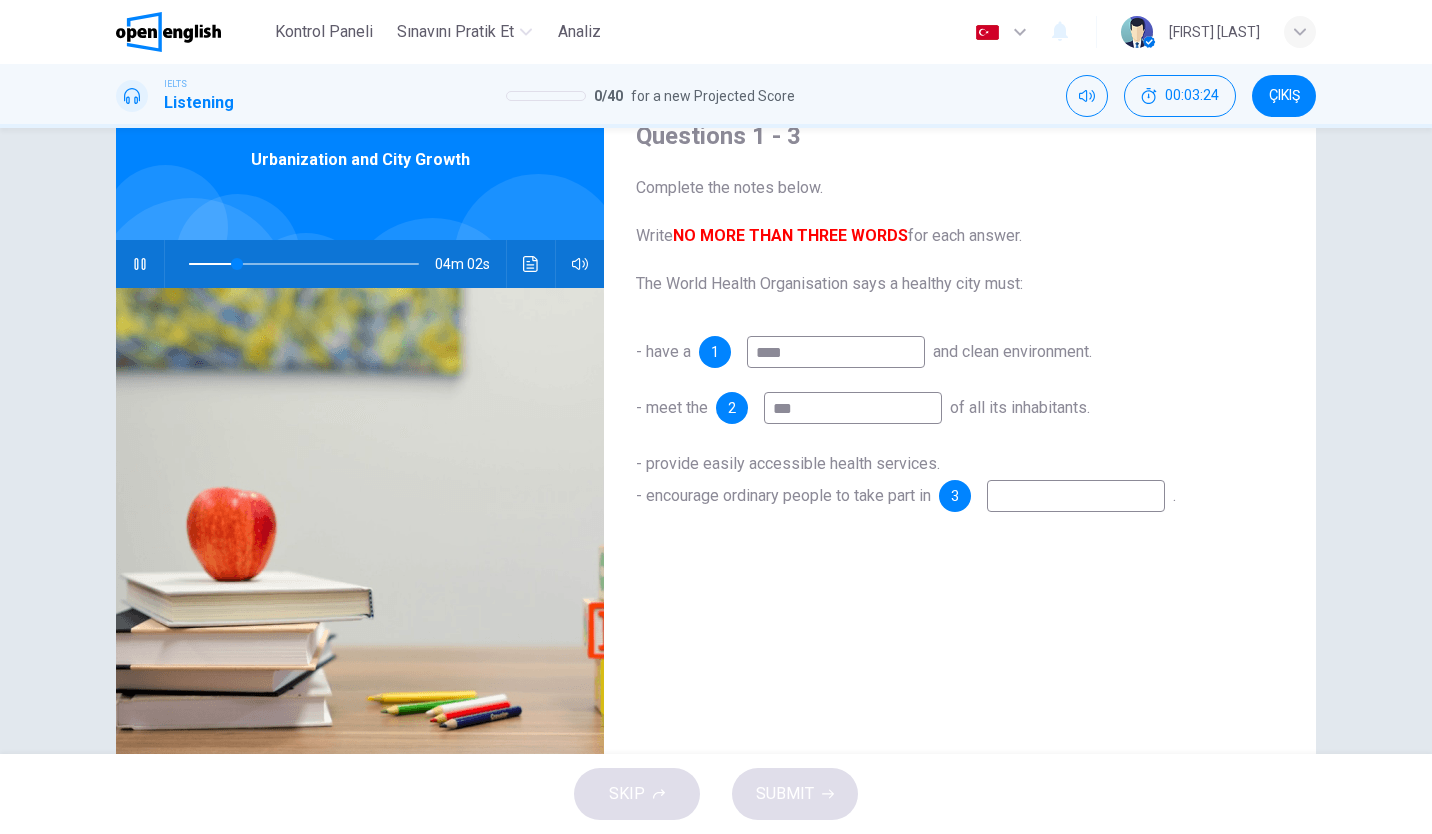 type on "**" 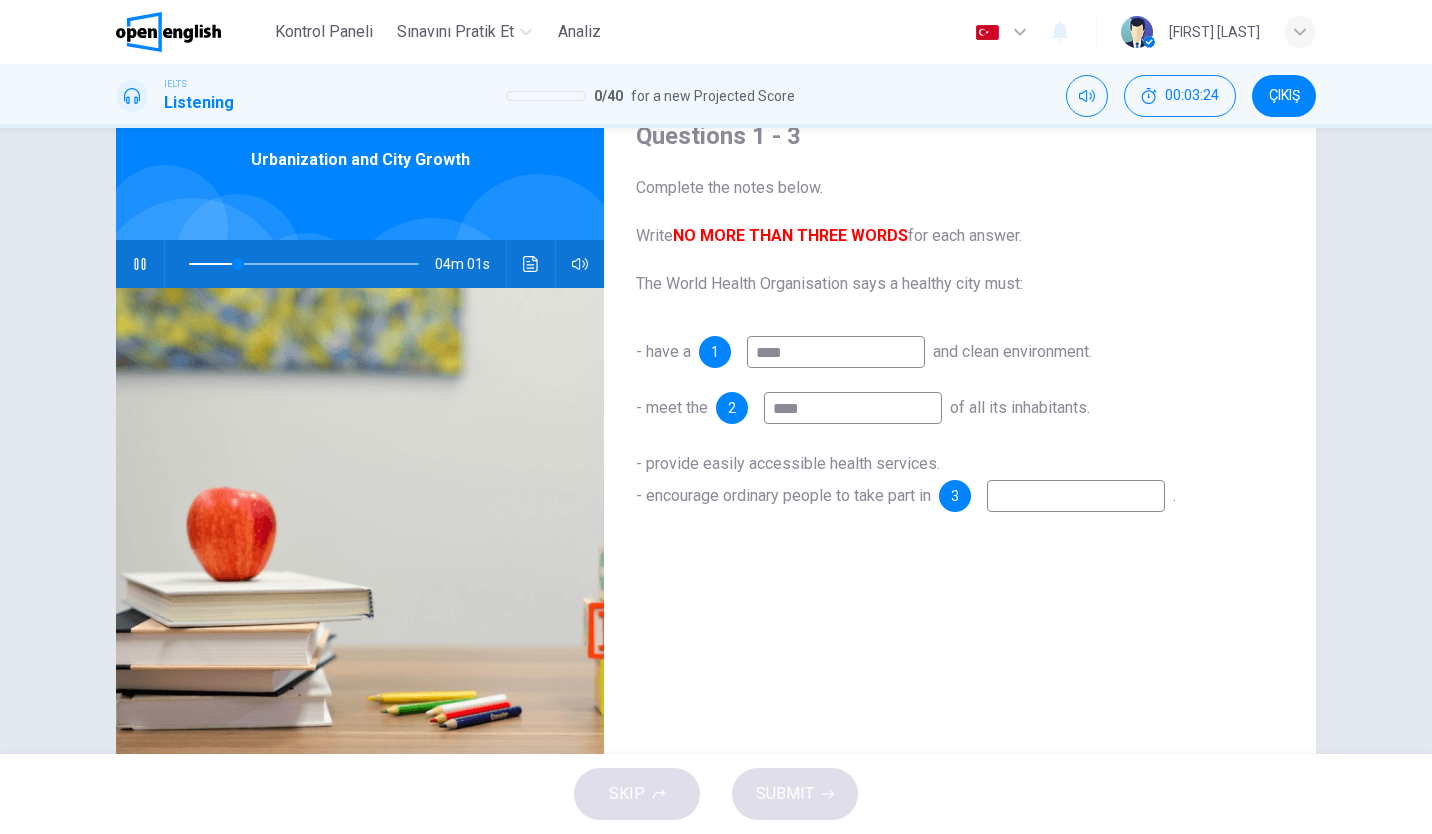 type on "*****" 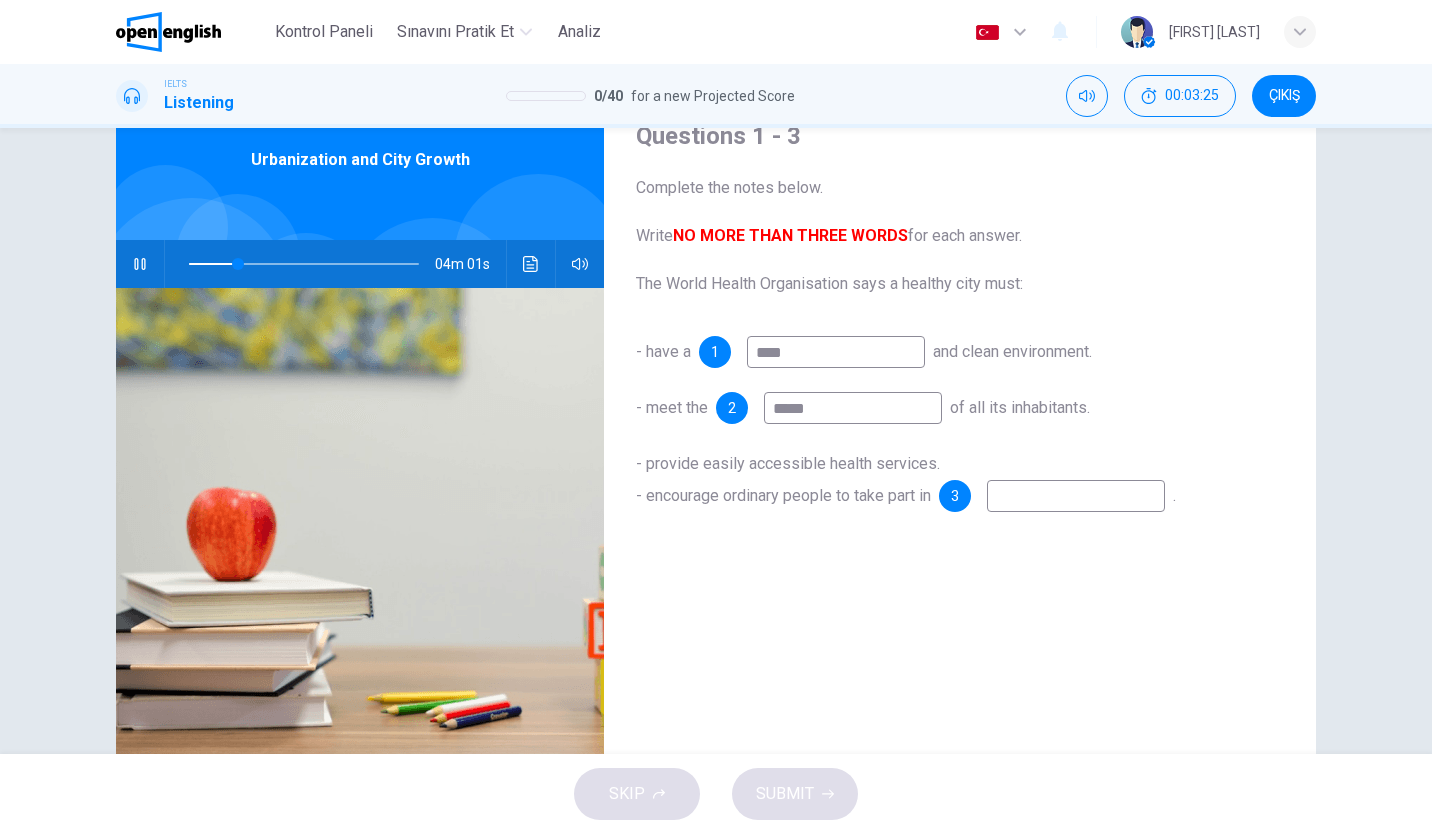 type on "**" 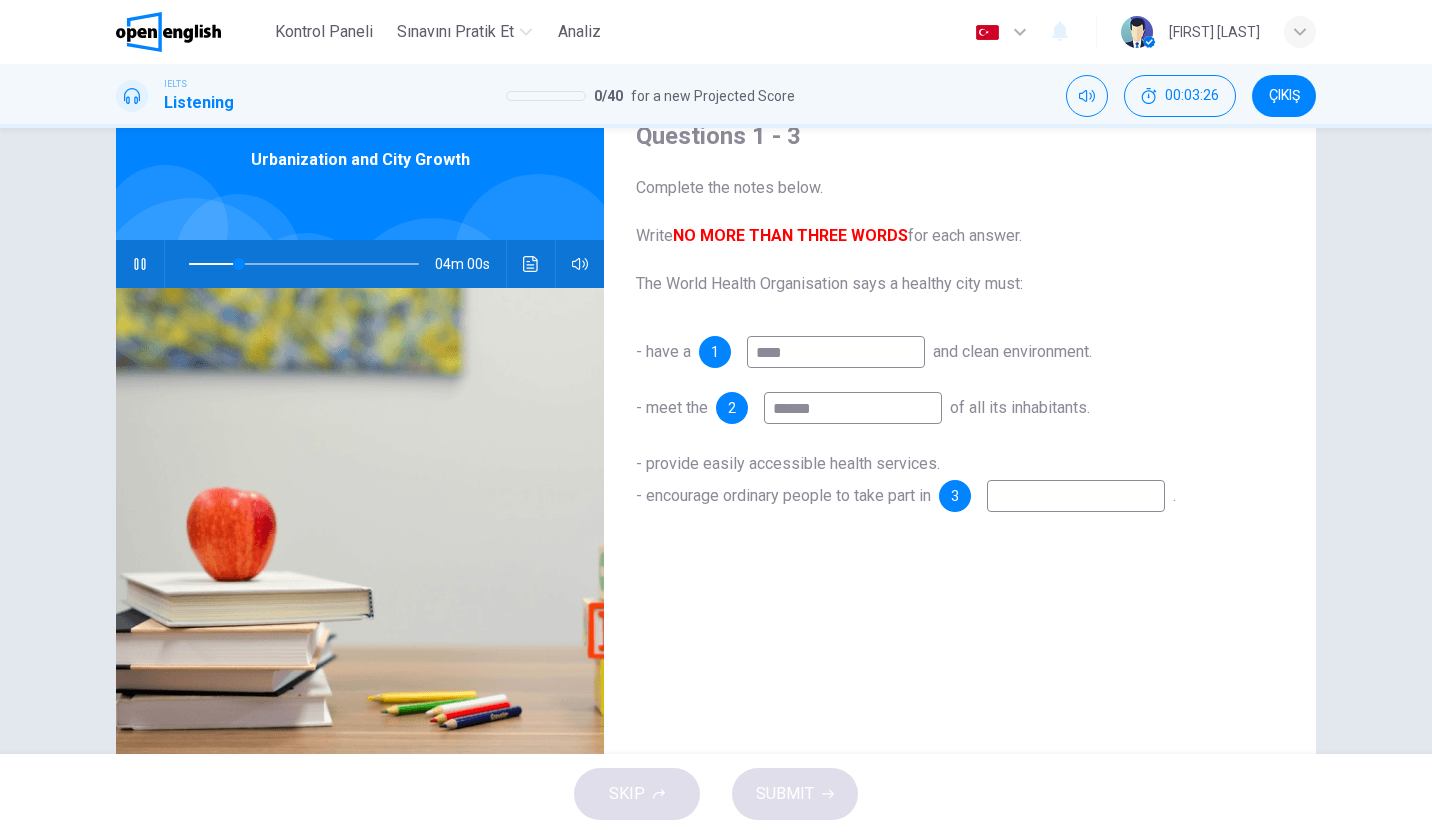 type on "*******" 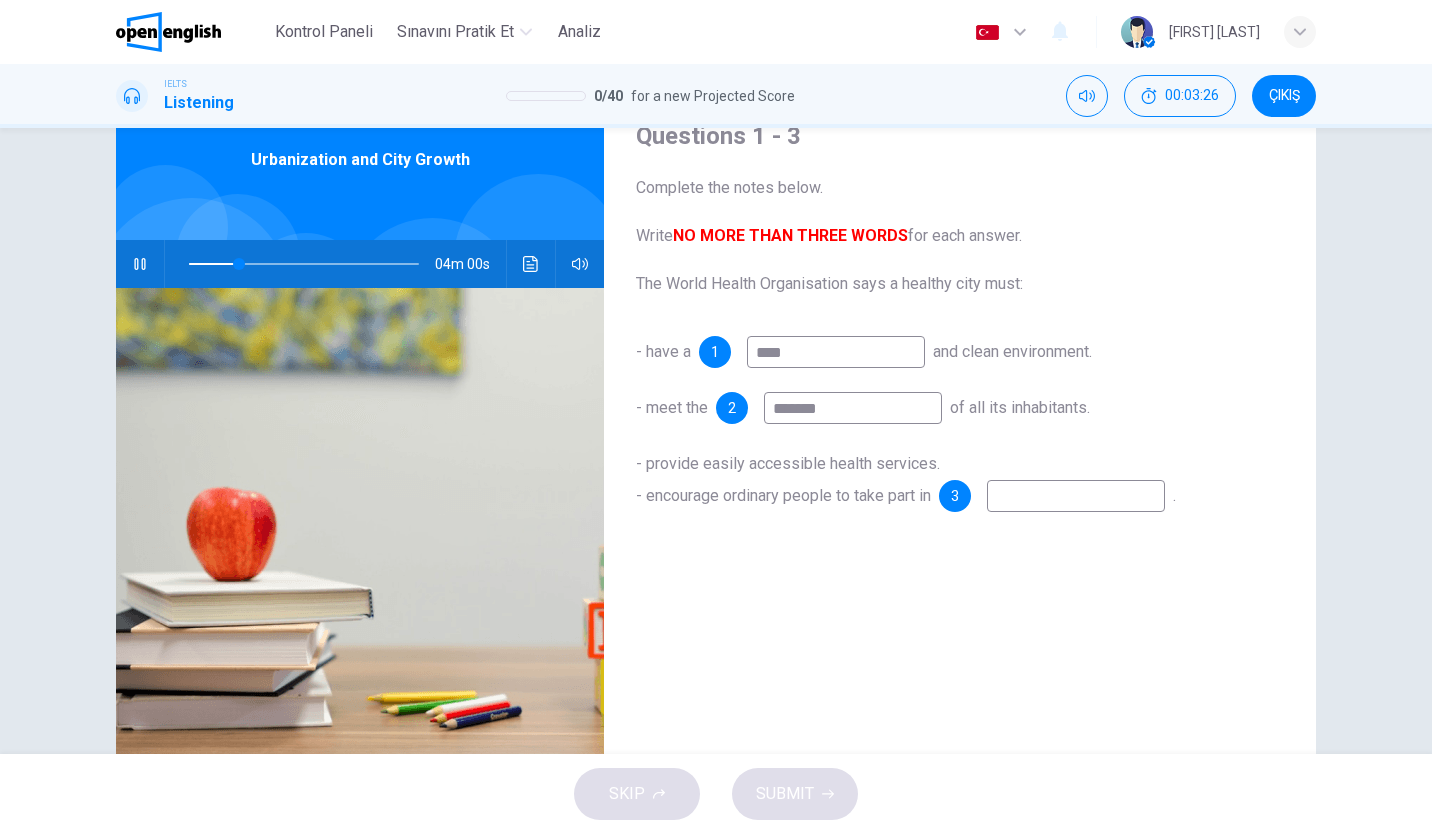 type on "**" 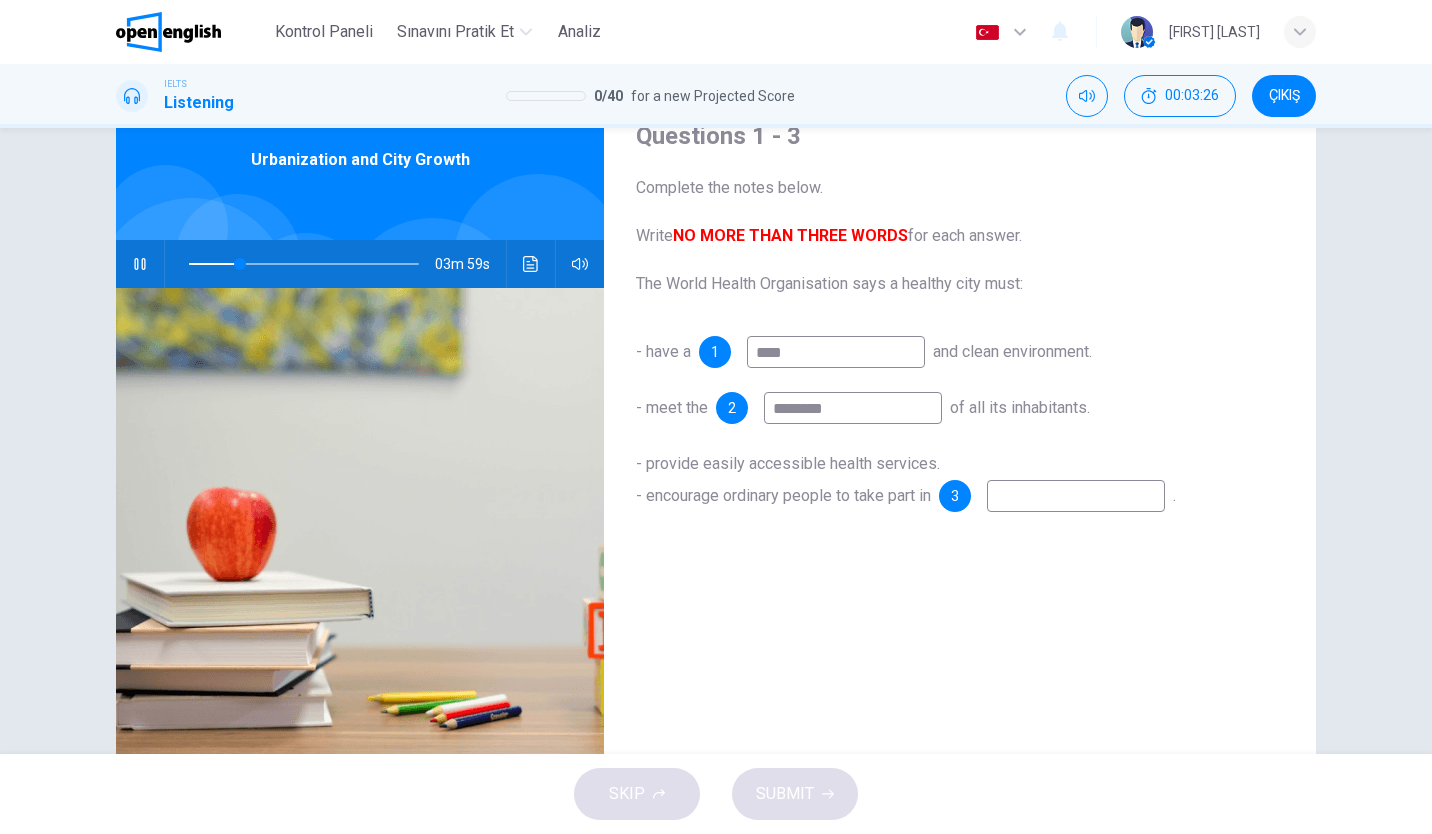 type on "*********" 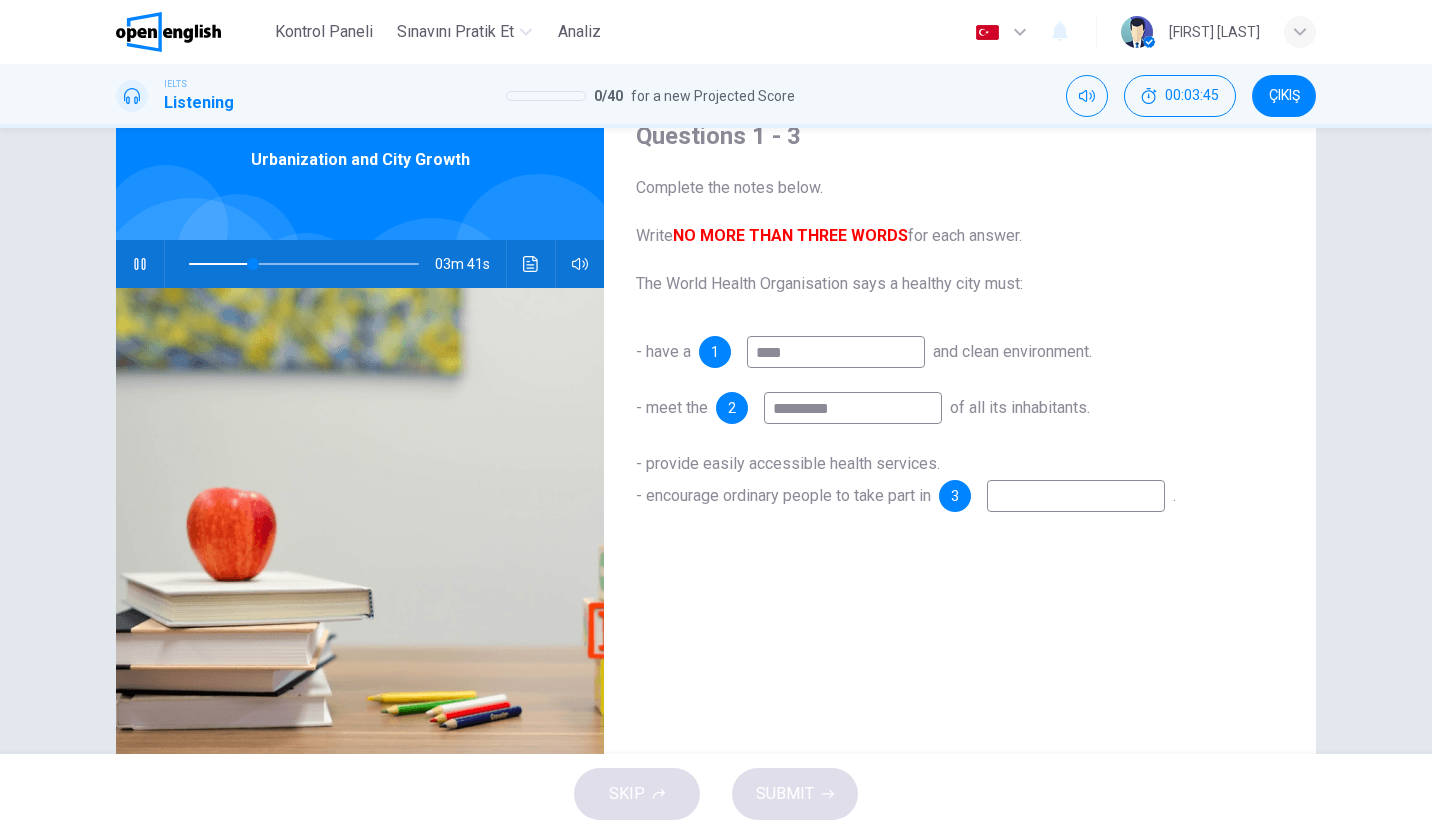 type on "**" 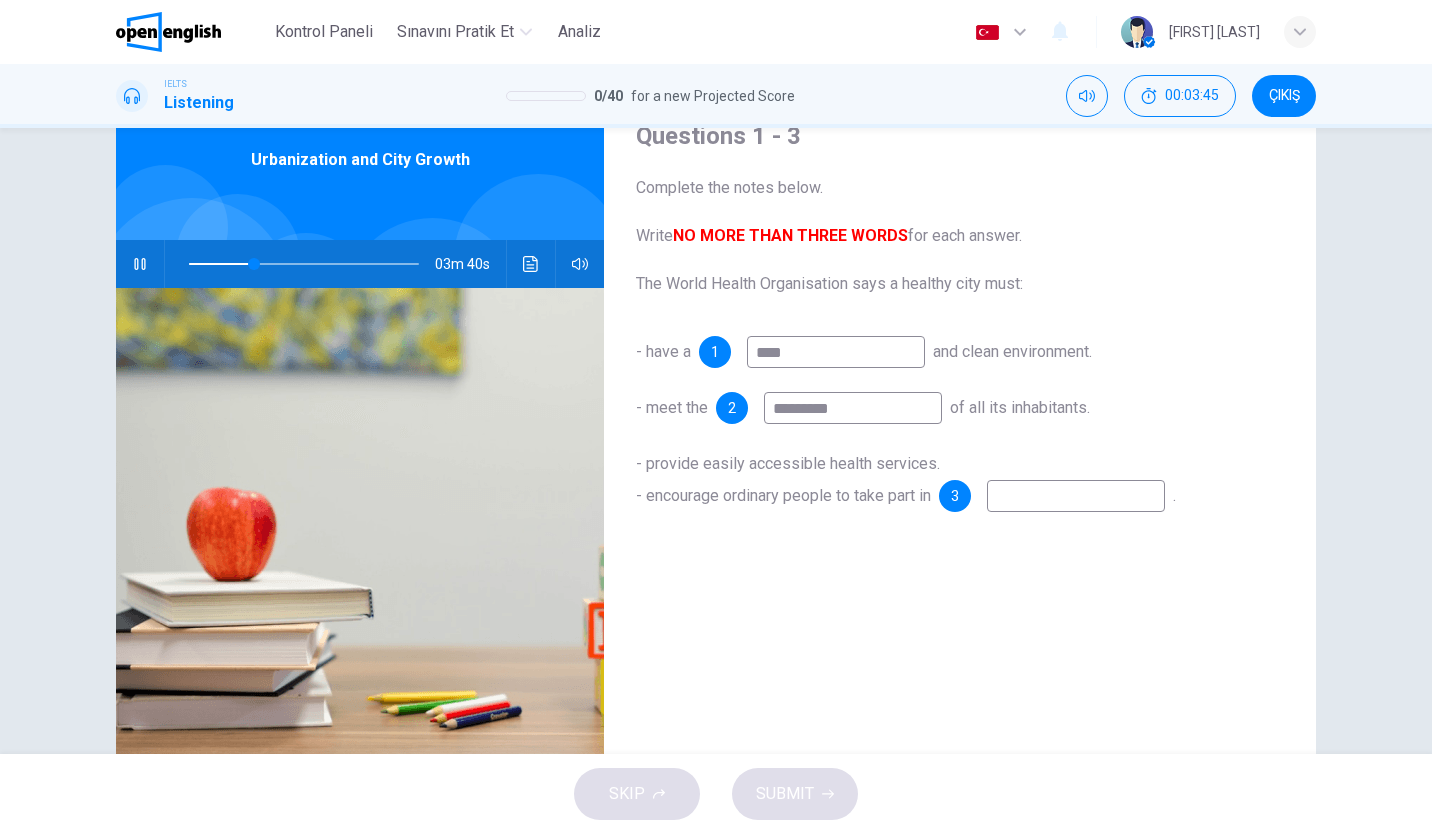 type on "*********" 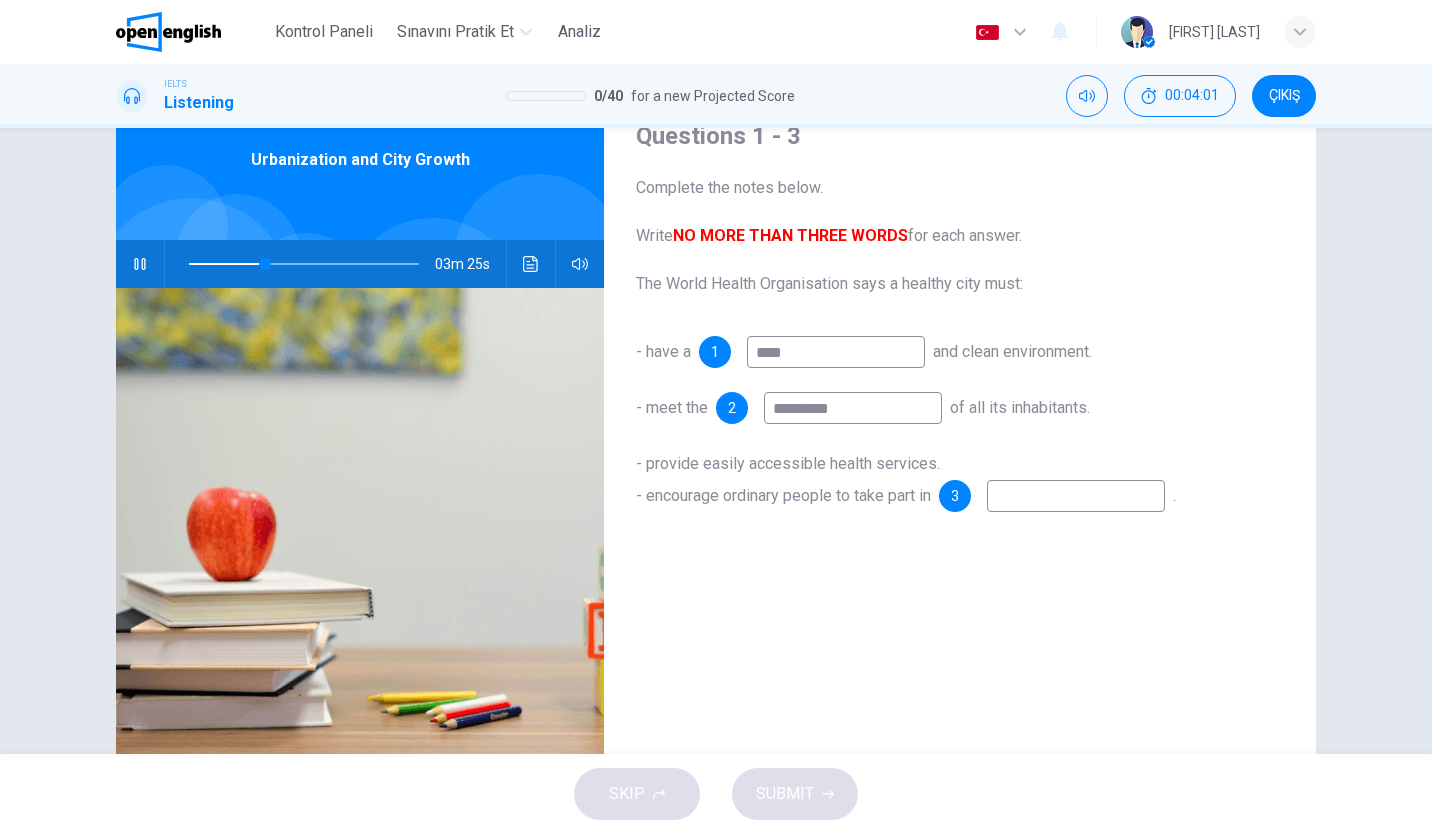 type on "**" 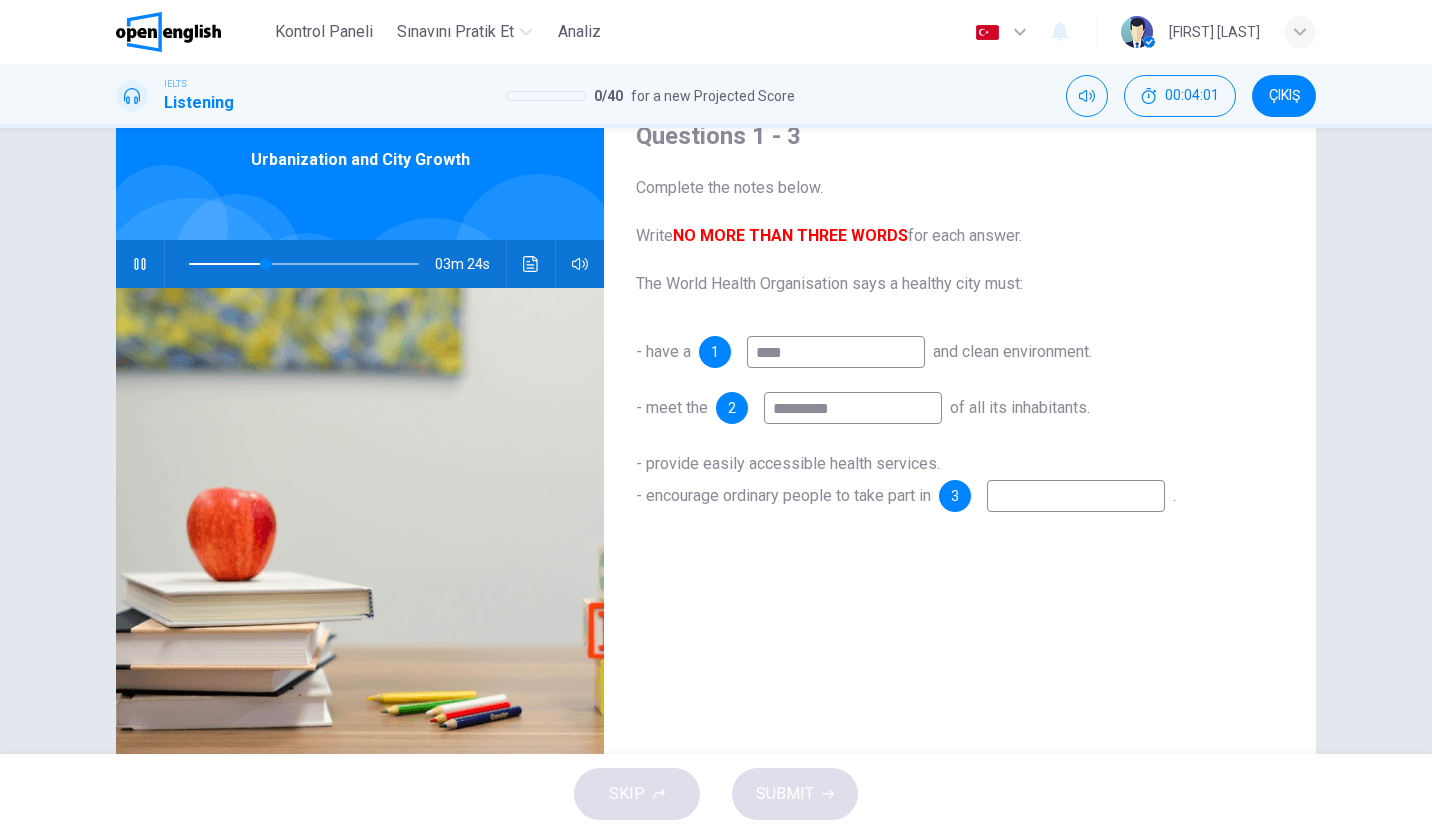 type on "*" 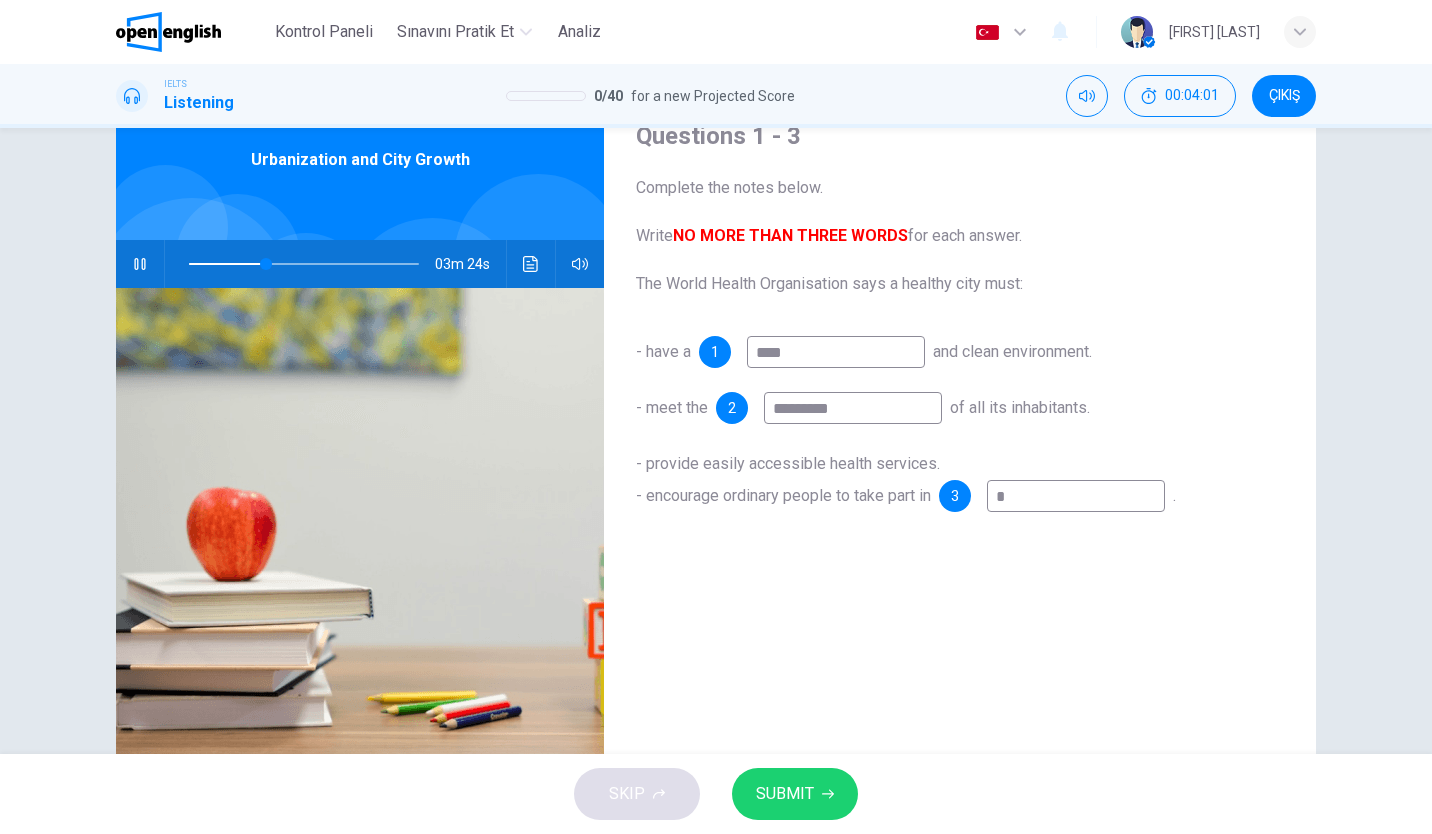 type on "**" 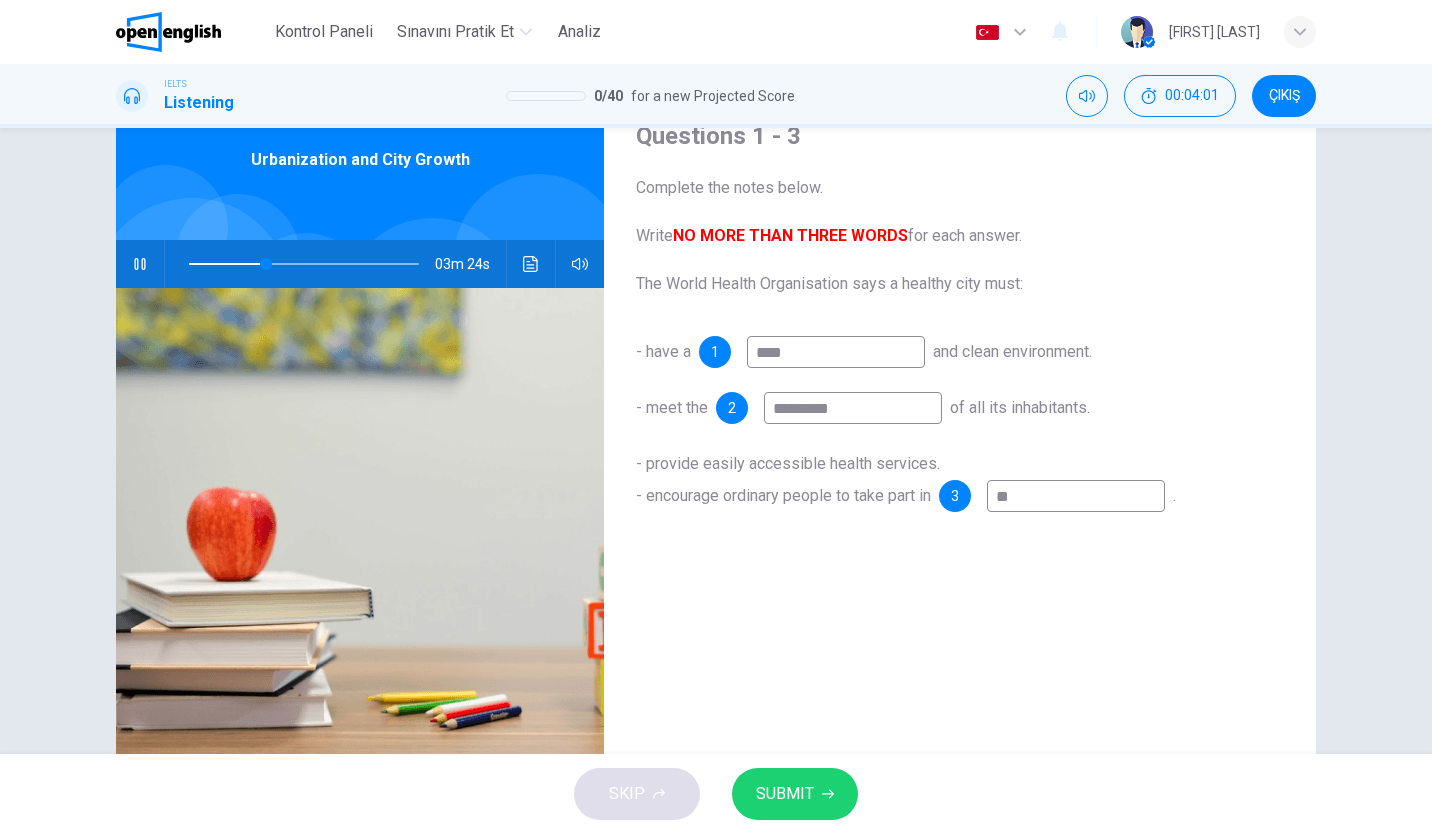 type on "**" 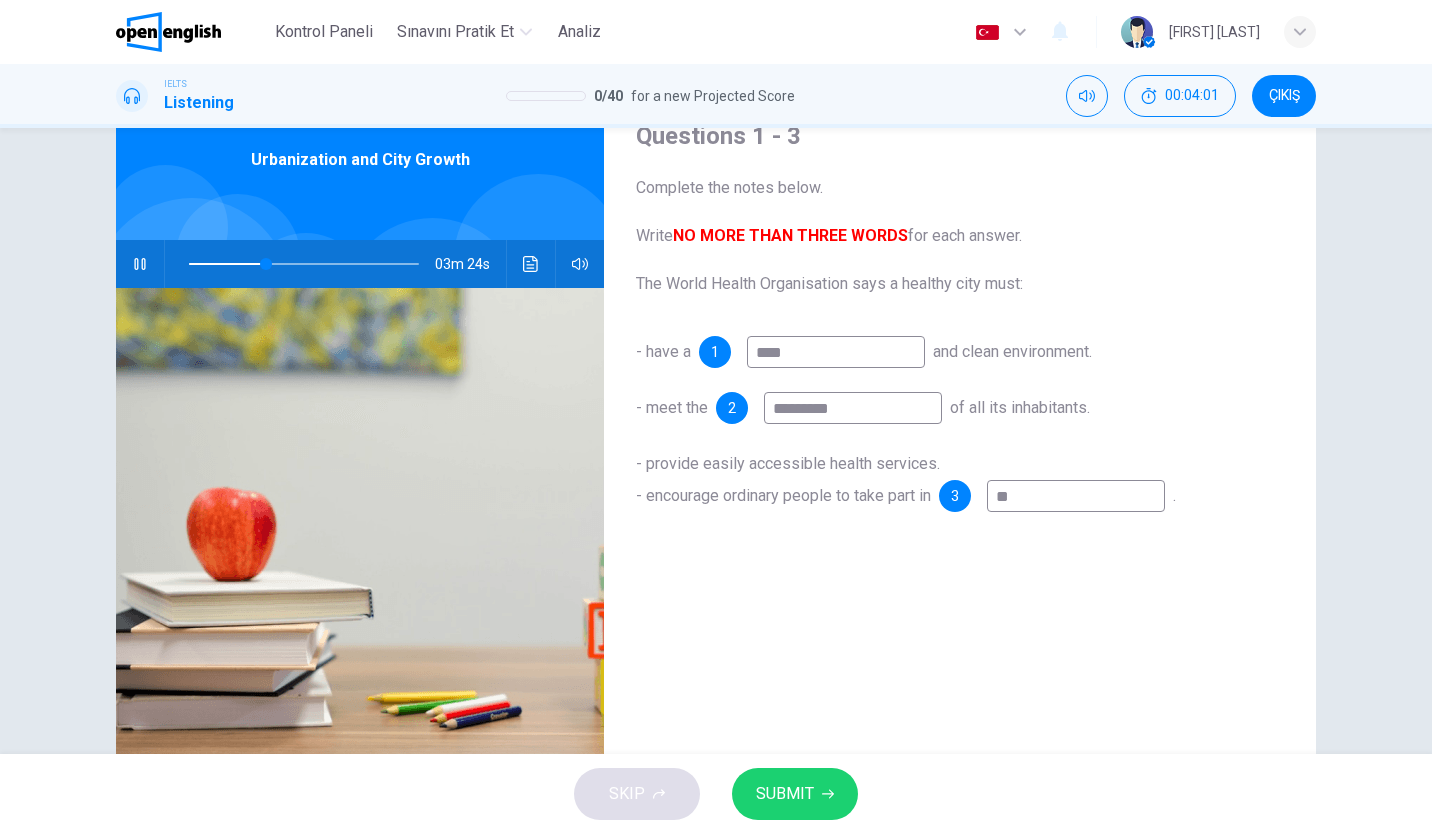 type on "***" 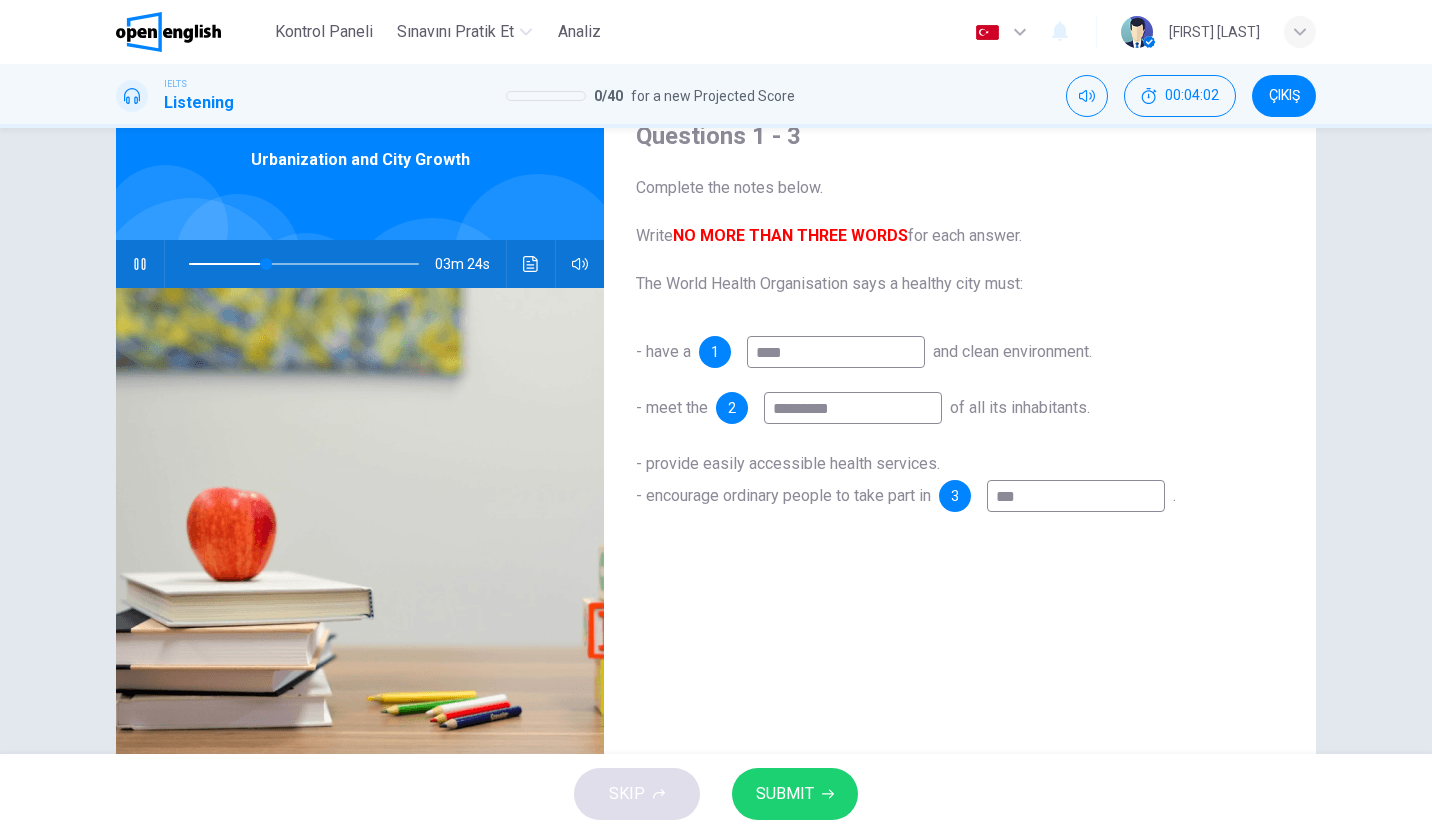 type on "**" 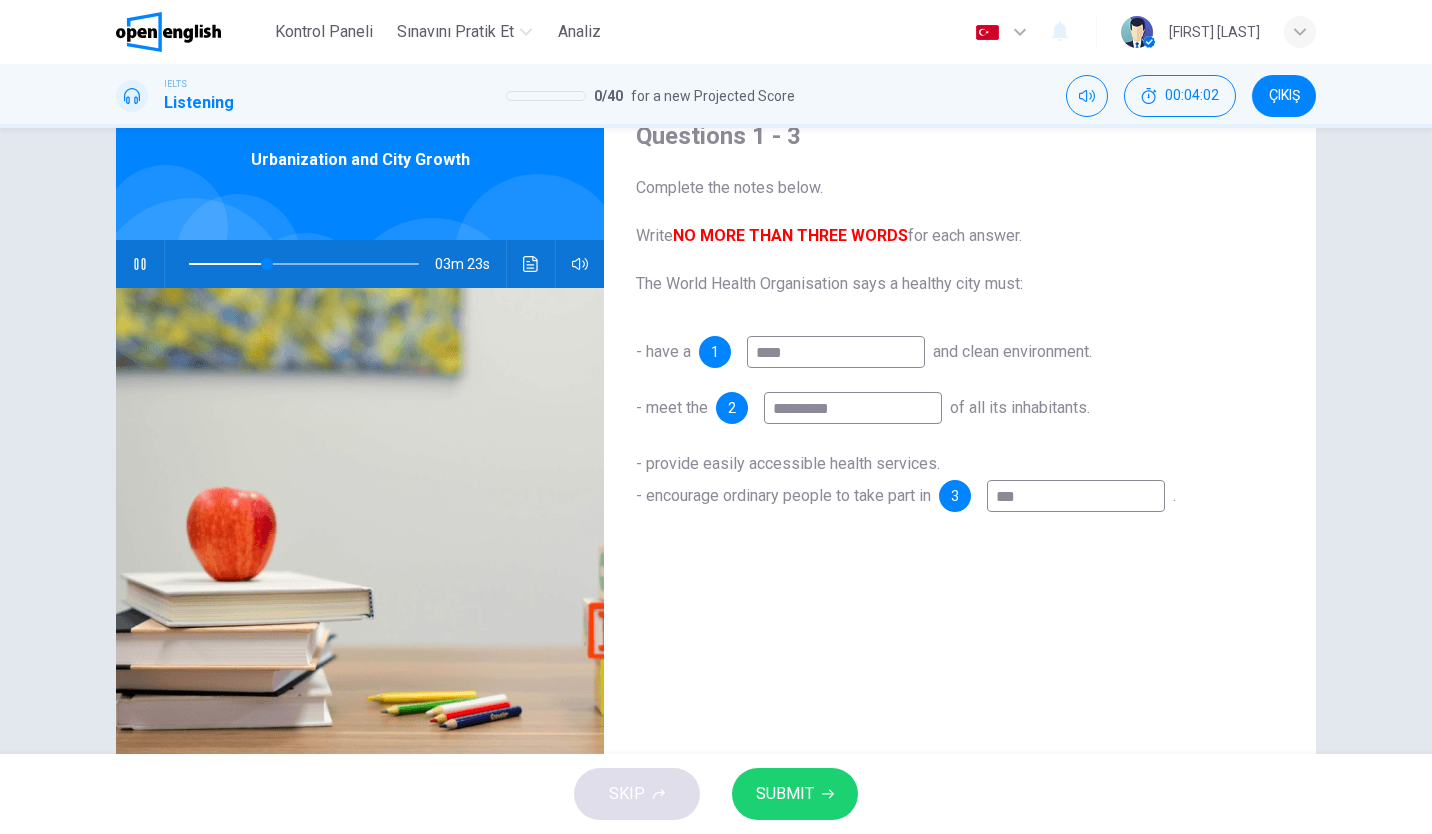 type on "****" 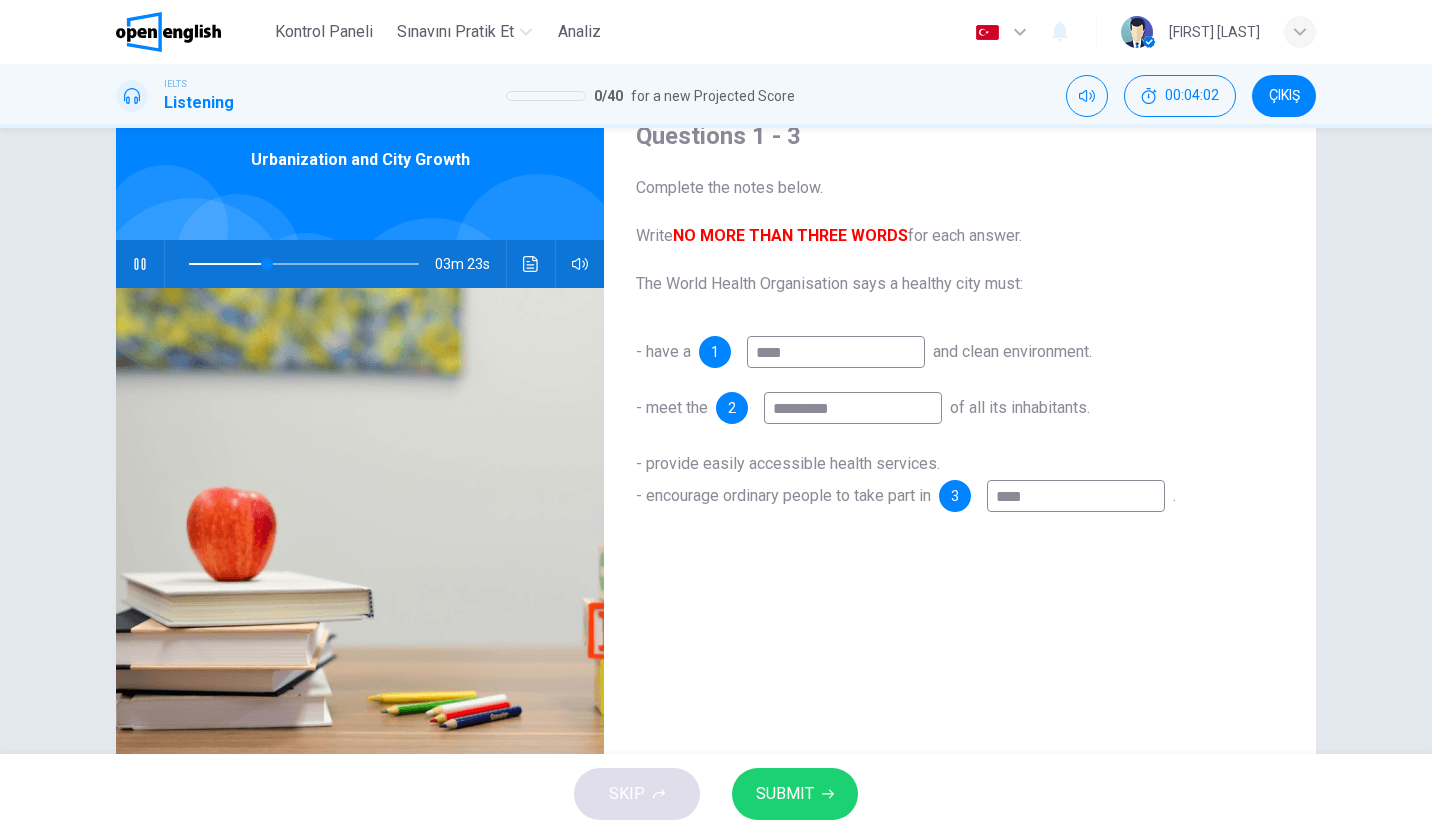 type on "*****" 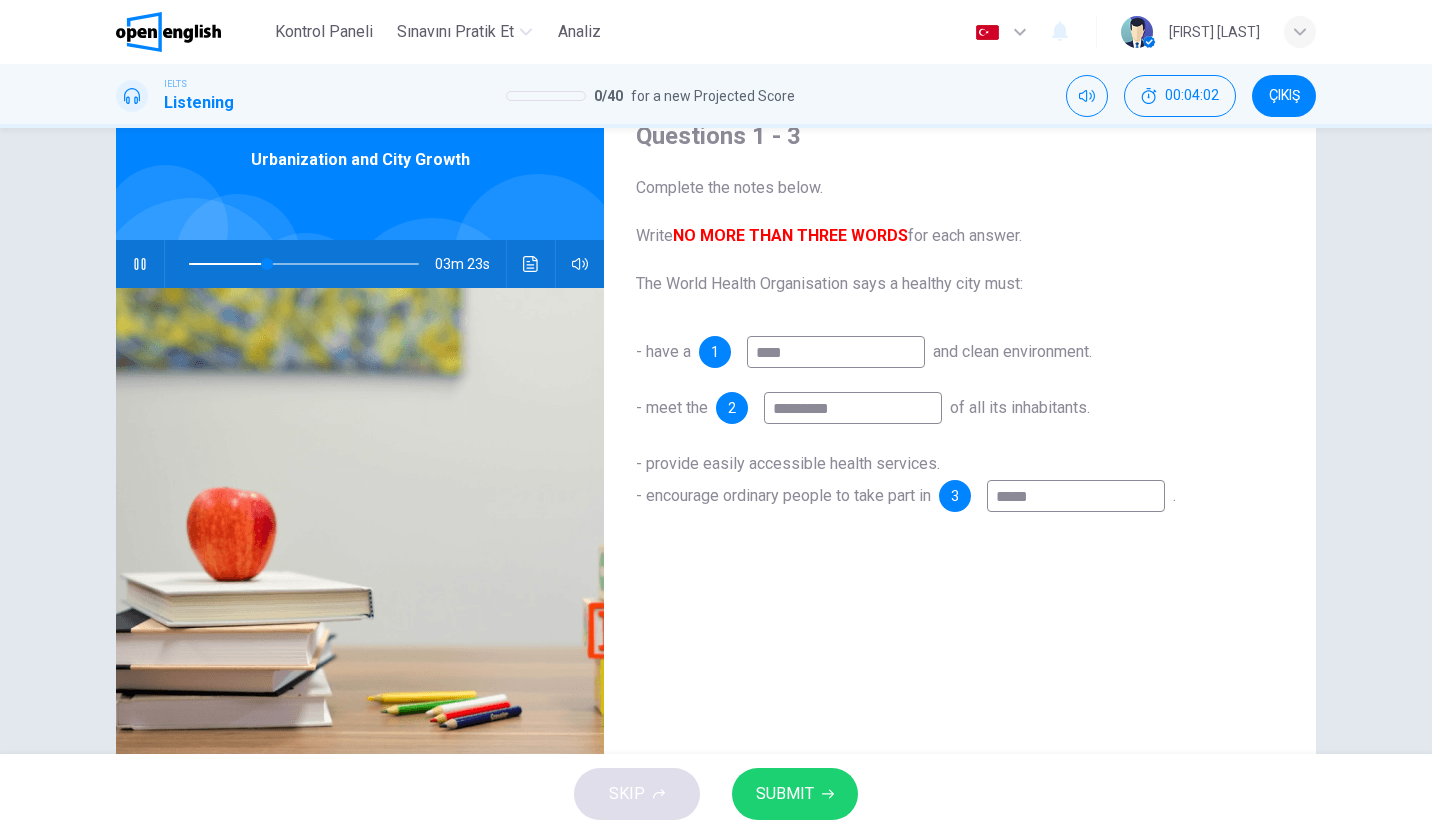 type on "**" 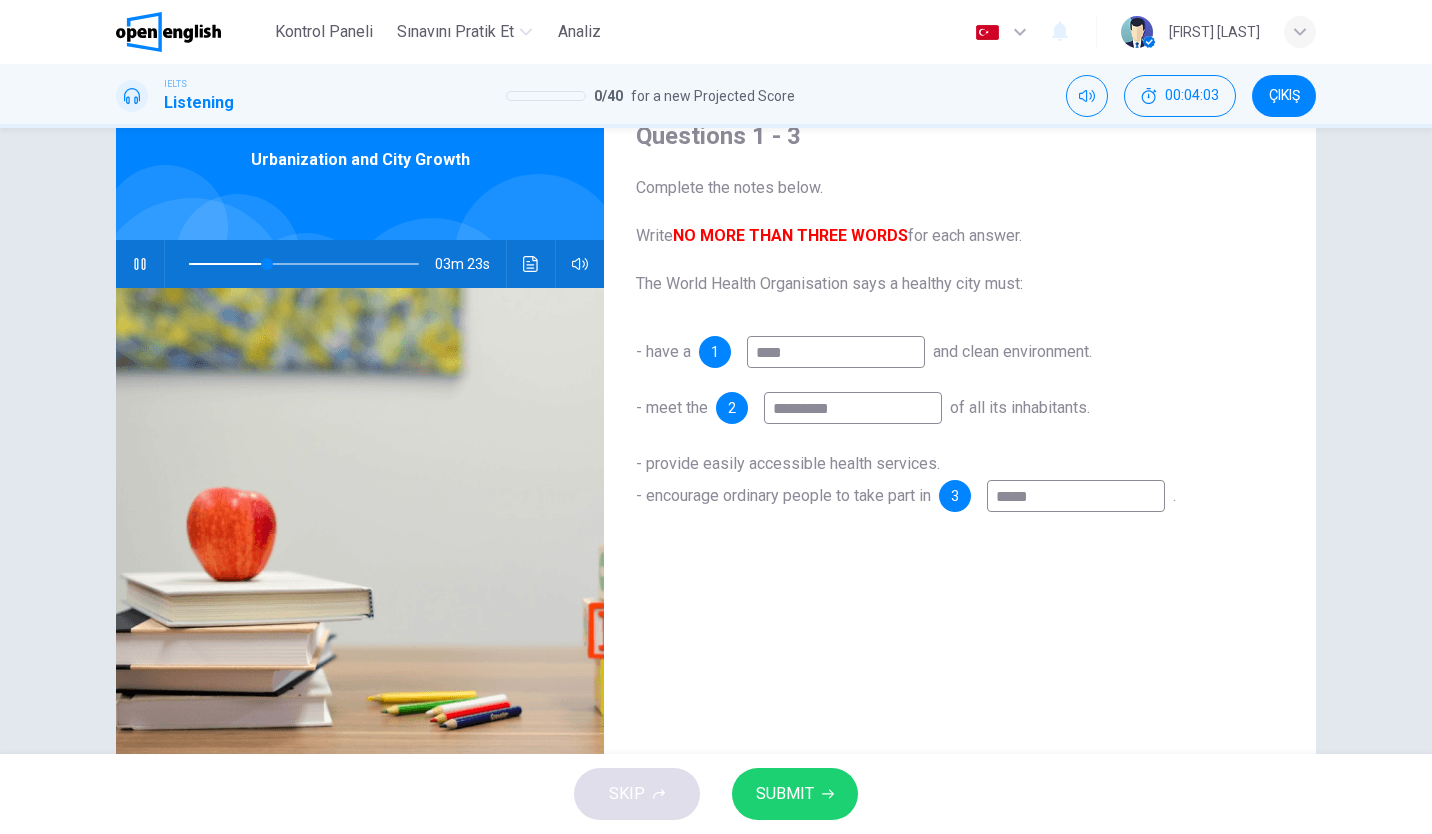 type on "******" 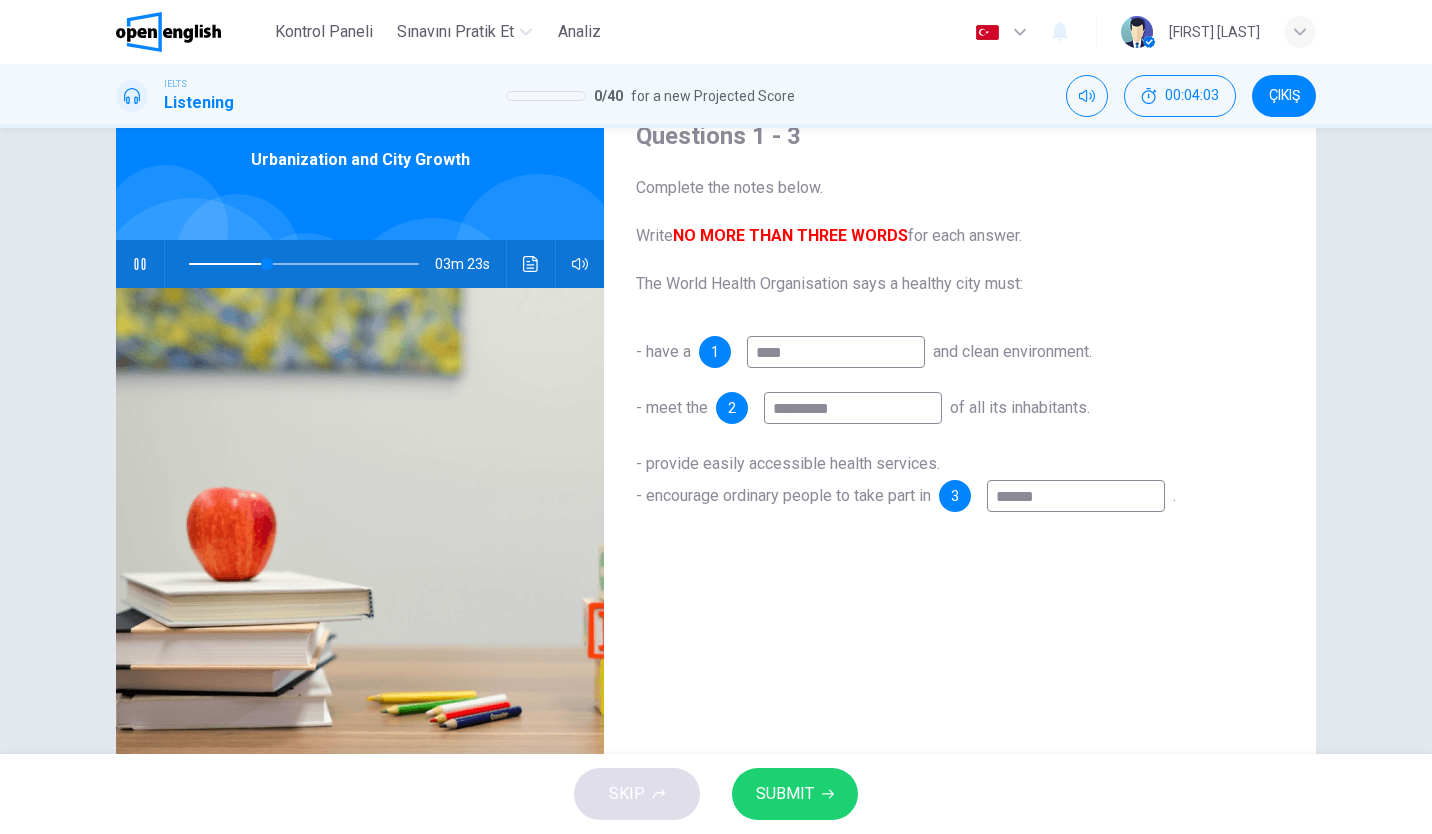 type on "**" 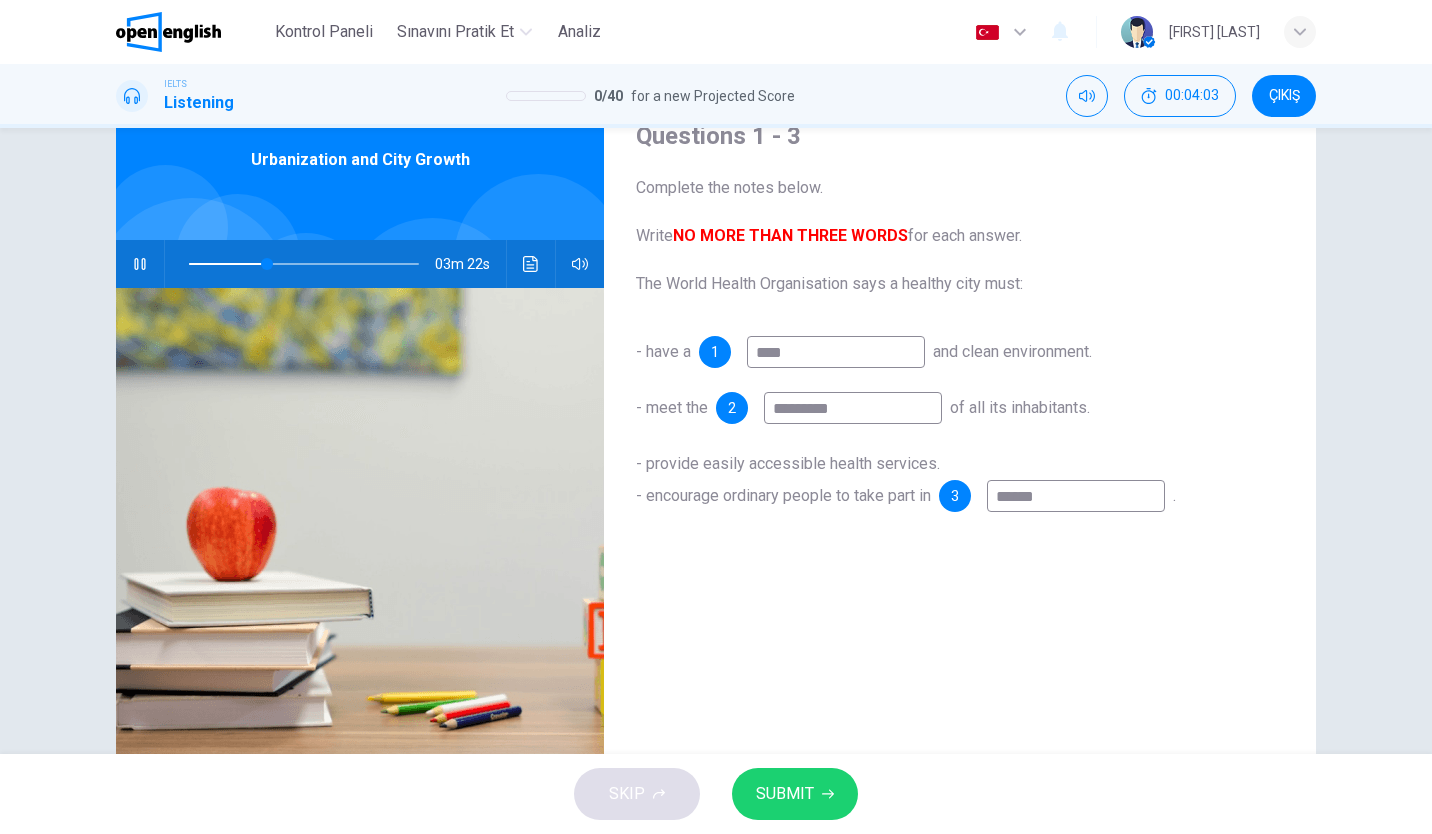 type on "*******" 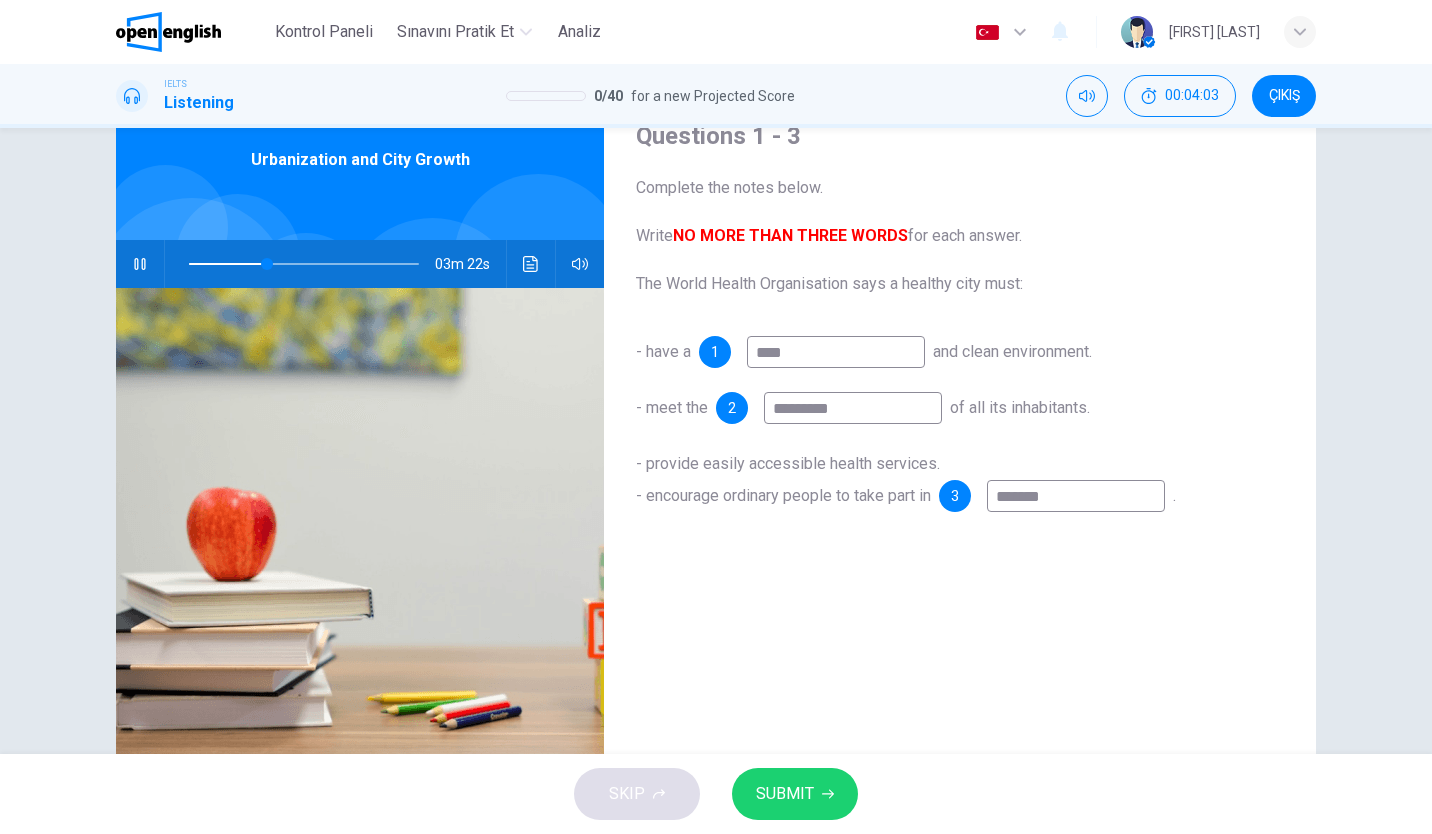 type on "**" 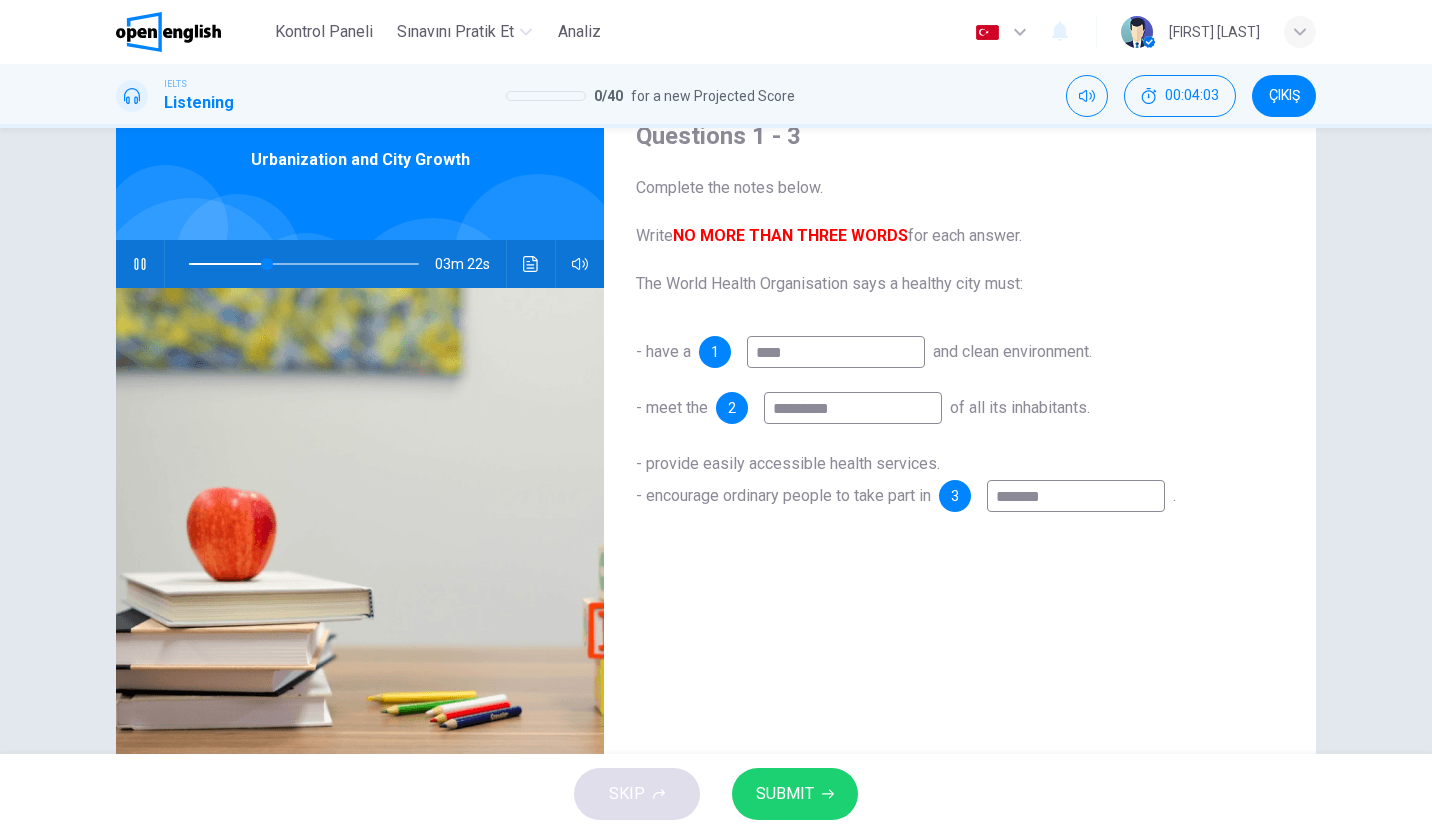 type on "********" 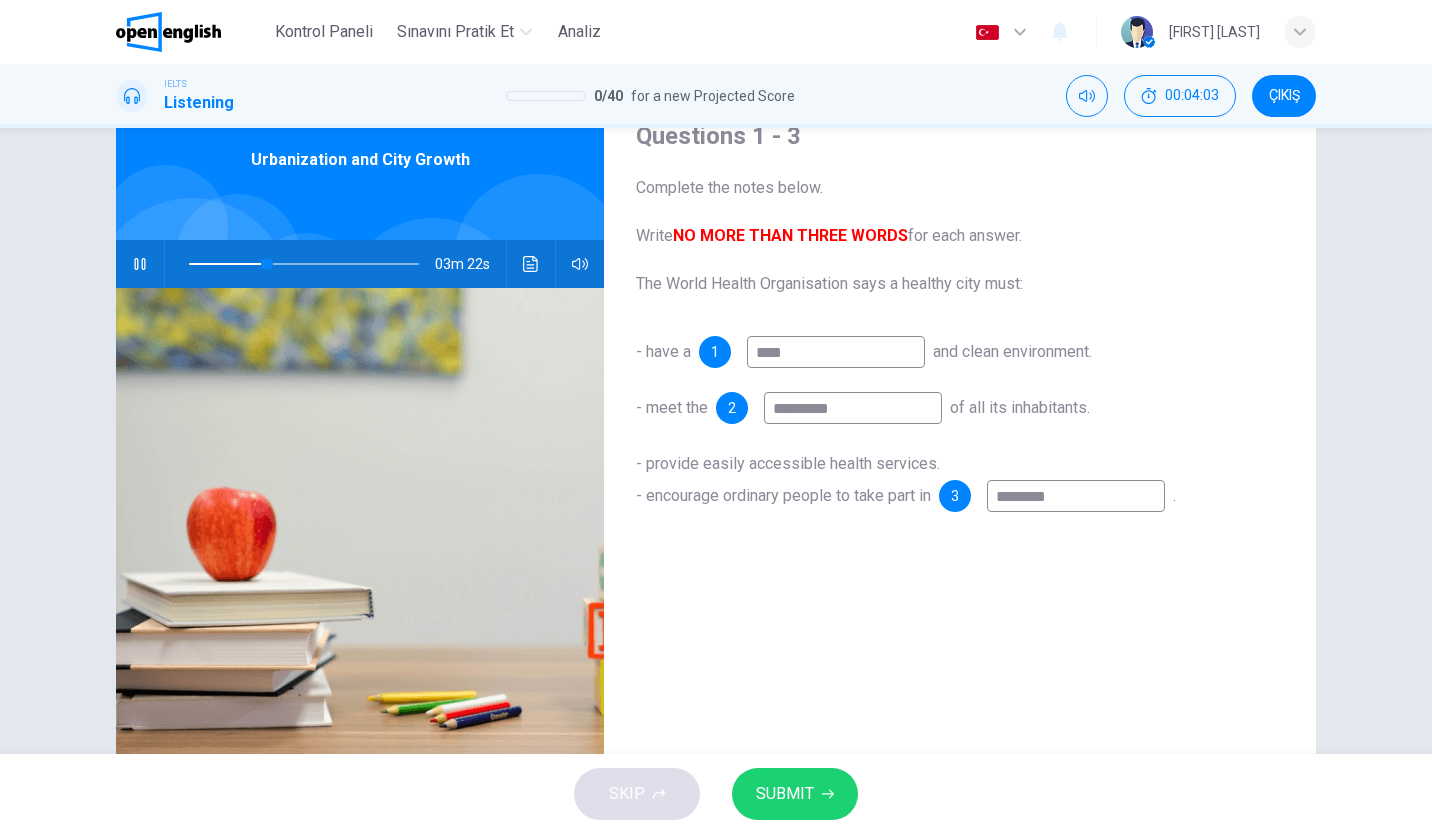 type on "**" 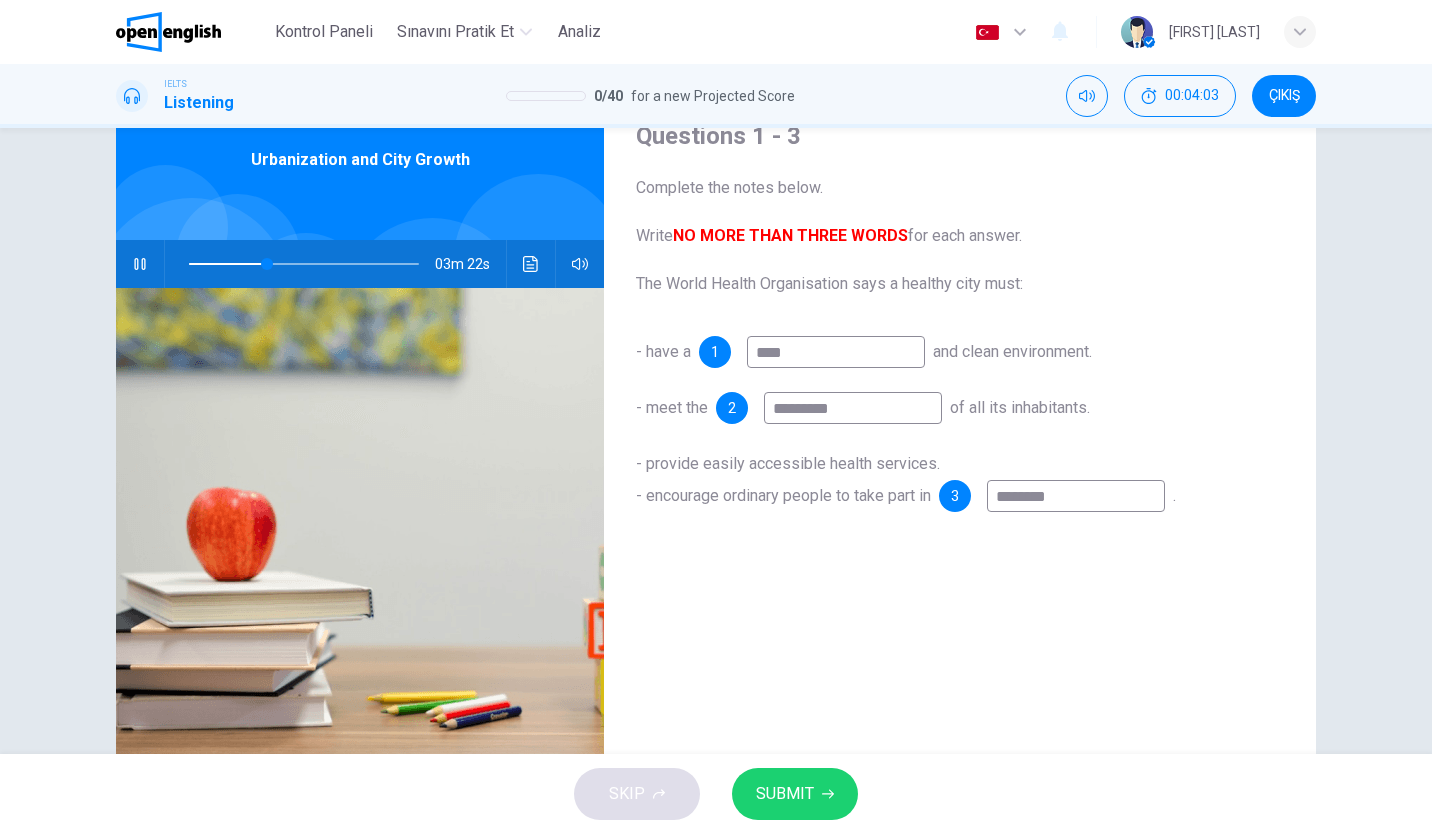 type on "*********" 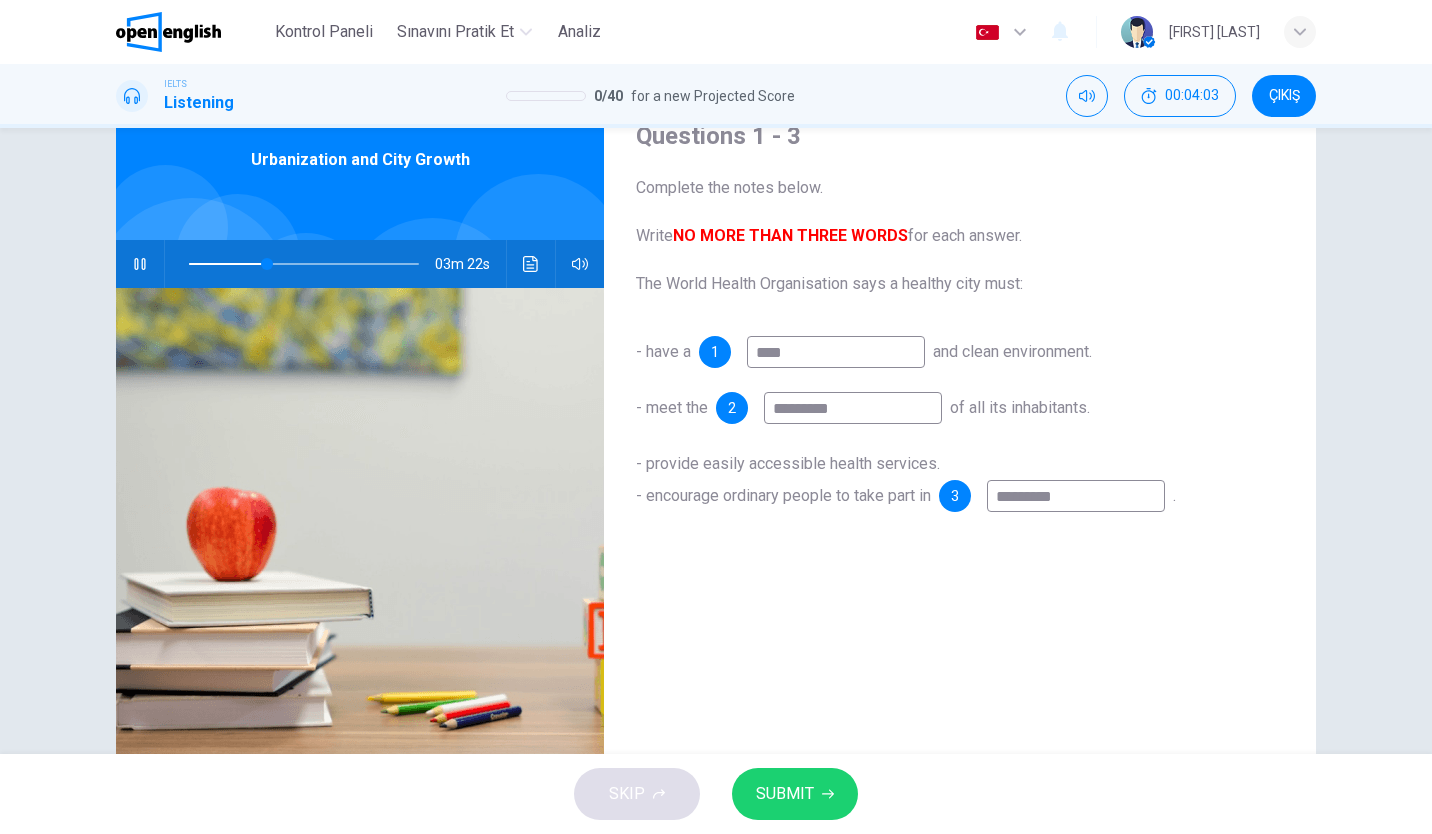 type on "**********" 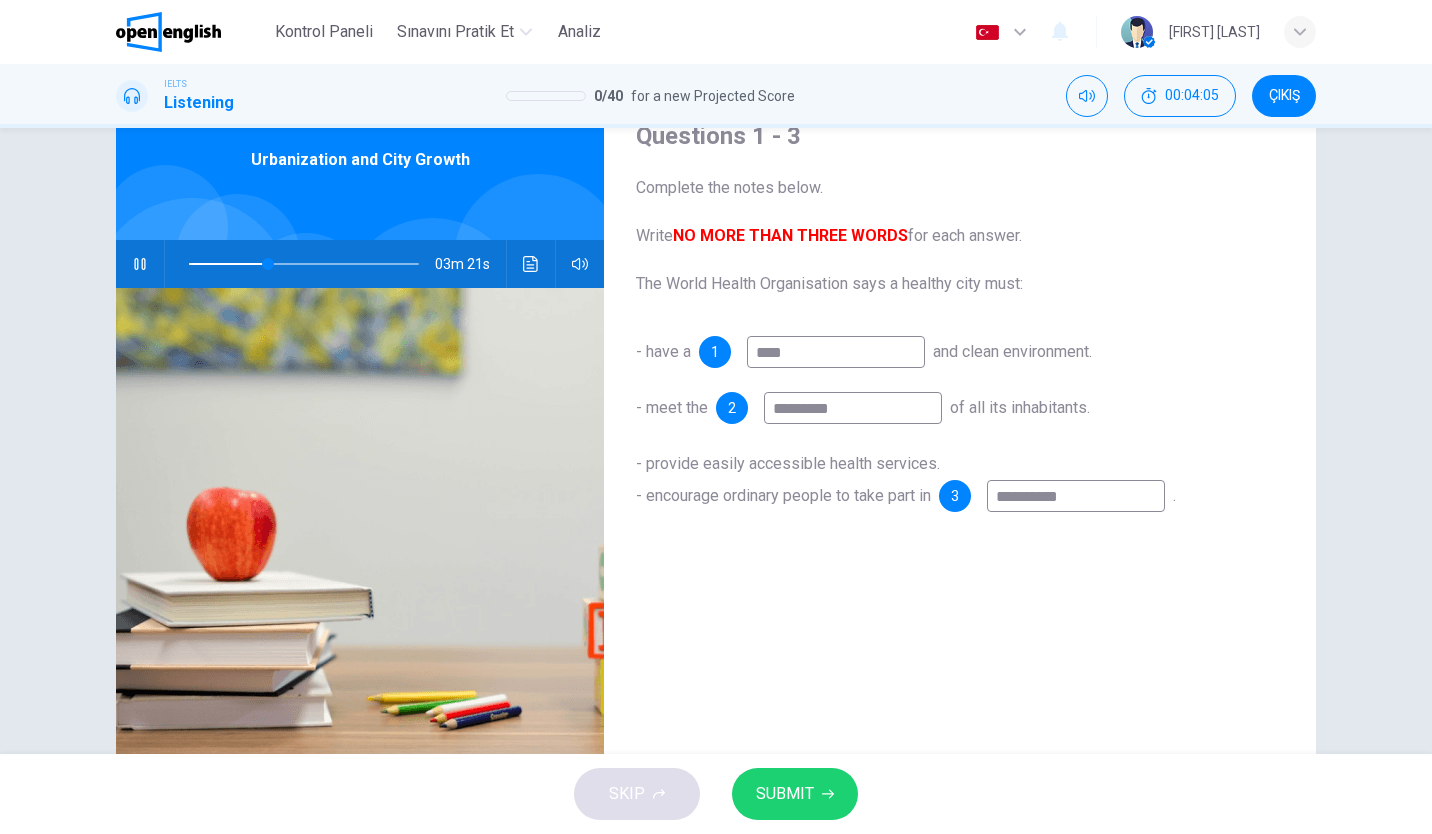 type on "**" 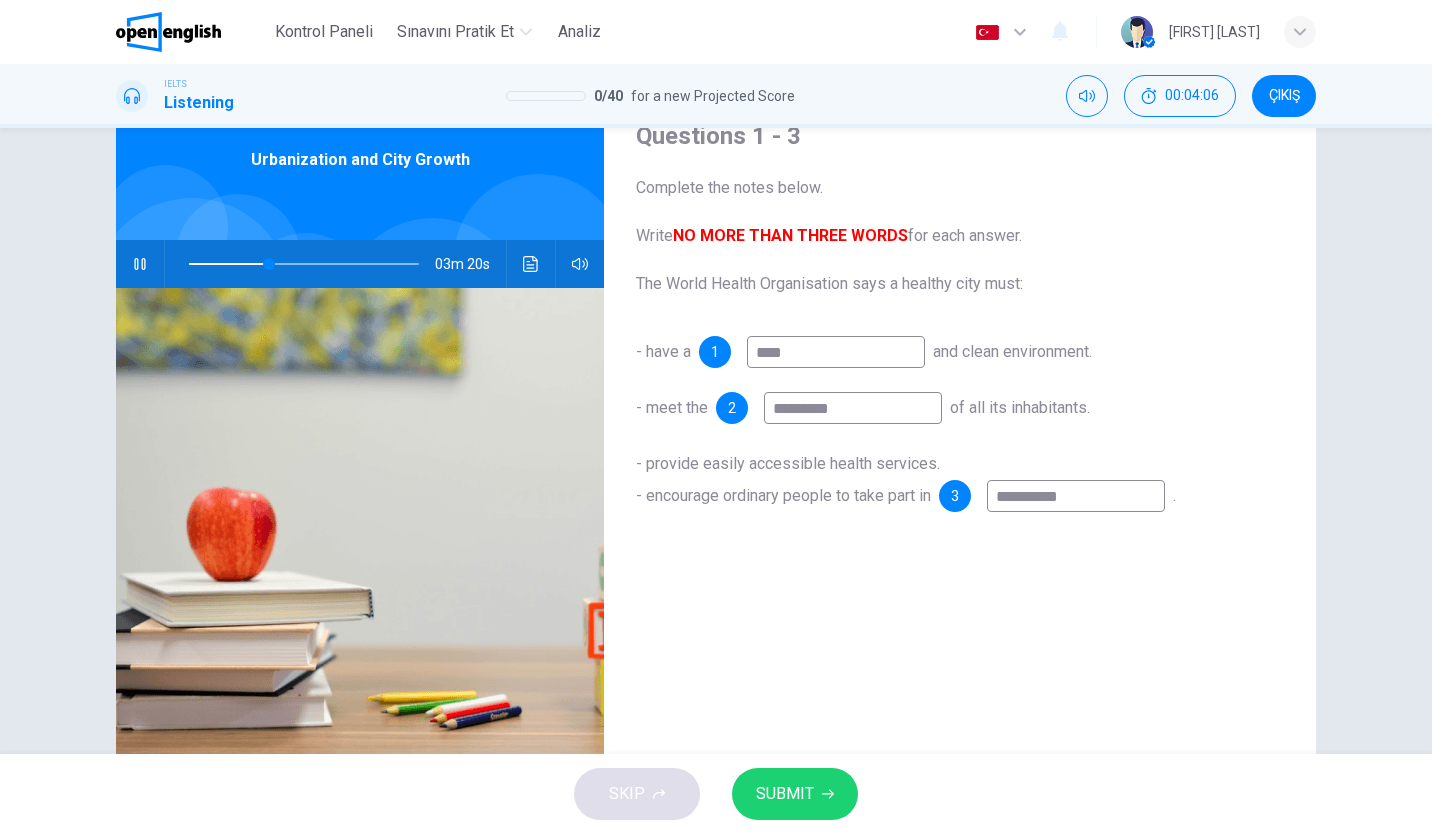 type on "**********" 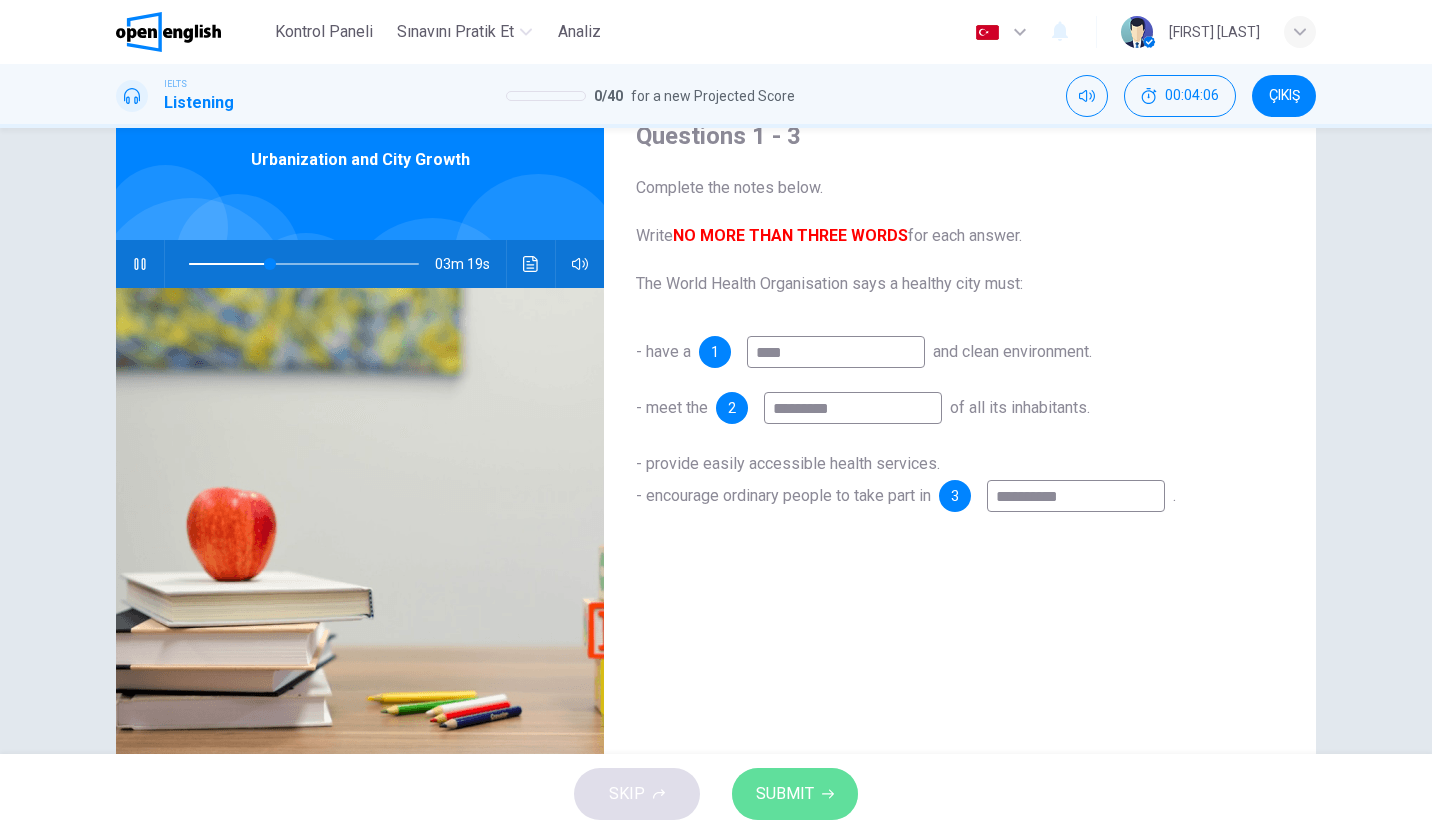 click on "SUBMIT" at bounding box center [785, 794] 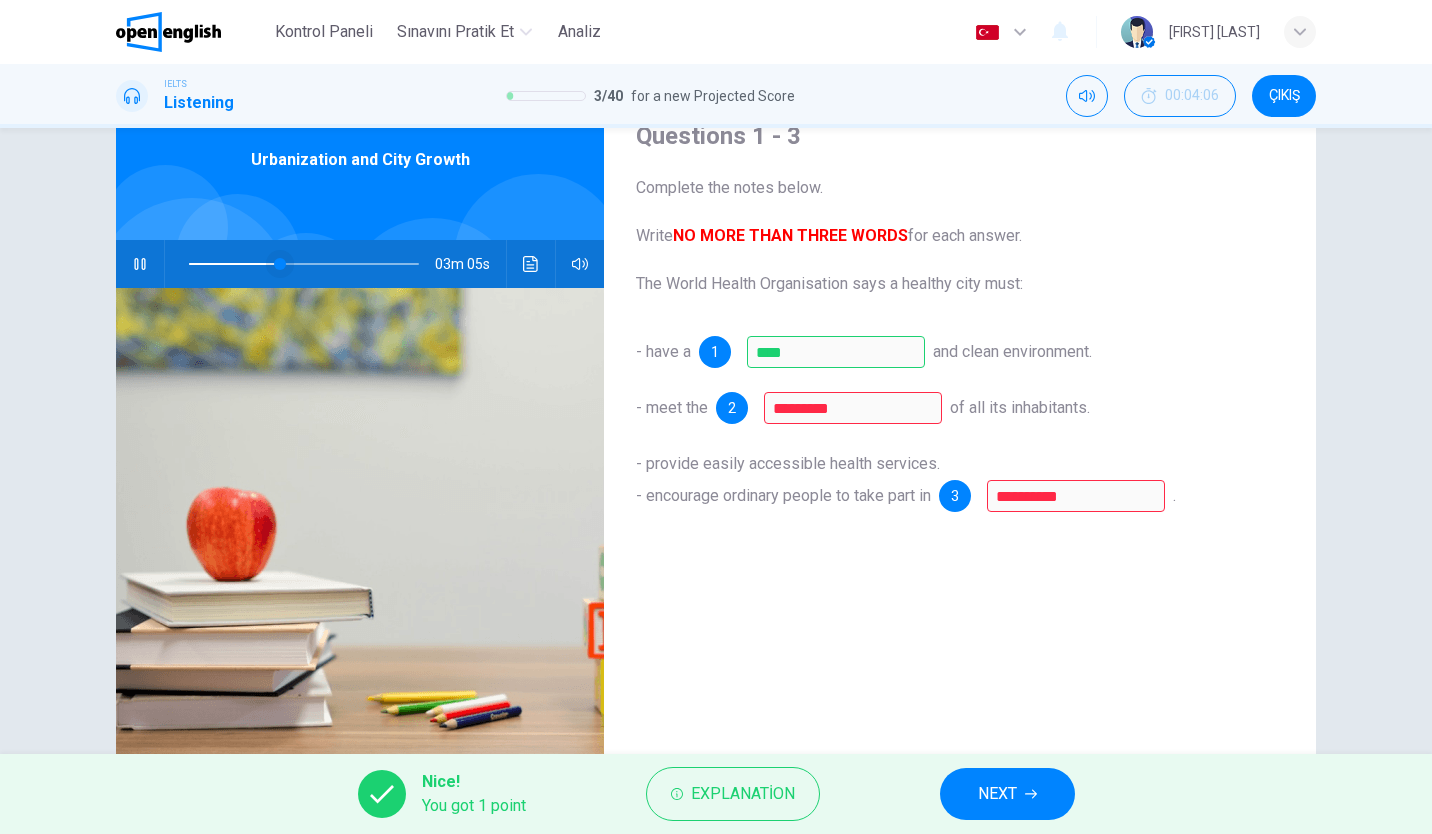 click at bounding box center (280, 264) 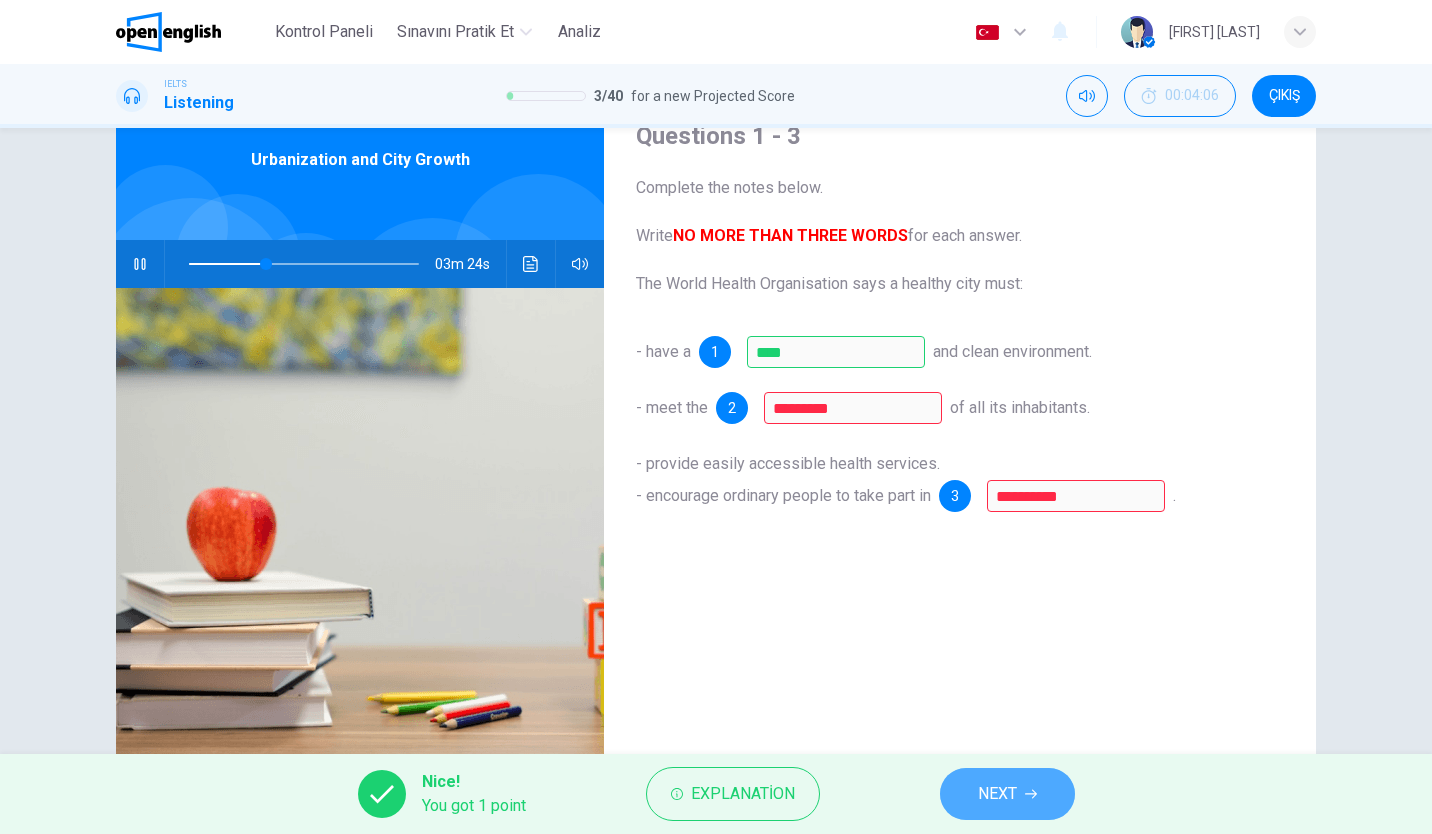 click on "NEXT" at bounding box center (1007, 794) 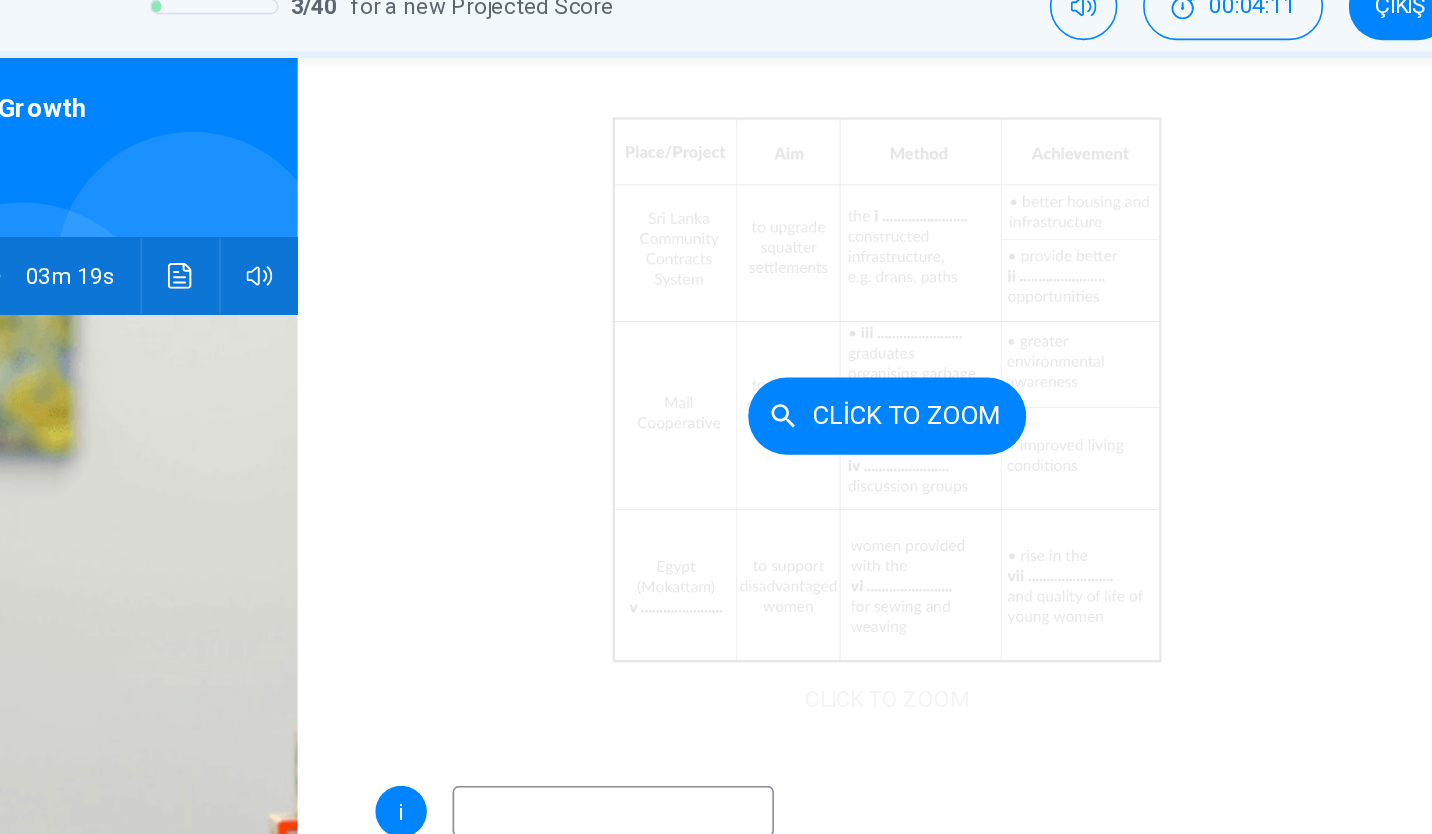 scroll, scrollTop: 192, scrollLeft: 0, axis: vertical 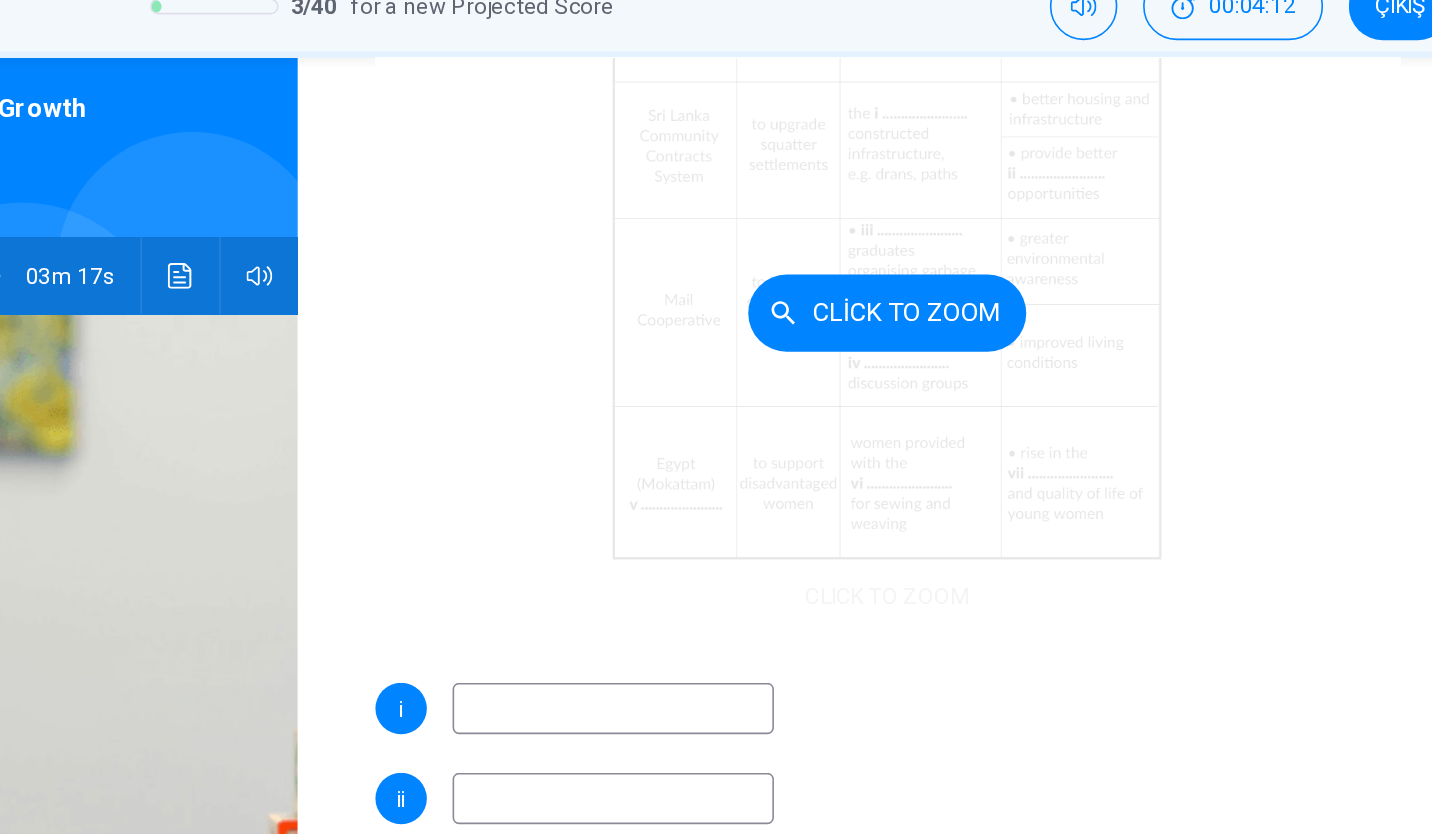 click on "Click to Zoom" at bounding box center [965, 286] 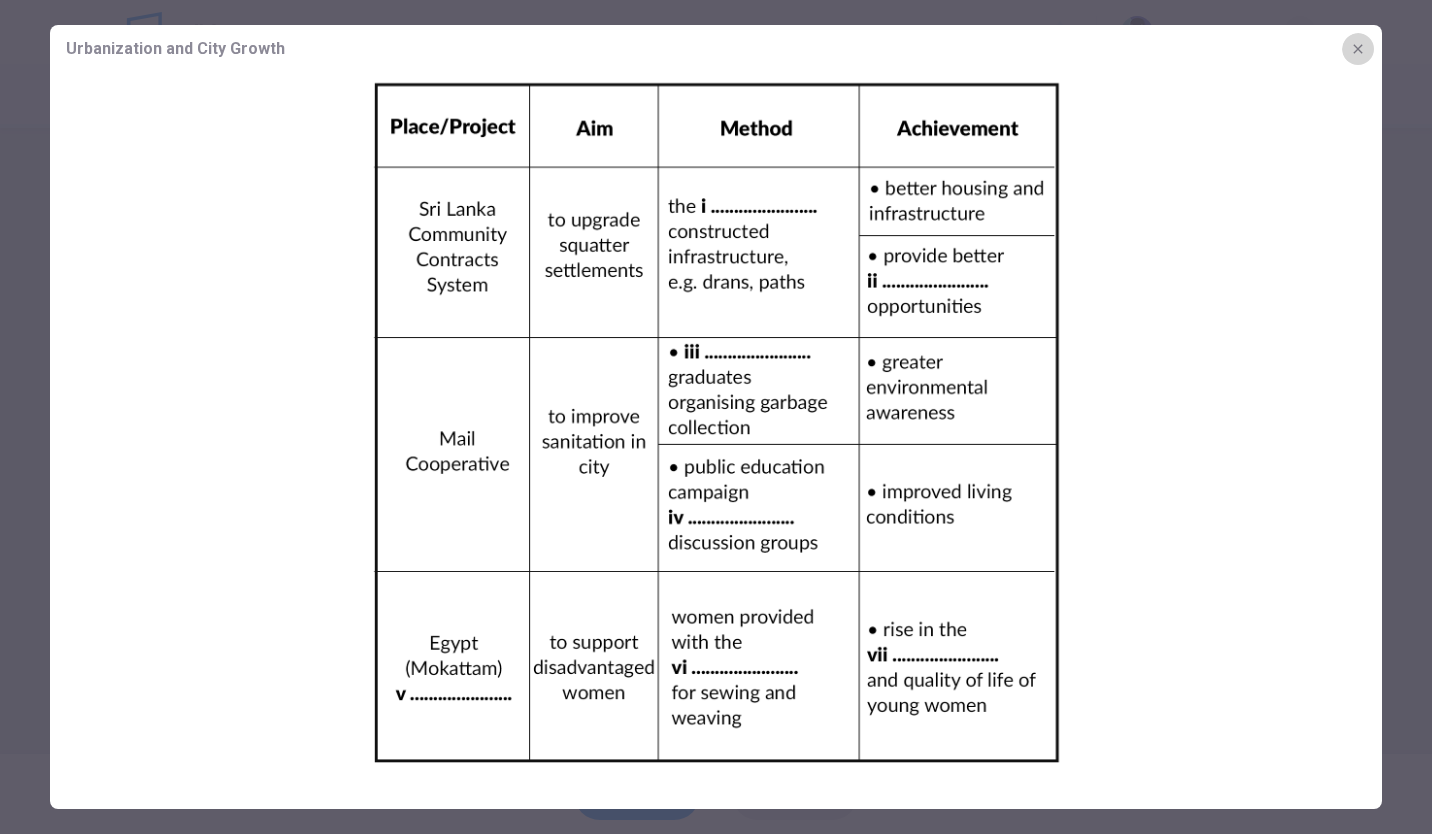 click 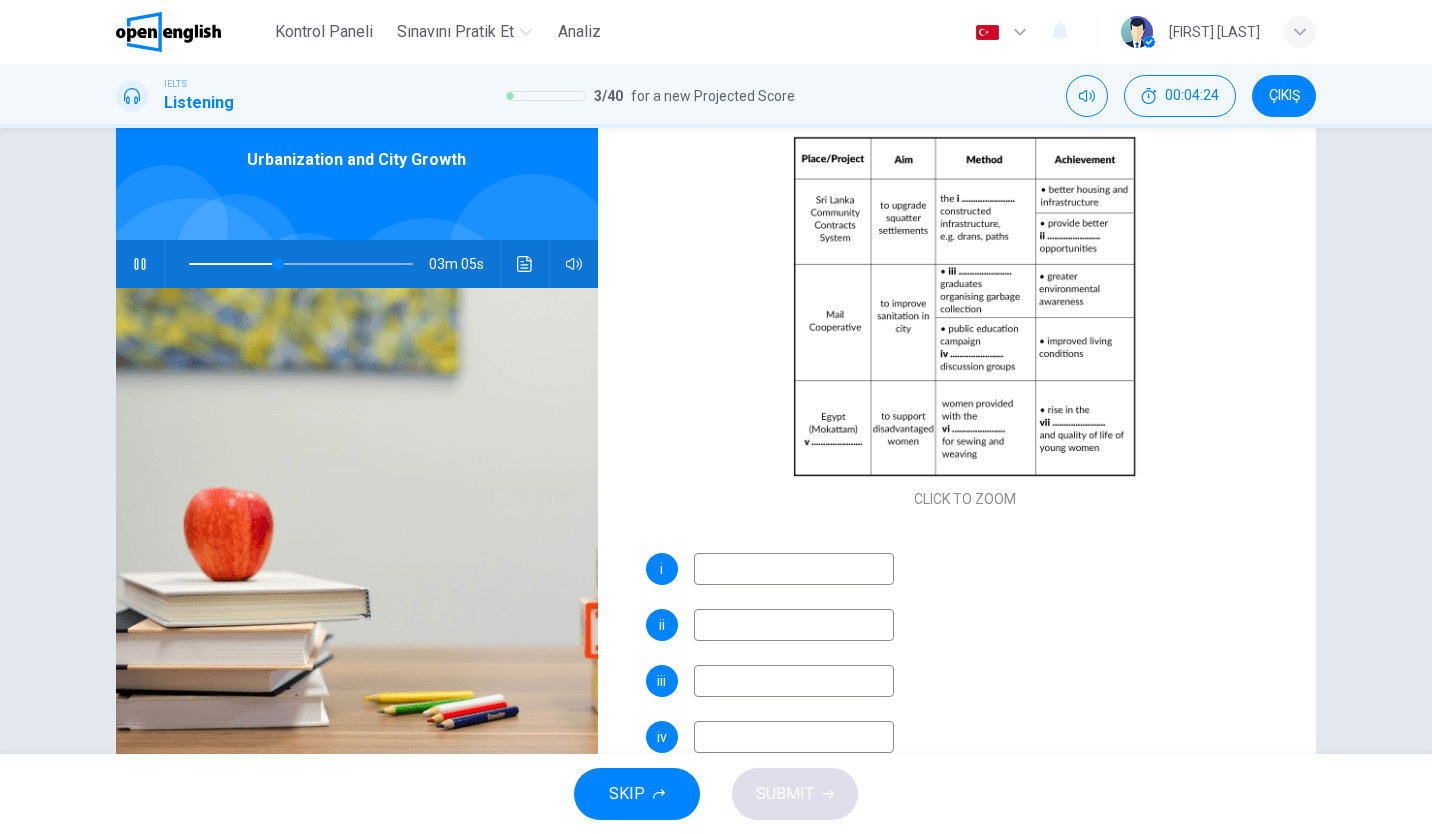 scroll, scrollTop: 158, scrollLeft: 0, axis: vertical 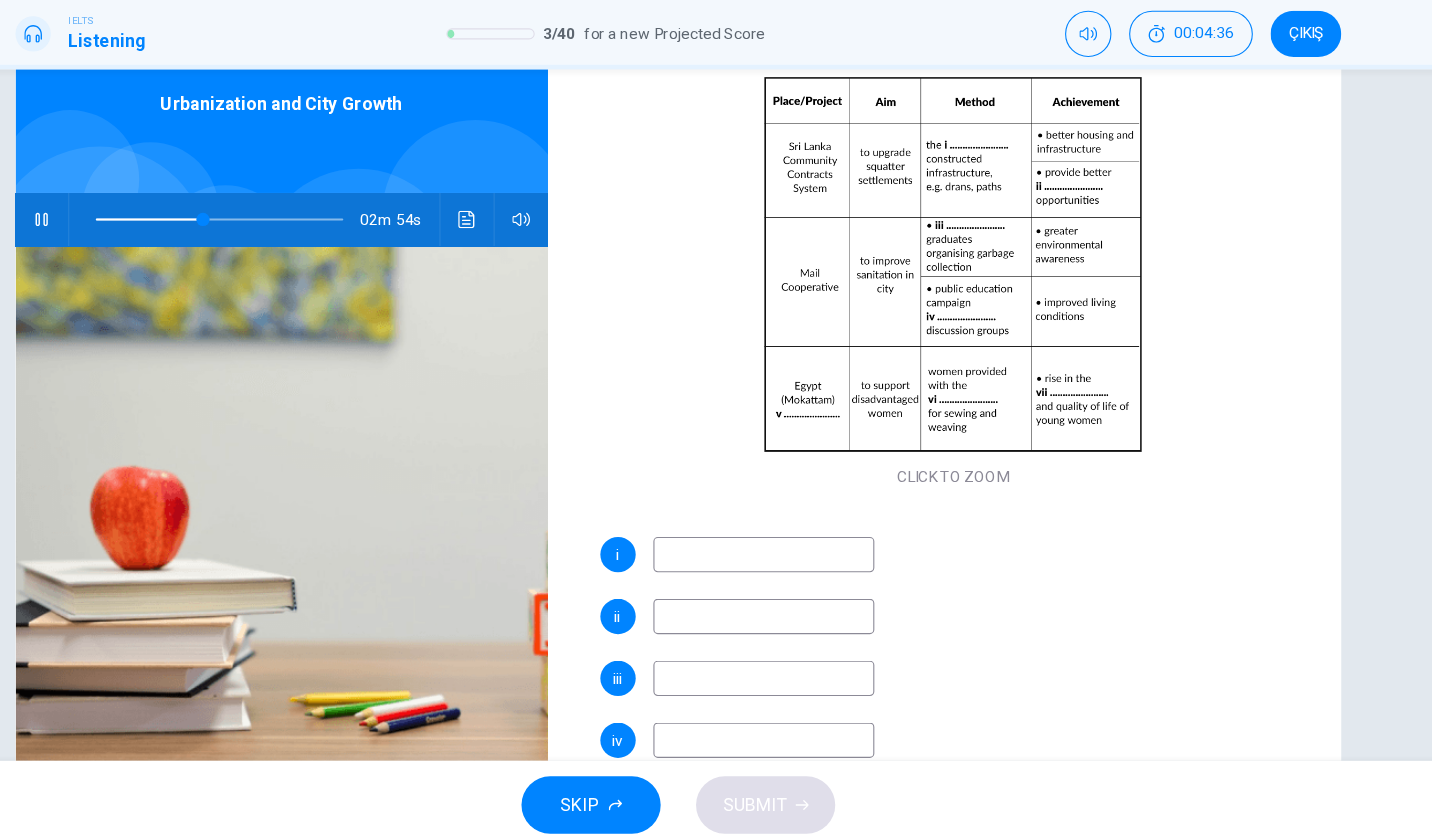 click at bounding box center [794, 567] 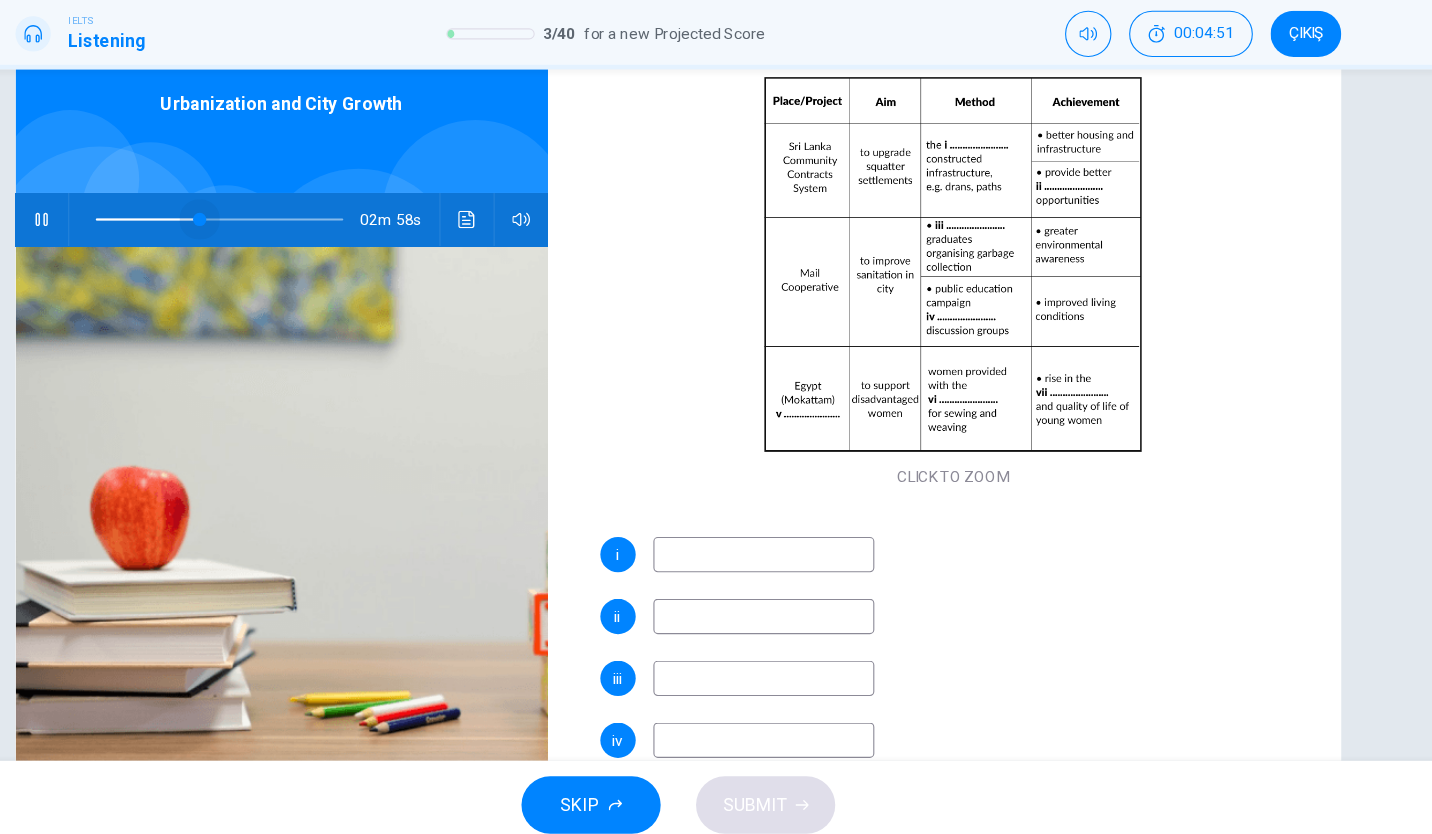 click at bounding box center (283, 264) 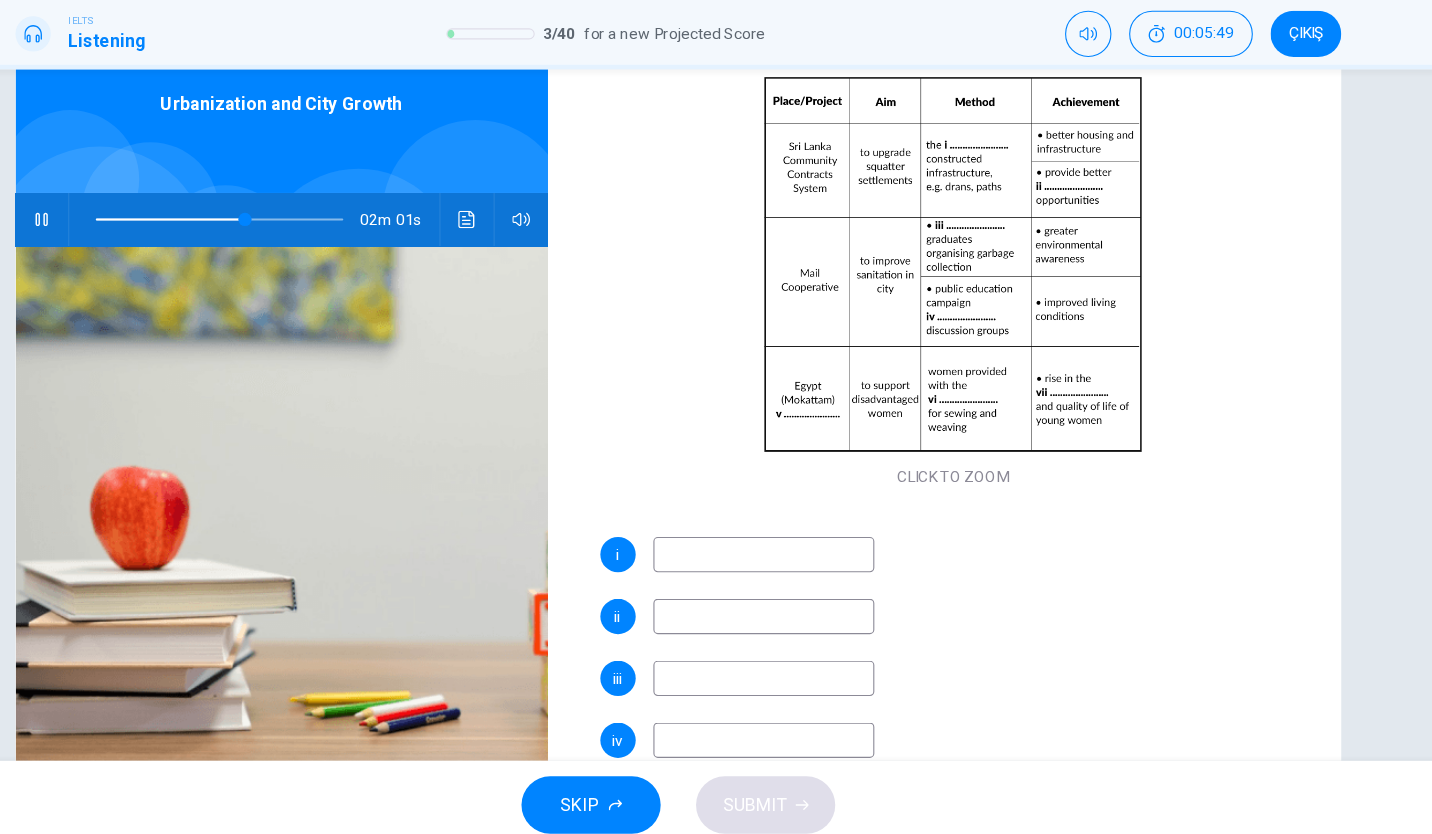 click at bounding box center [794, 679] 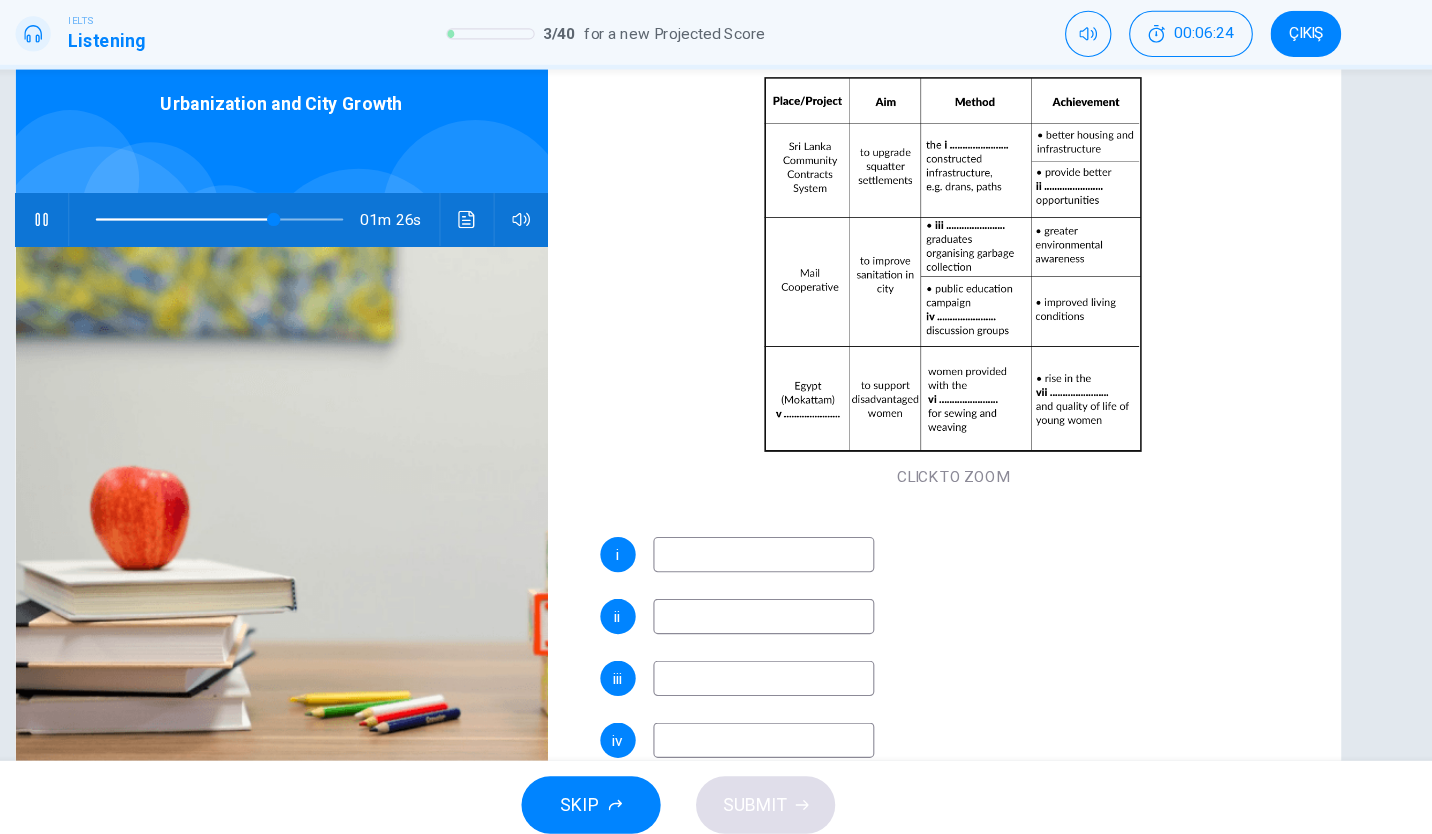 type on "**" 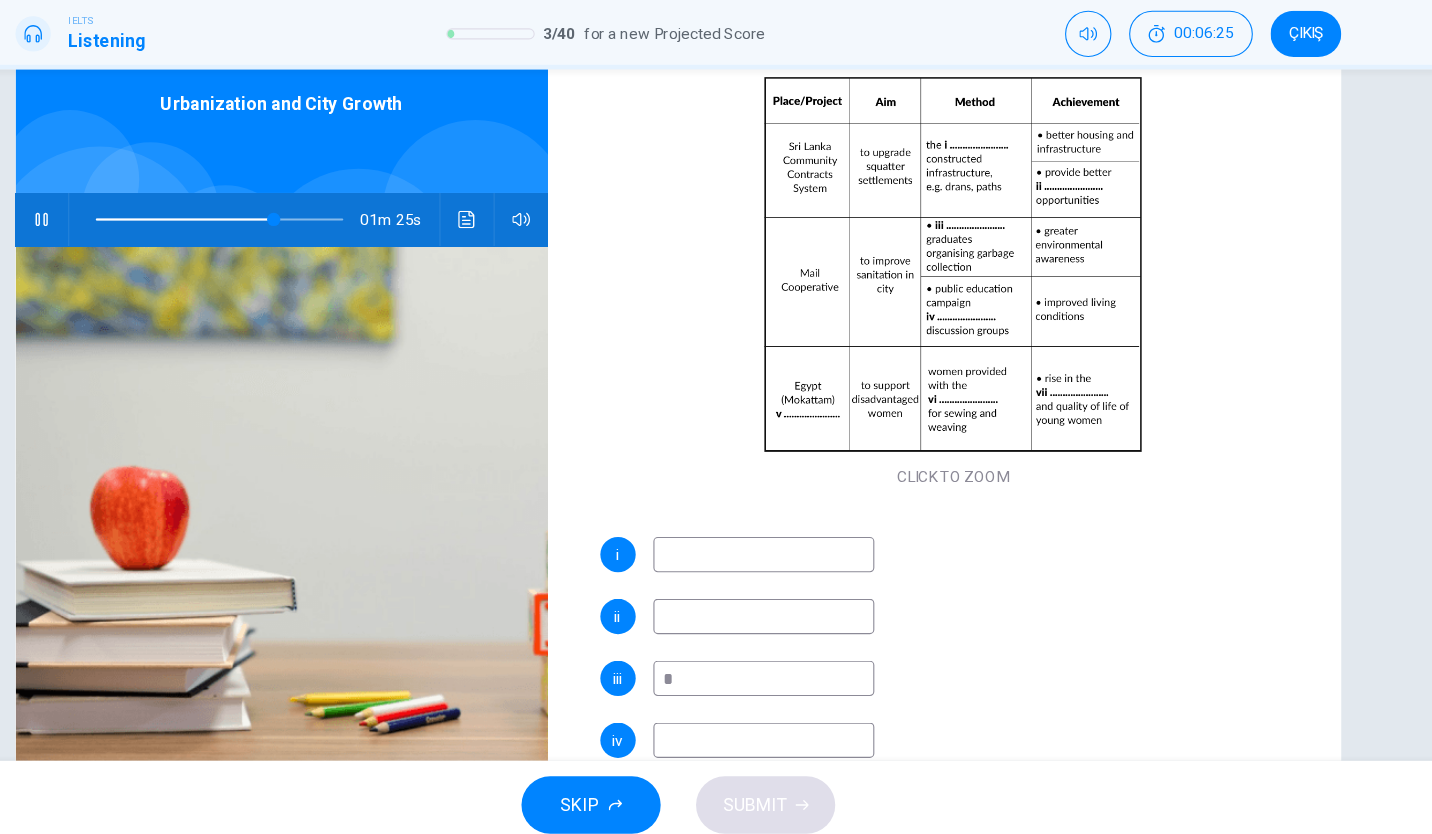 type on "**" 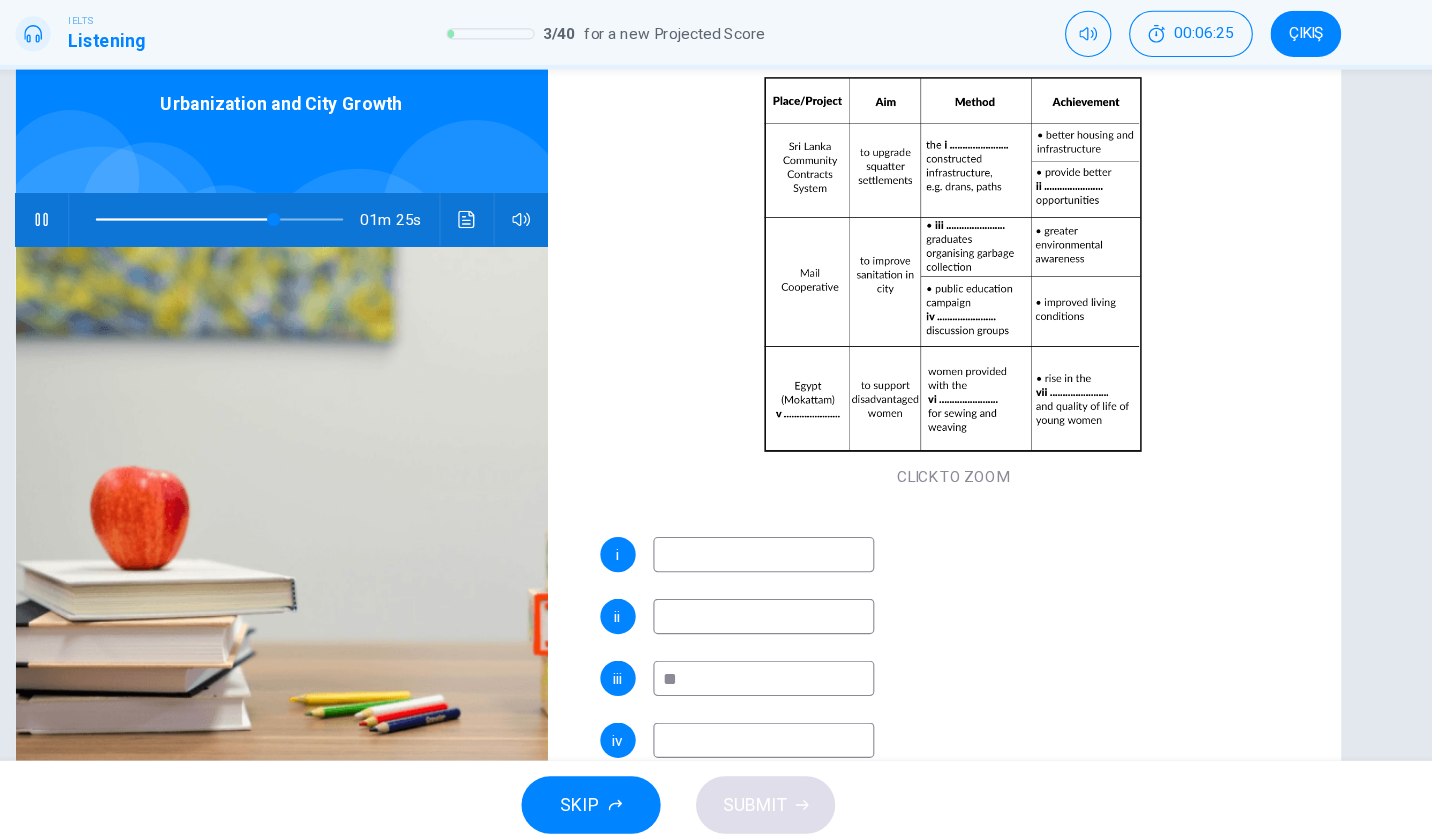 type on "**" 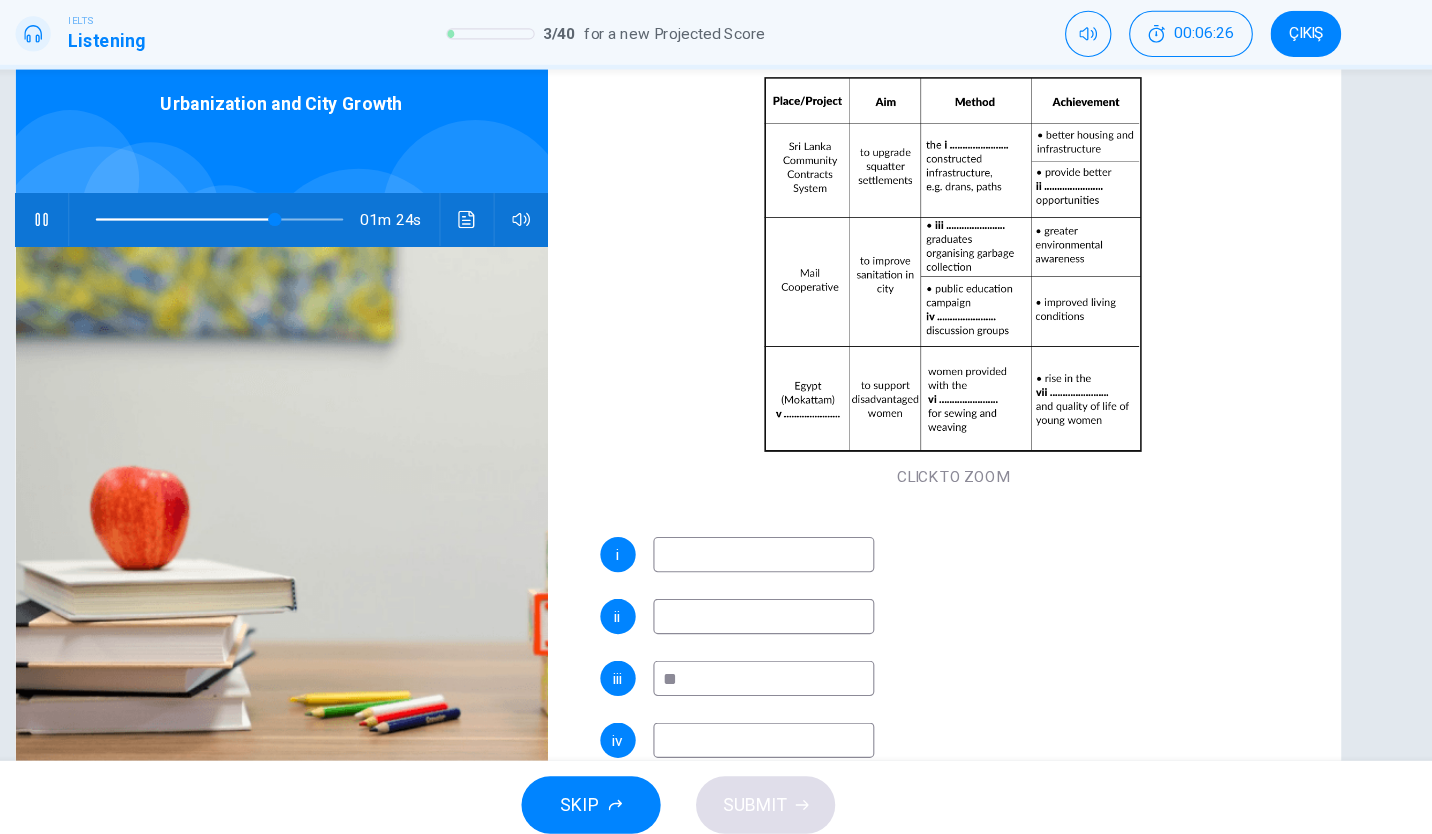 type on "***" 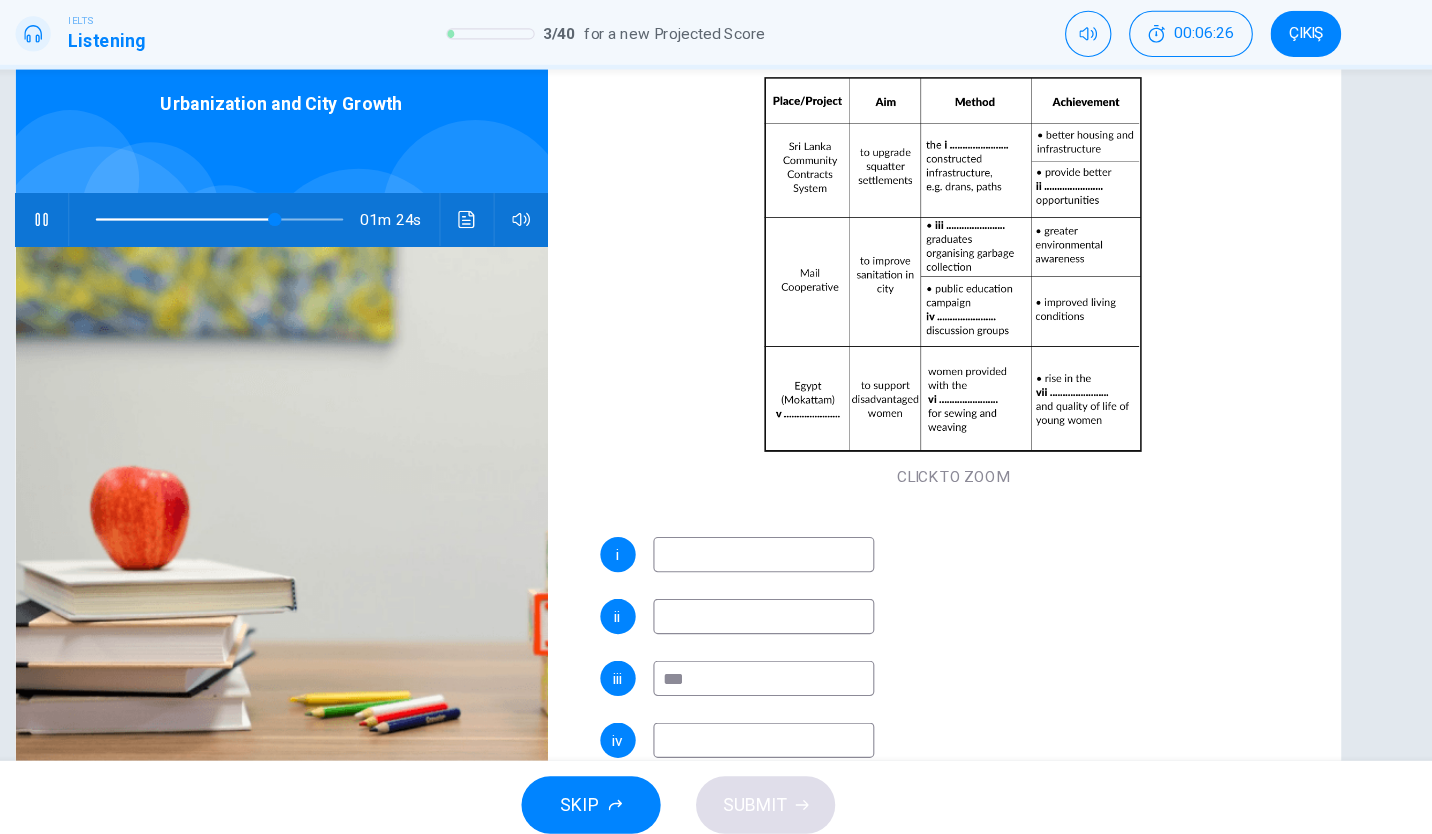 type on "**" 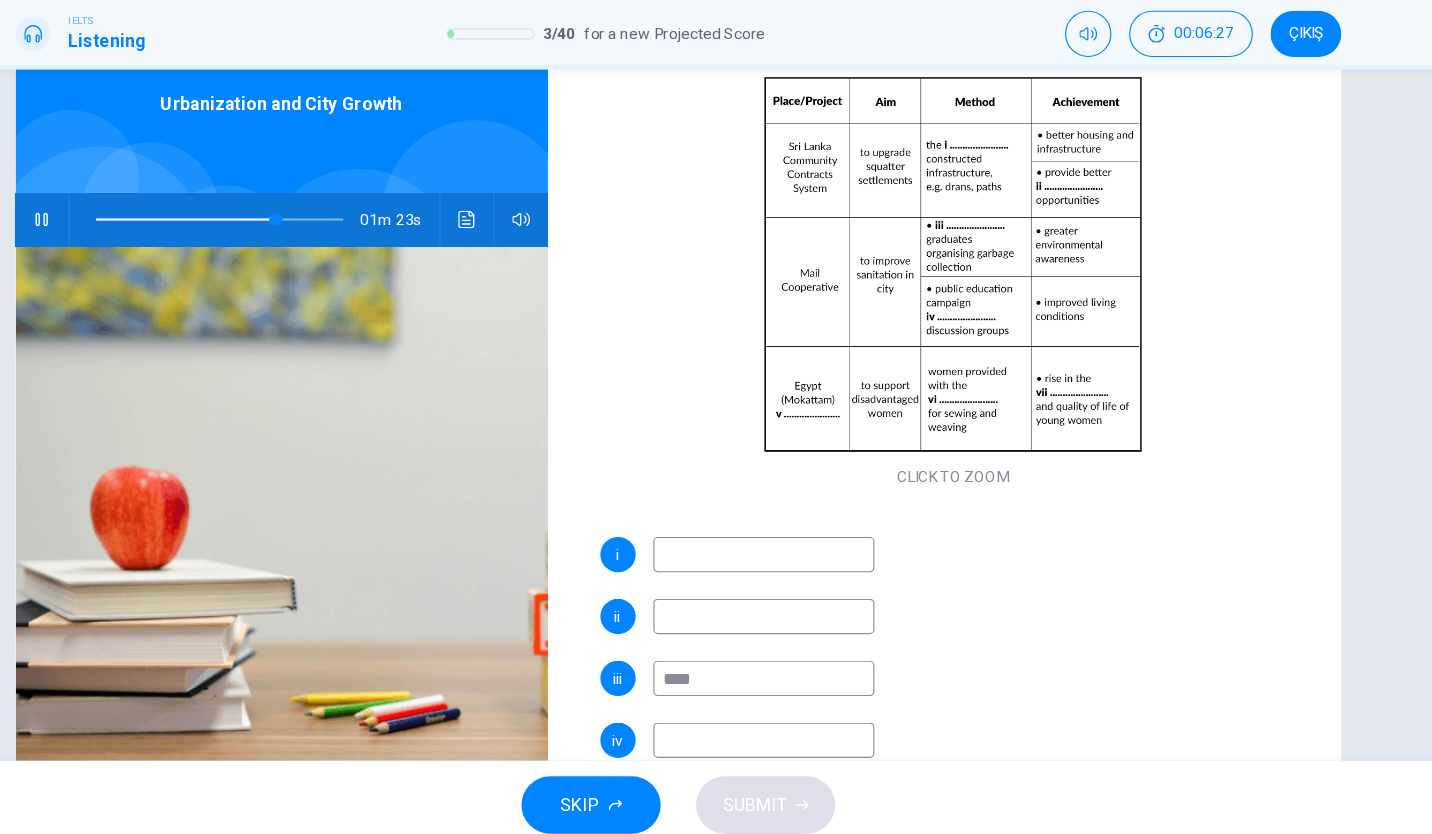 type on "*****" 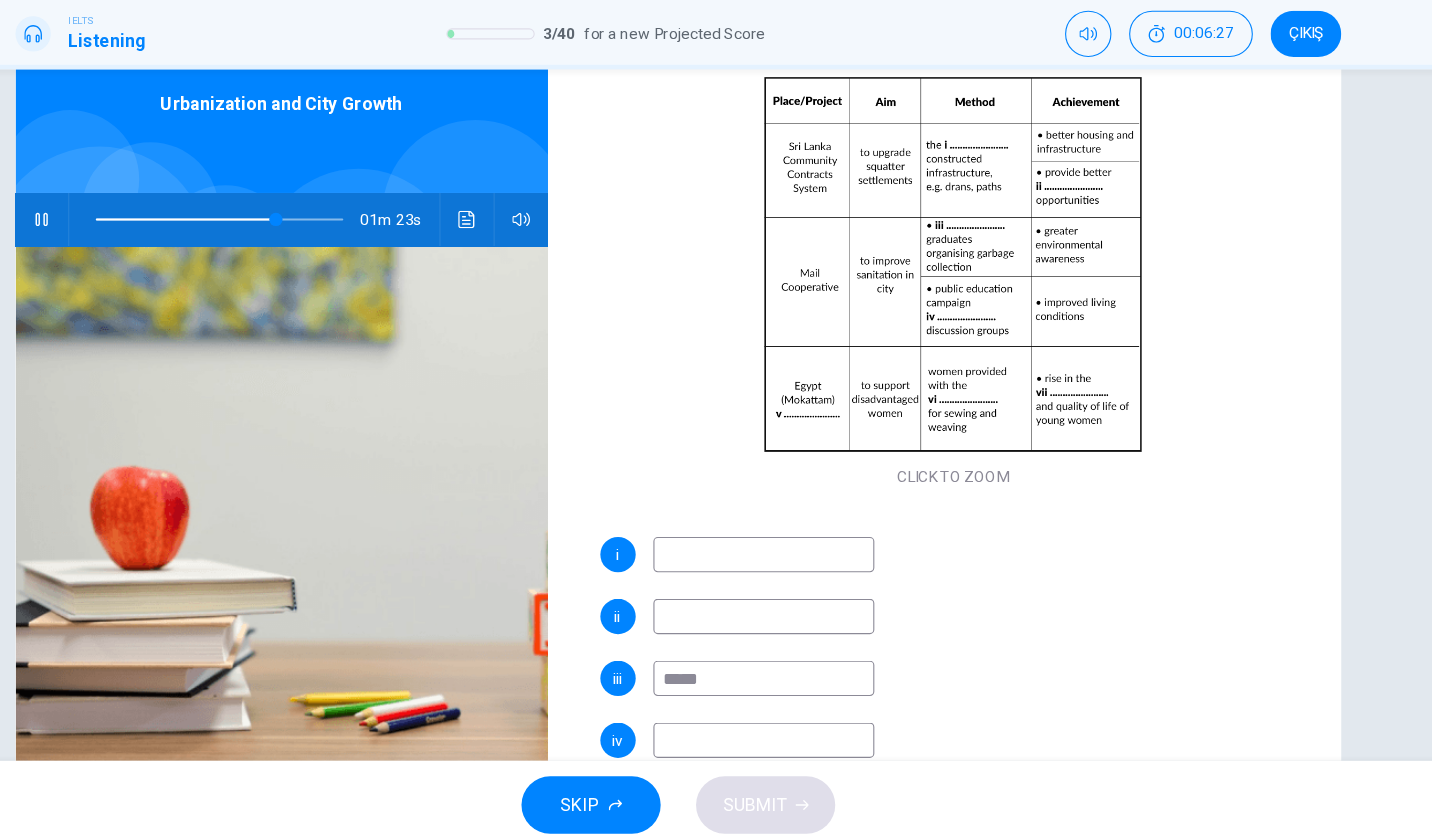 type on "**" 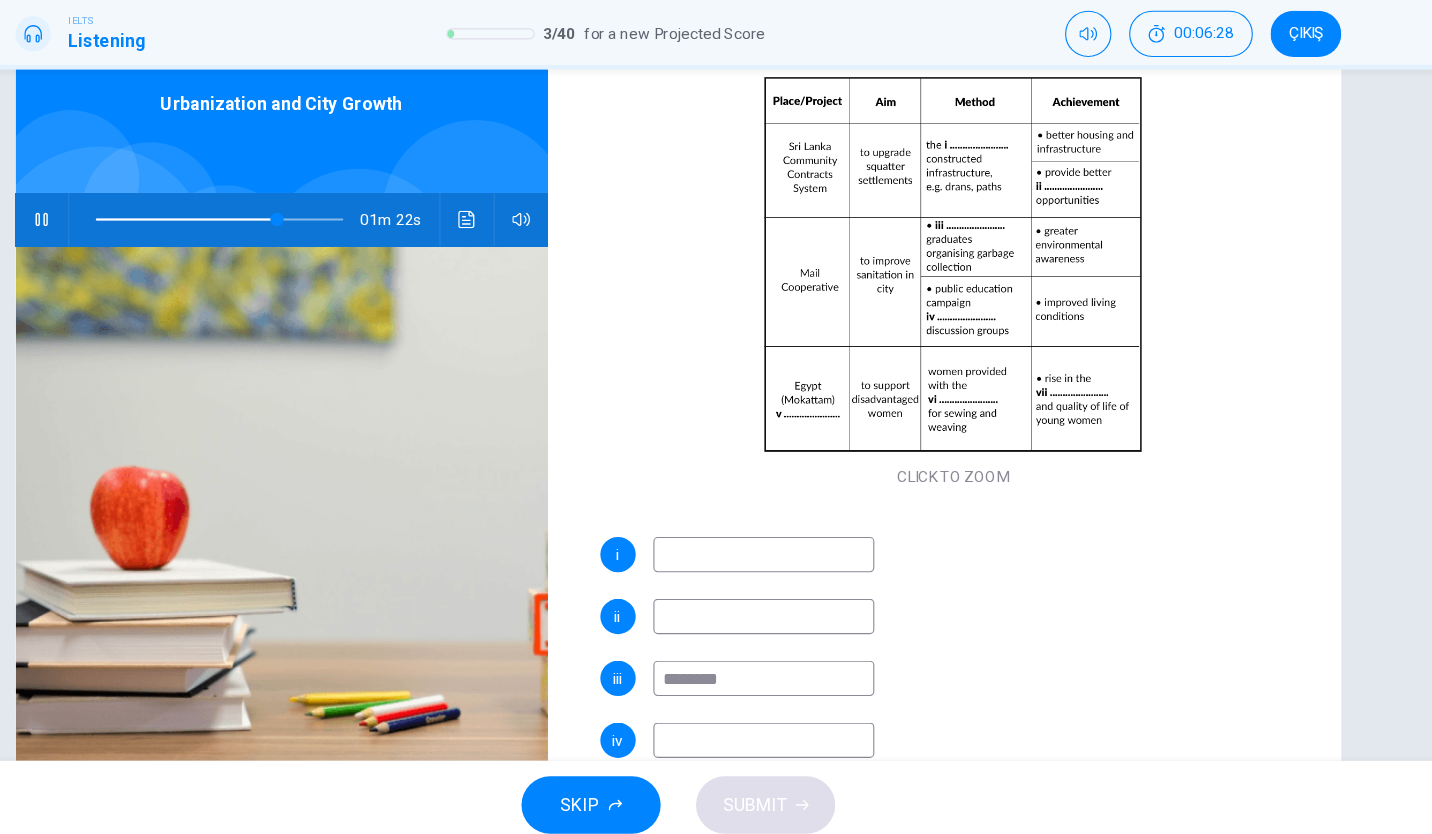 type on "*********" 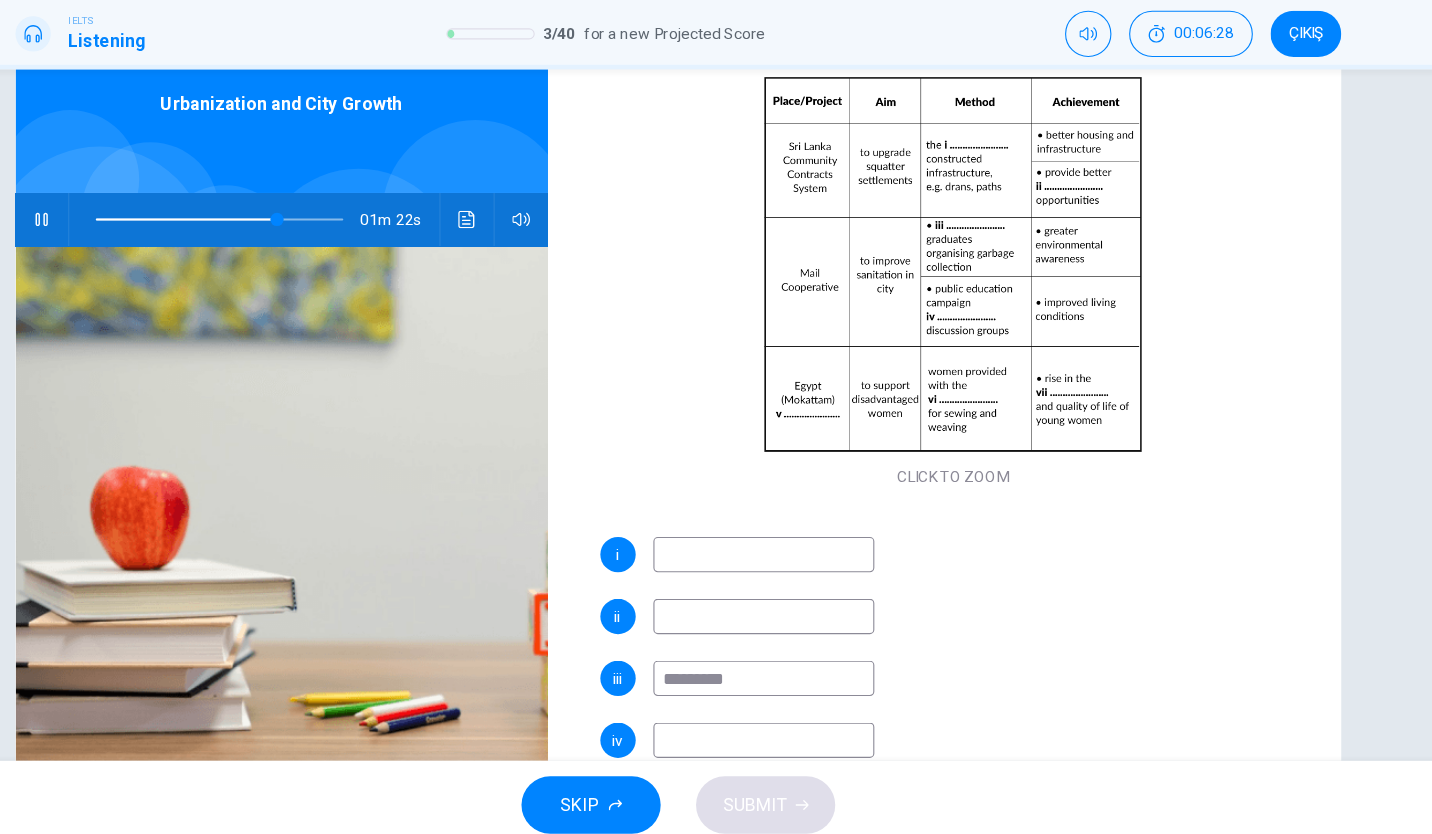 type on "**" 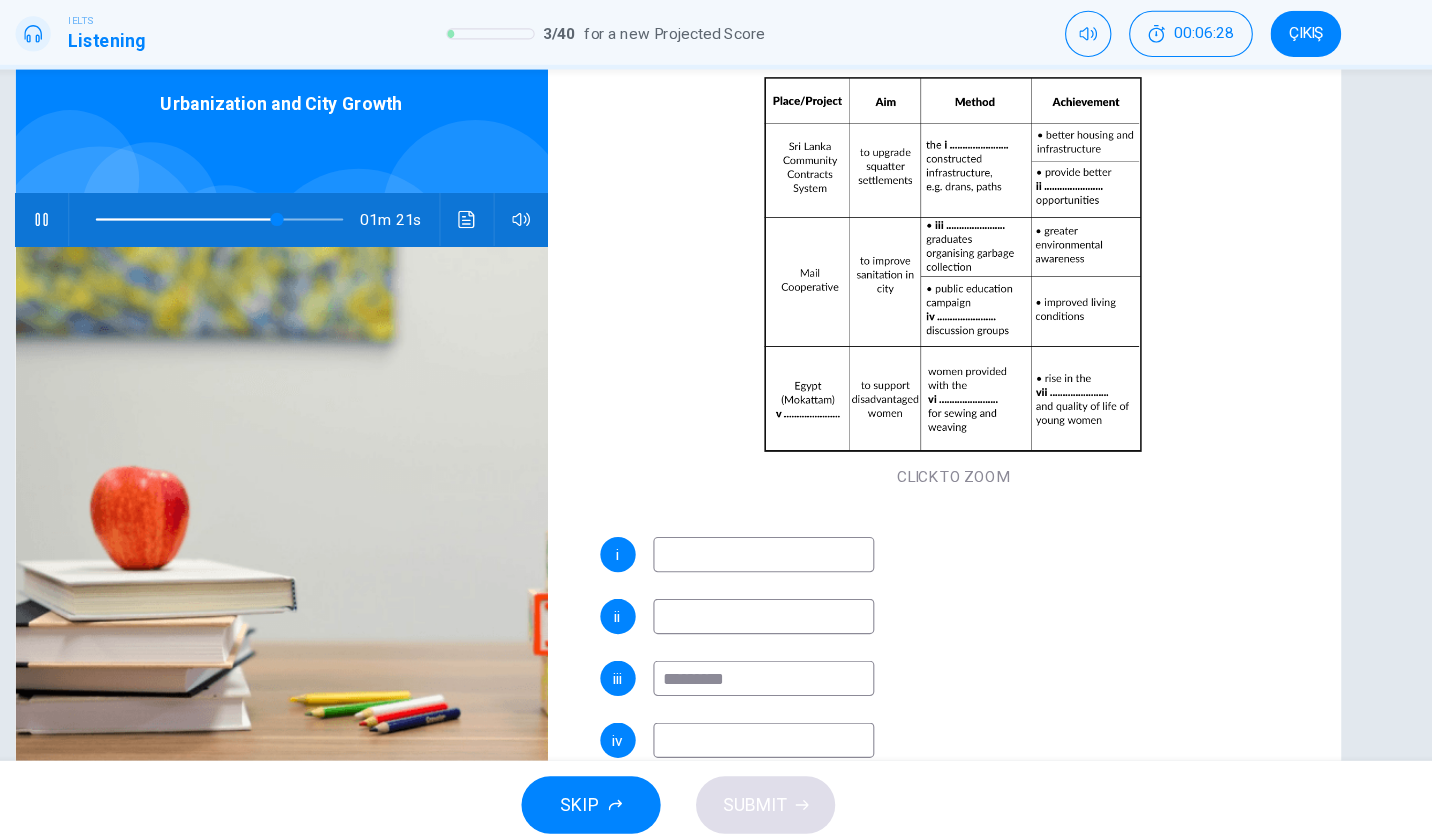 type on "**********" 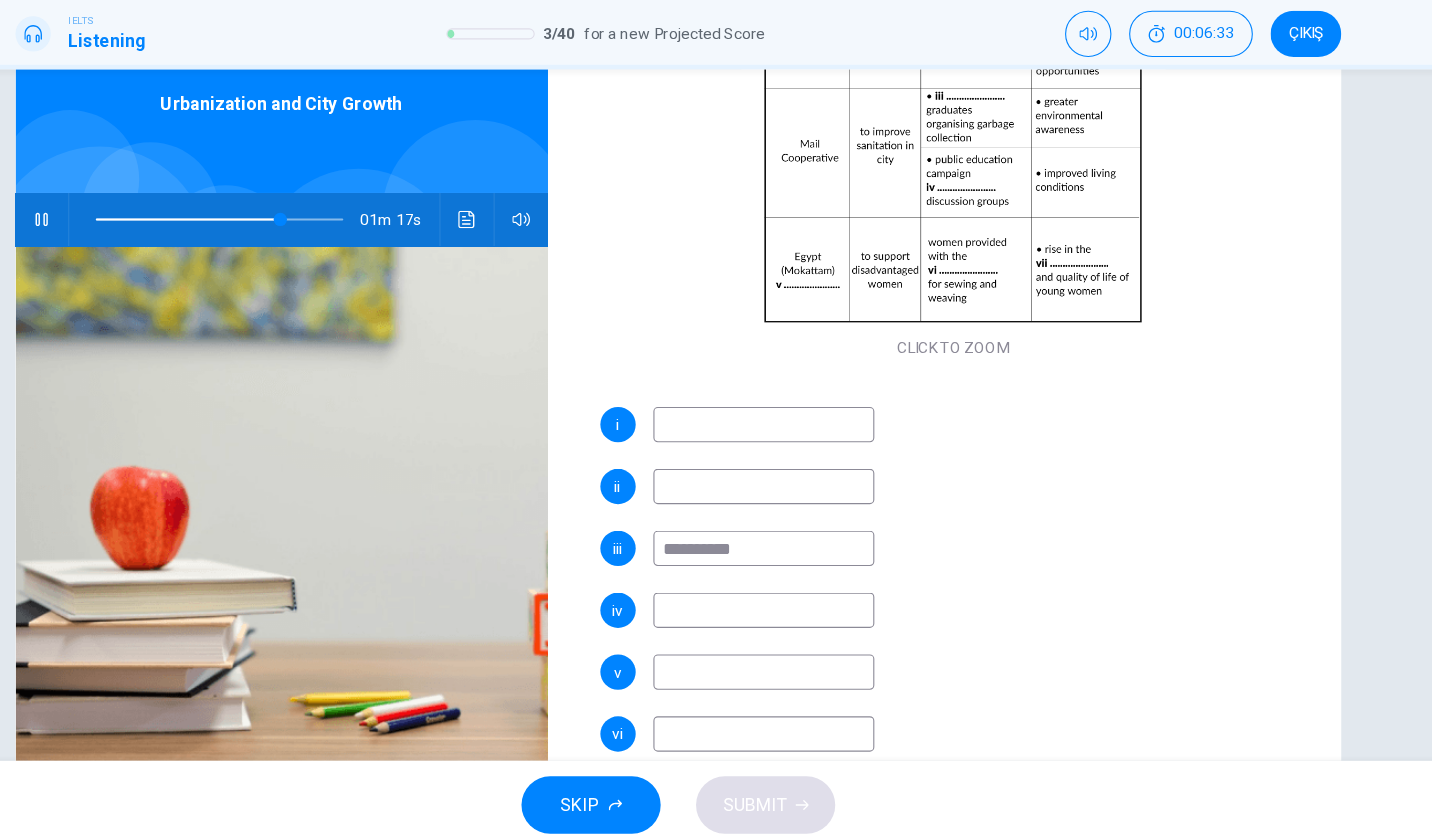 scroll, scrollTop: 279, scrollLeft: 0, axis: vertical 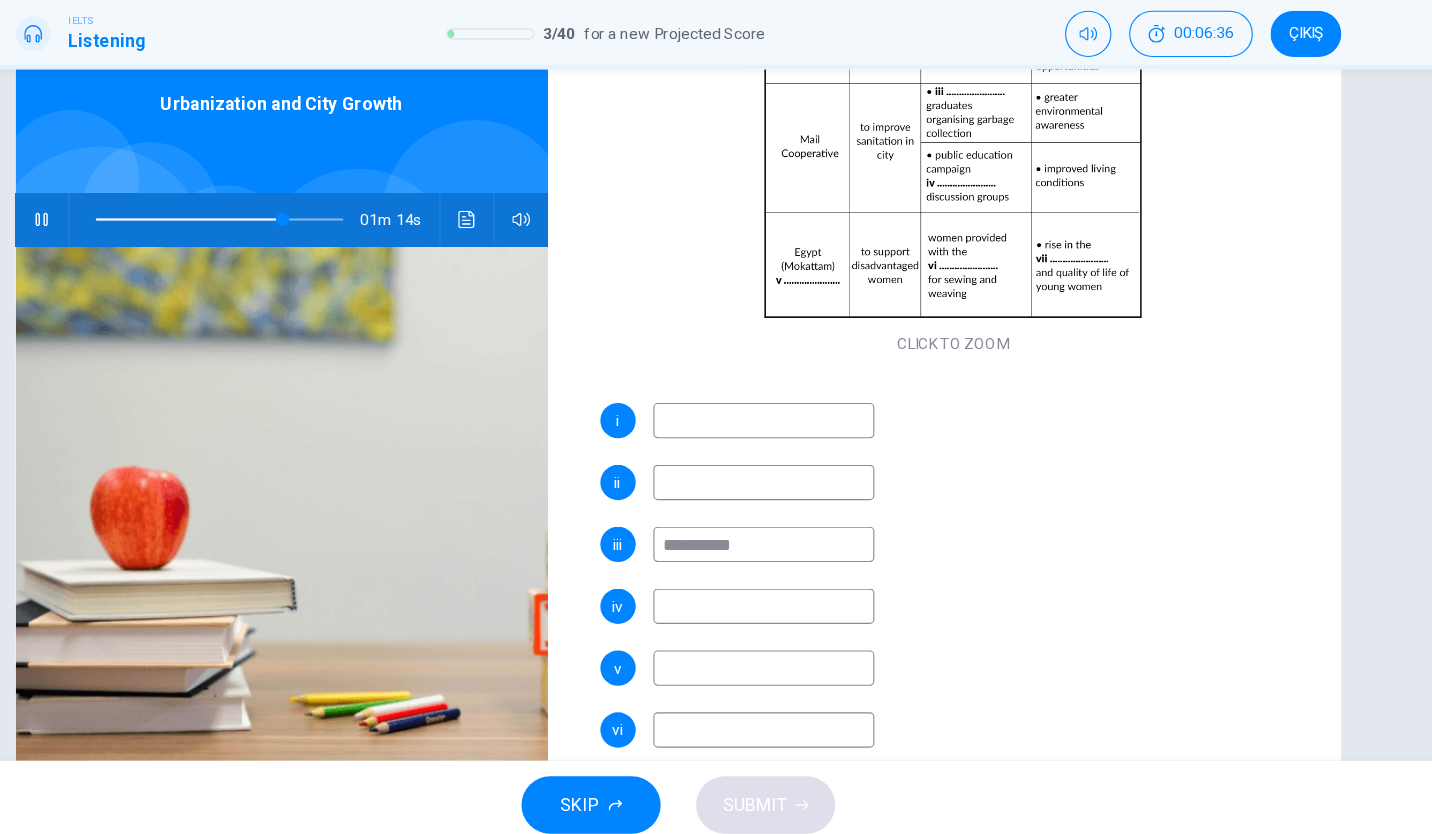 type on "**" 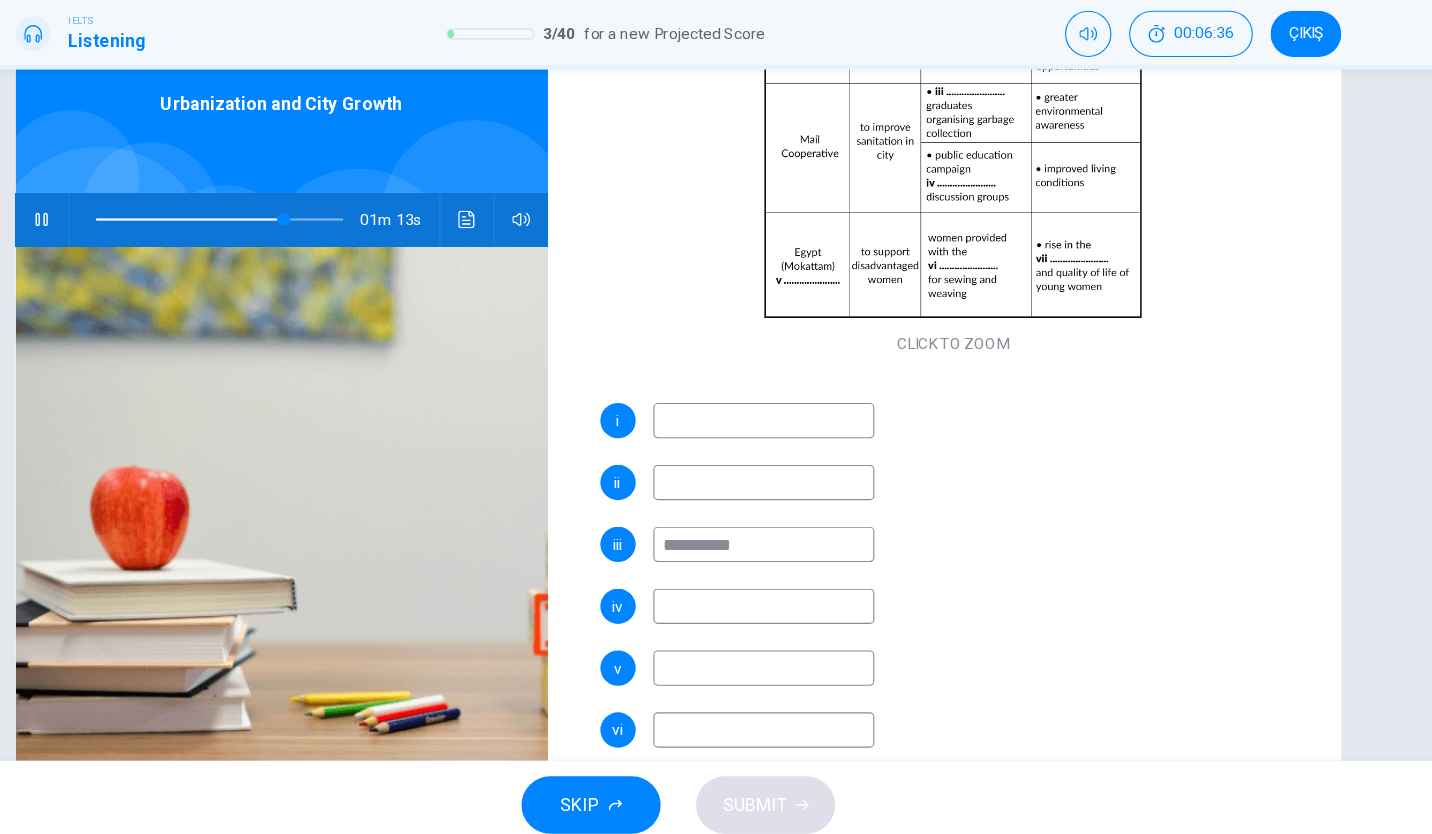 type on "**********" 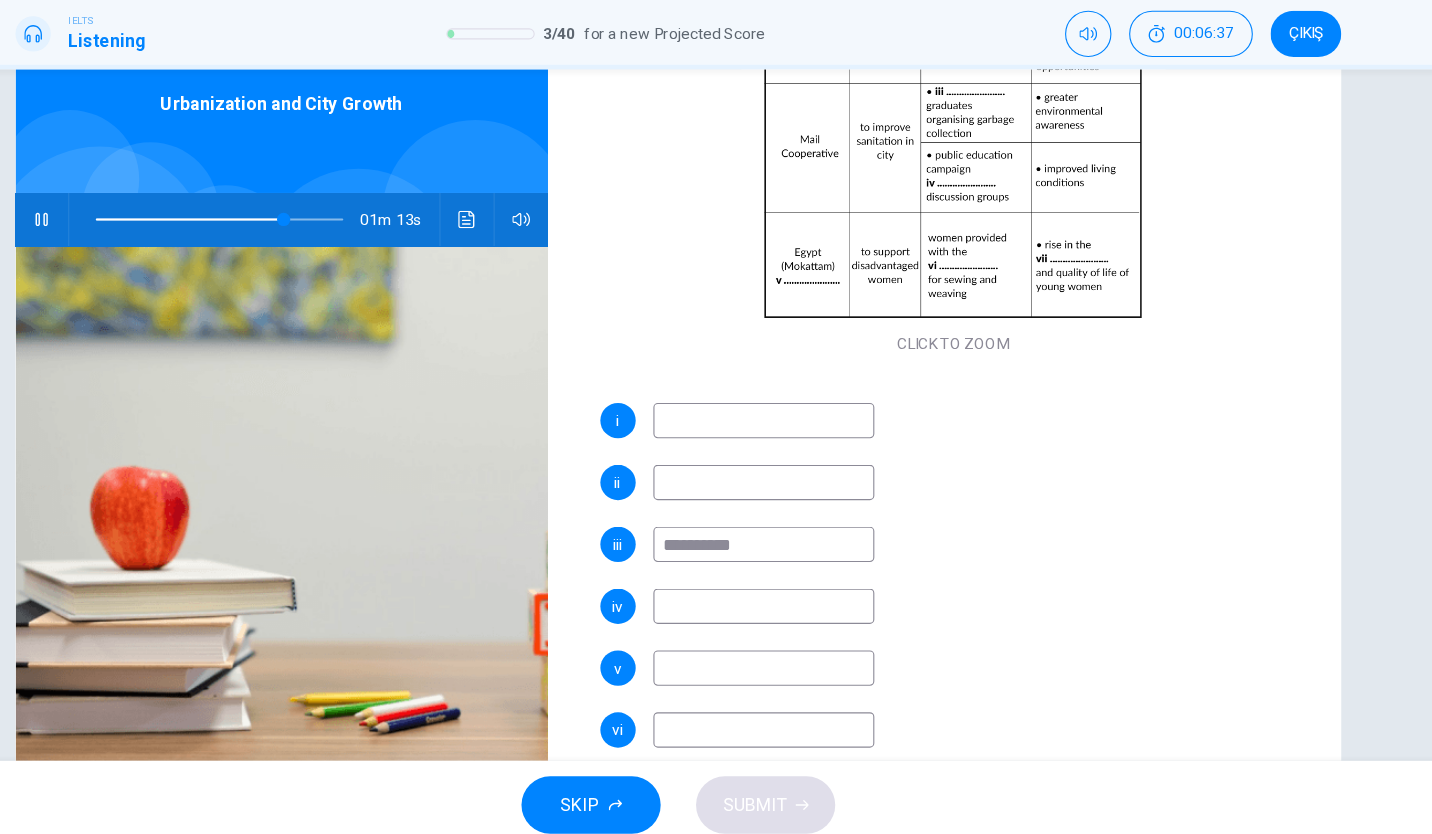 click at bounding box center (794, 614) 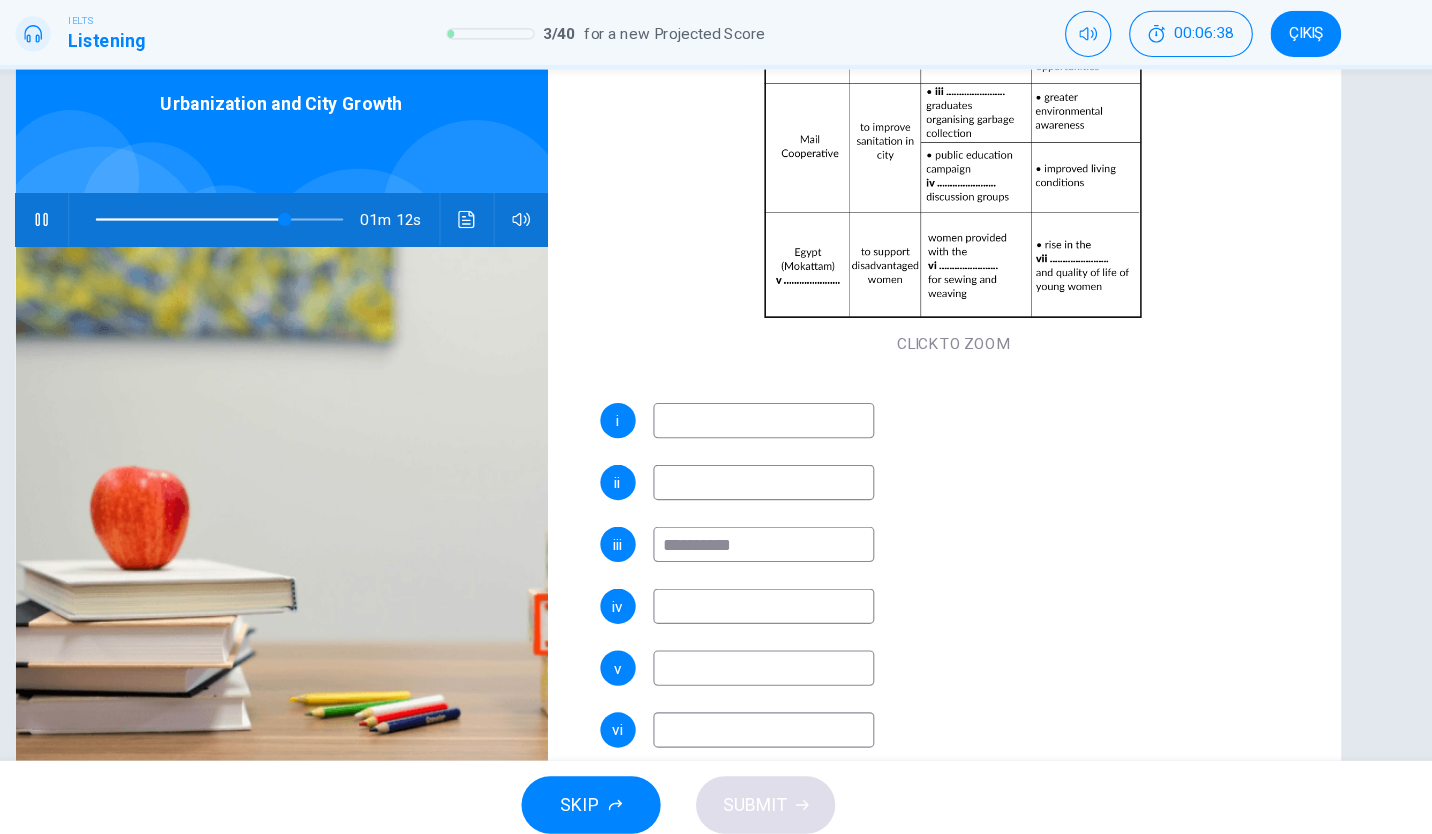 type on "*" 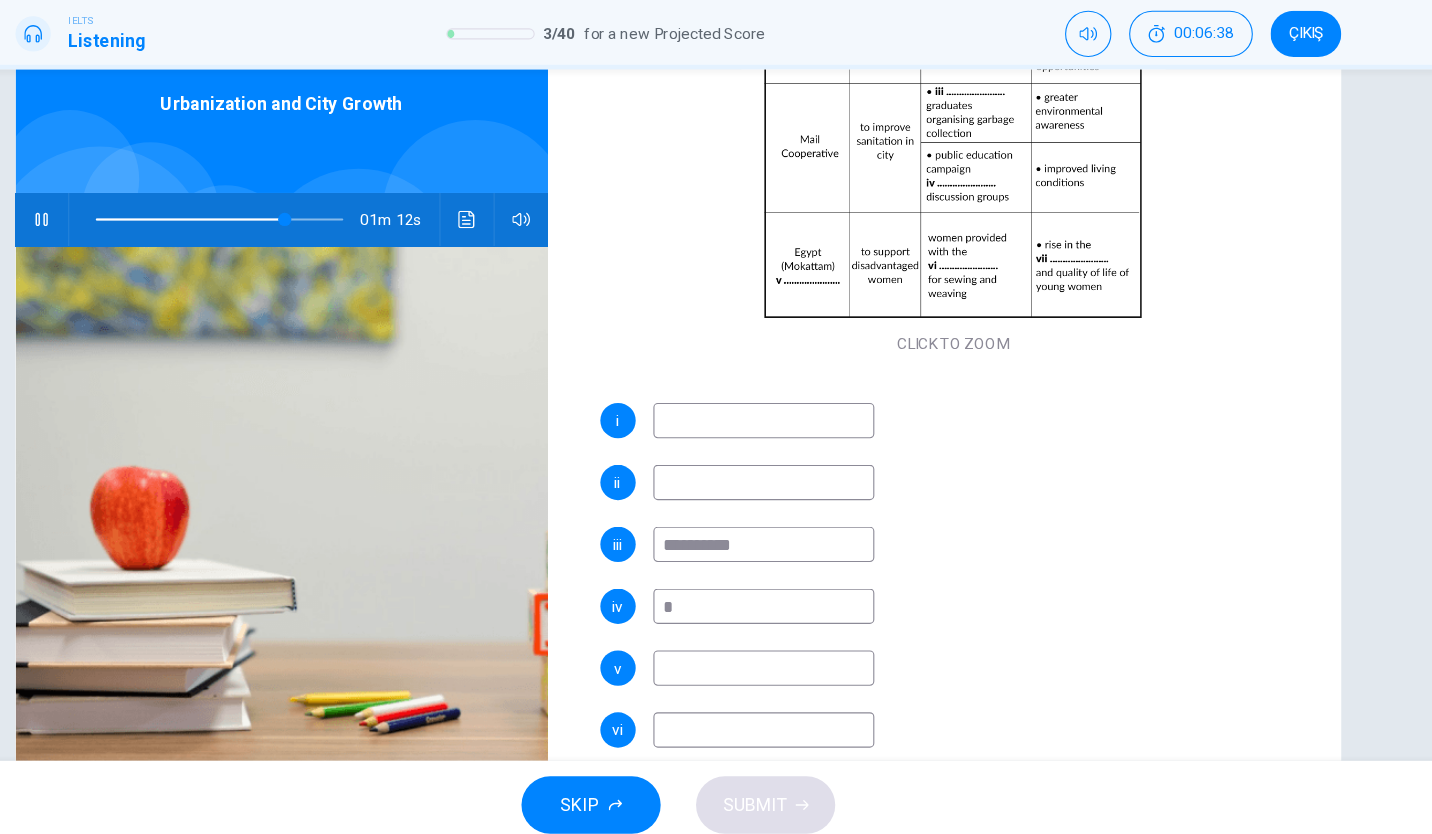 type on "**" 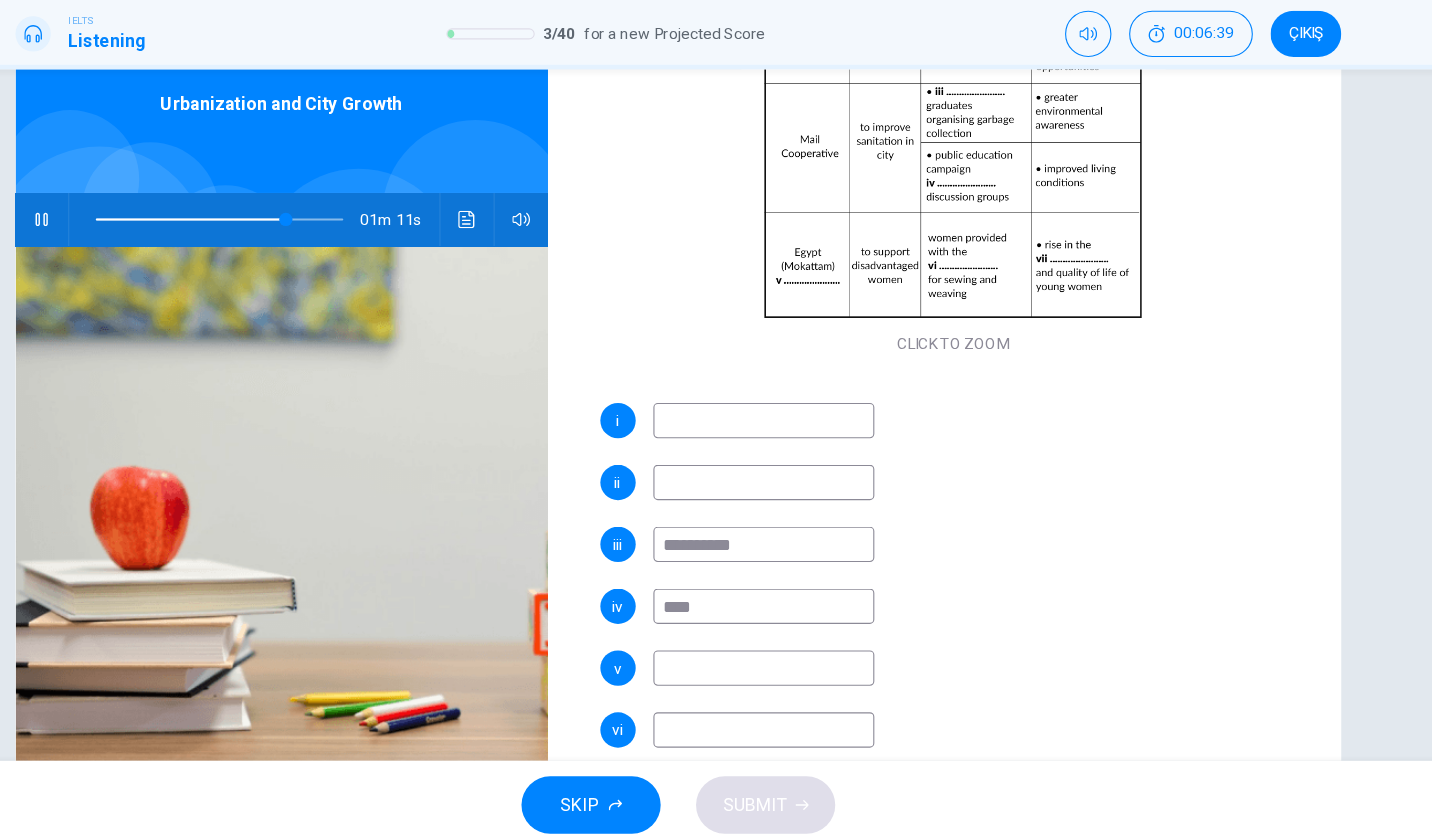 type on "*****" 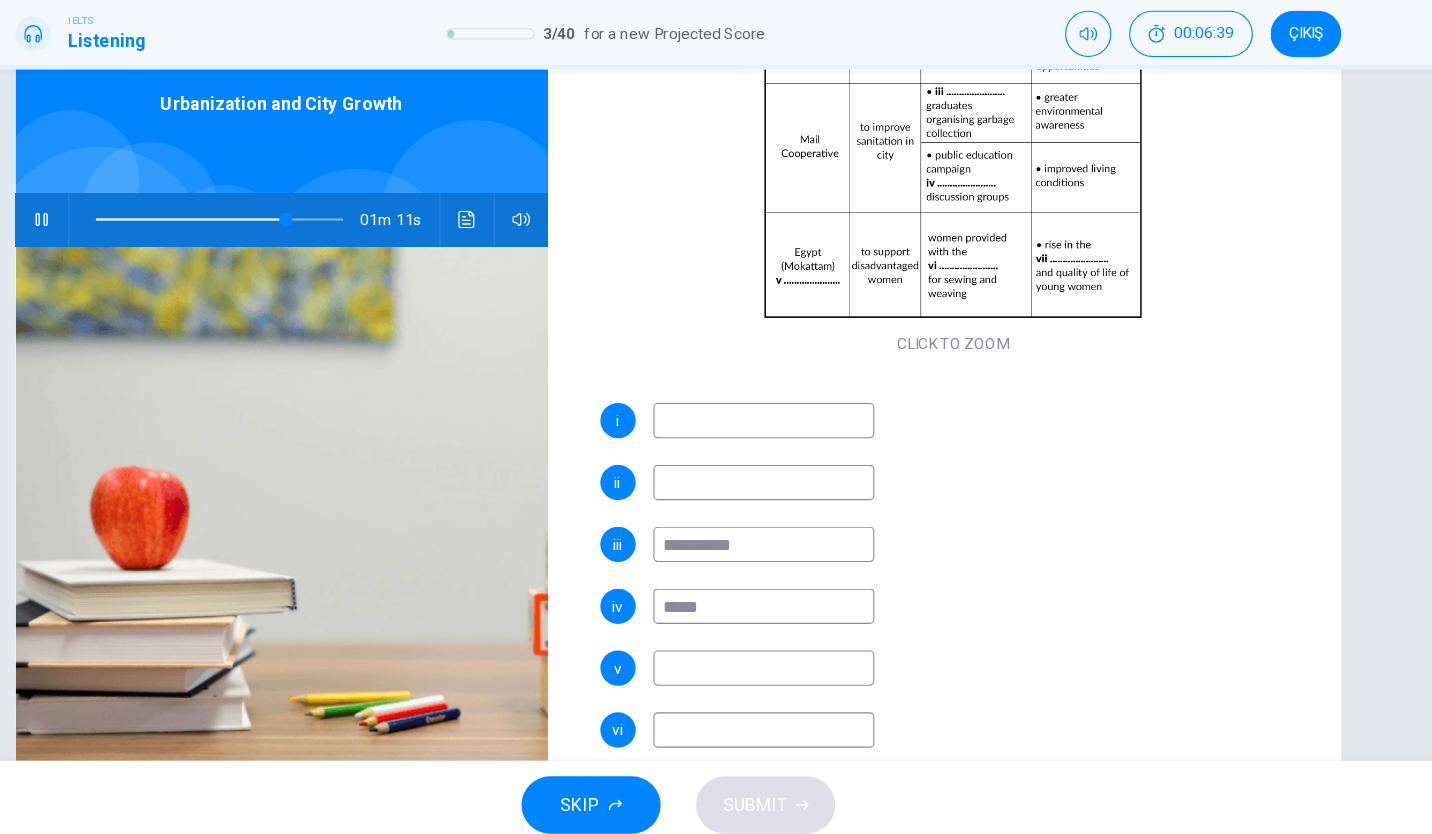 type on "**" 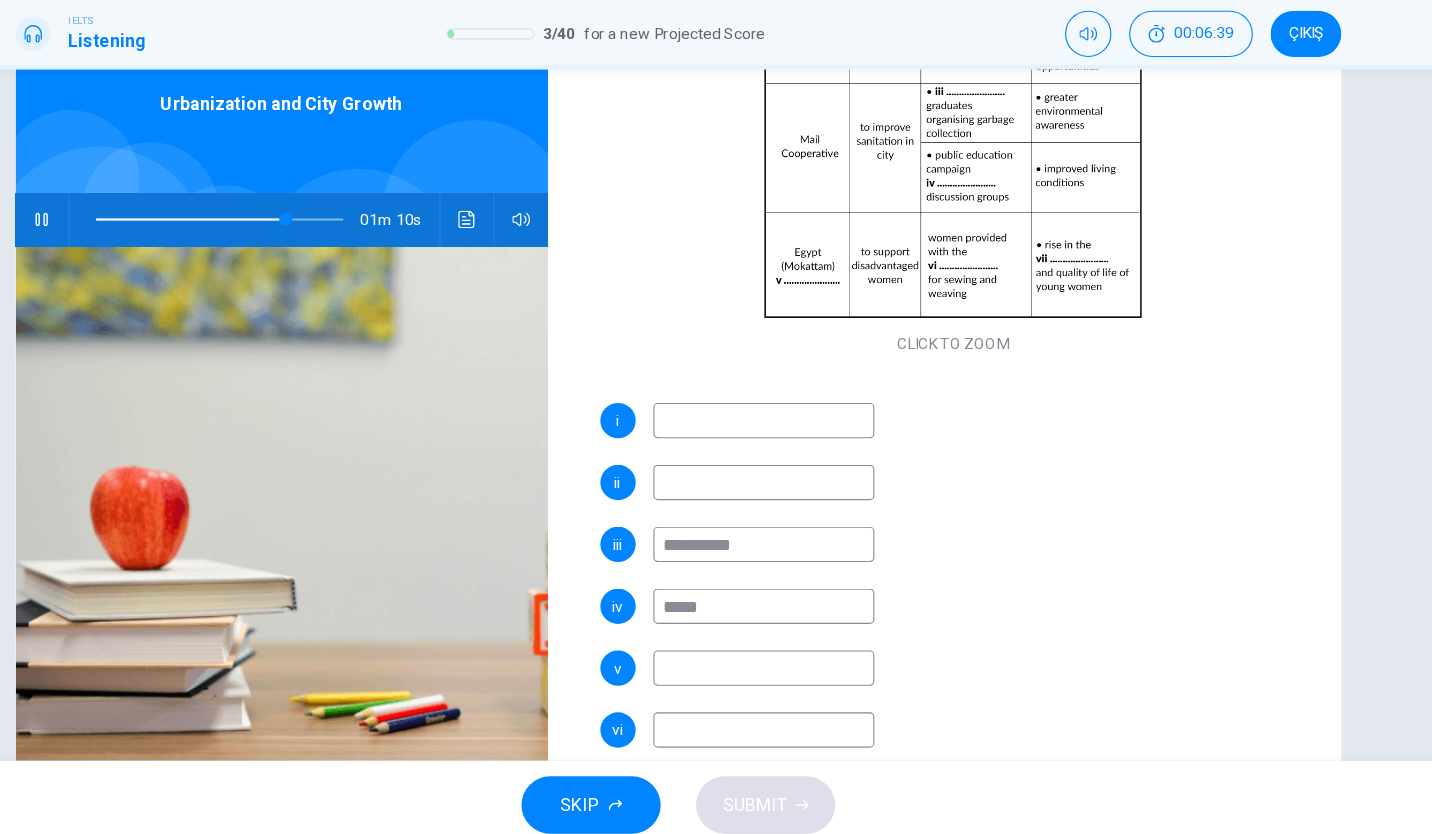 type on "******" 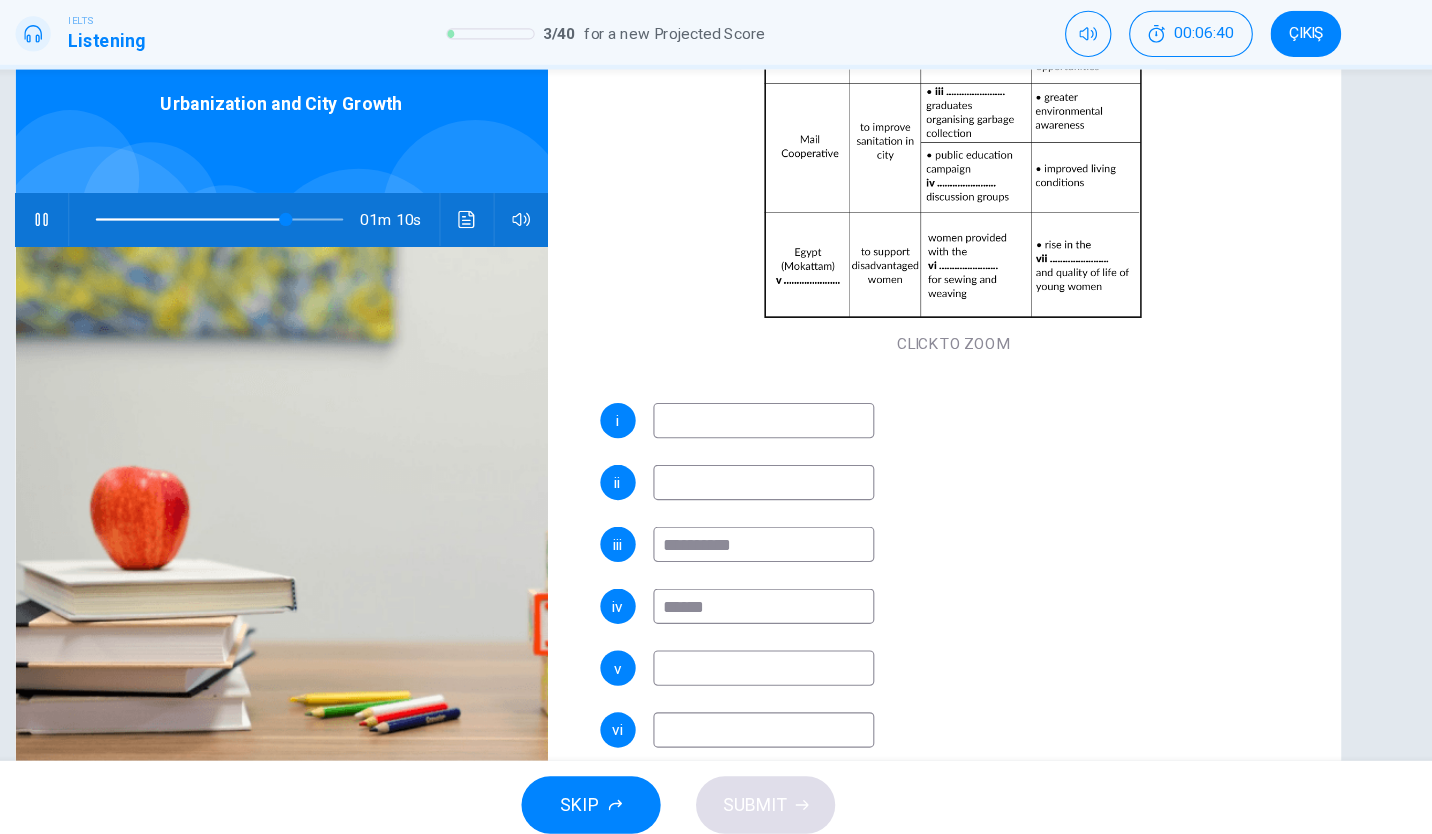 type on "**" 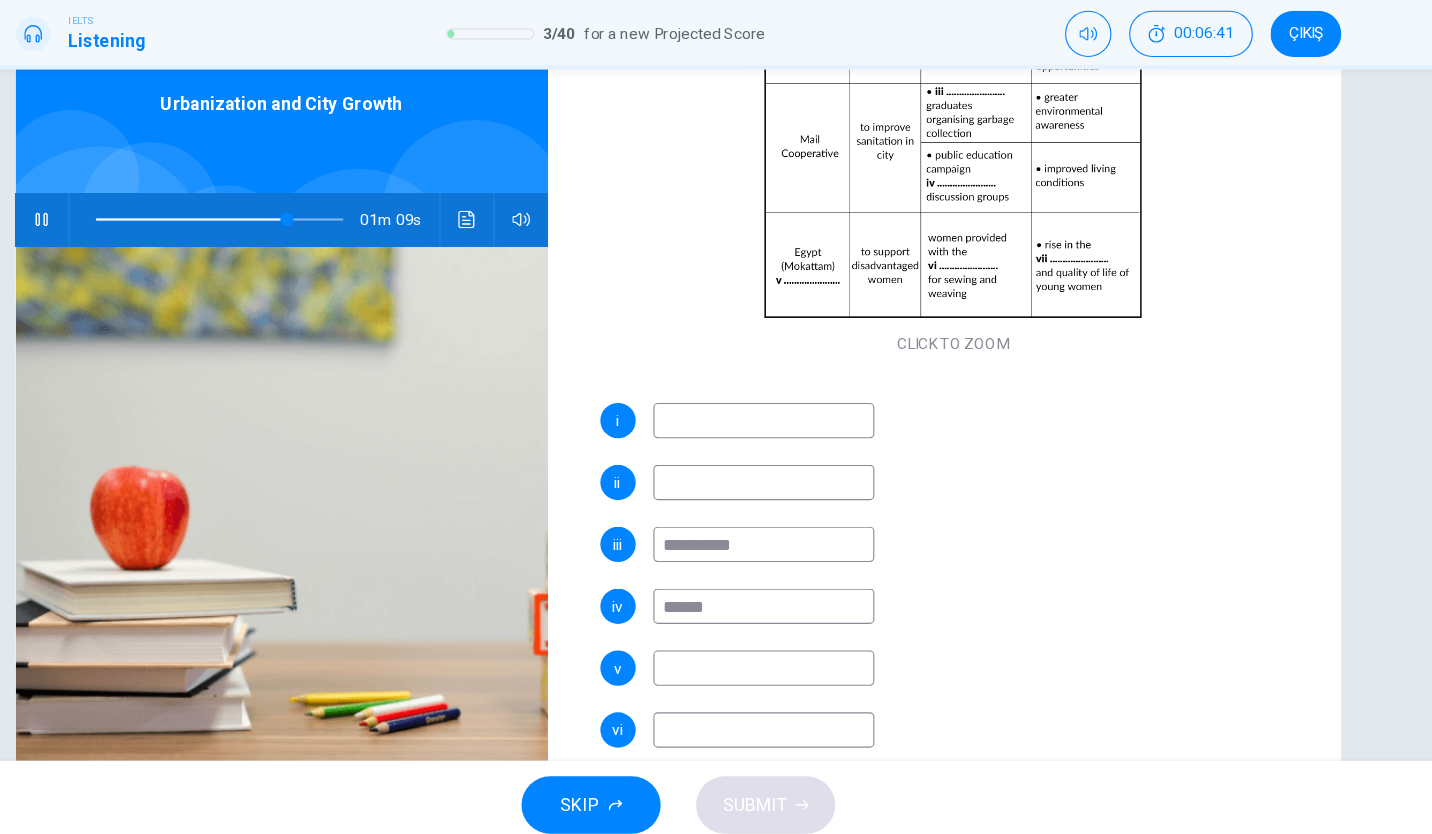 type on "******" 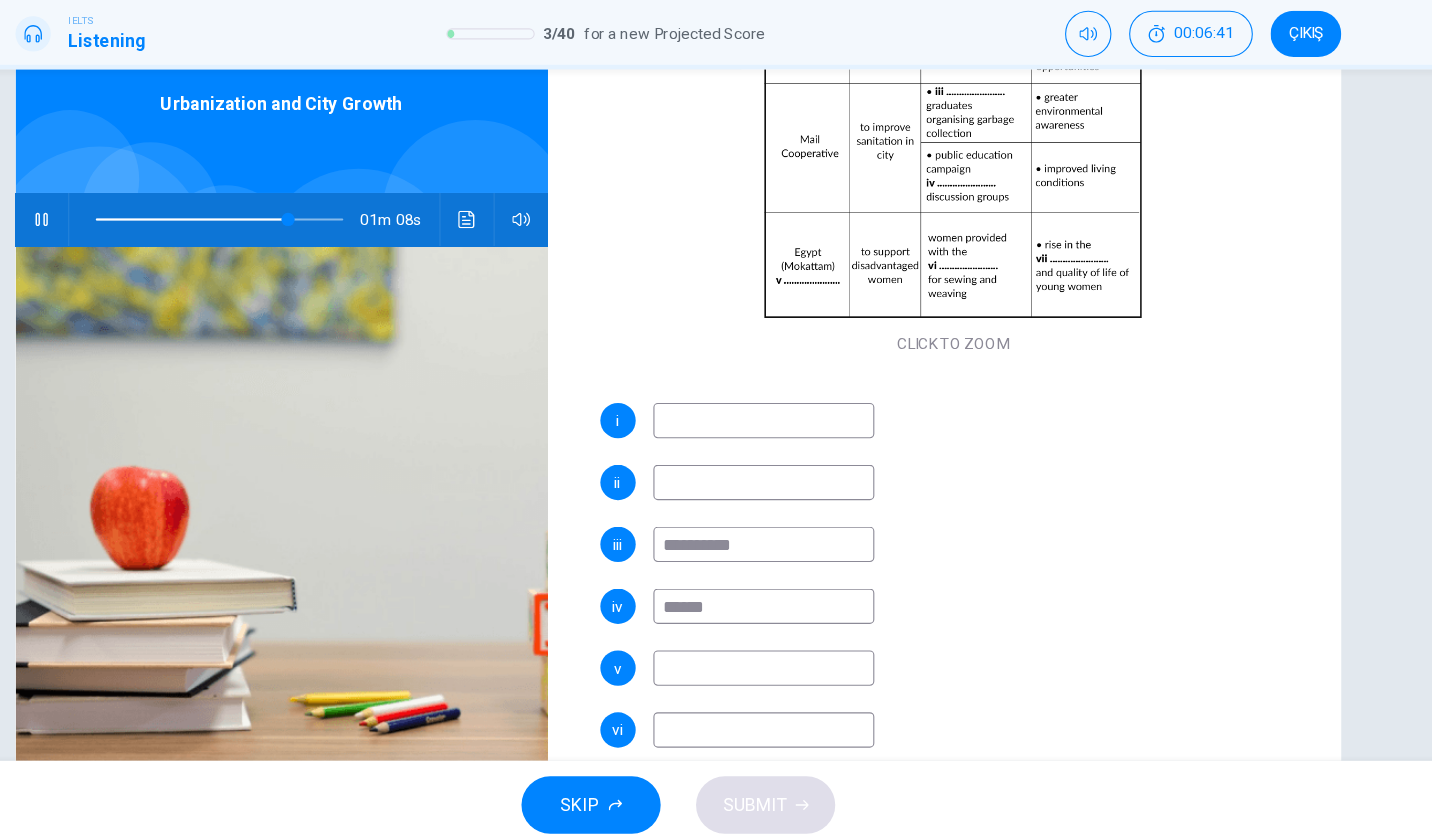 click on "**********" at bounding box center (965, 634) 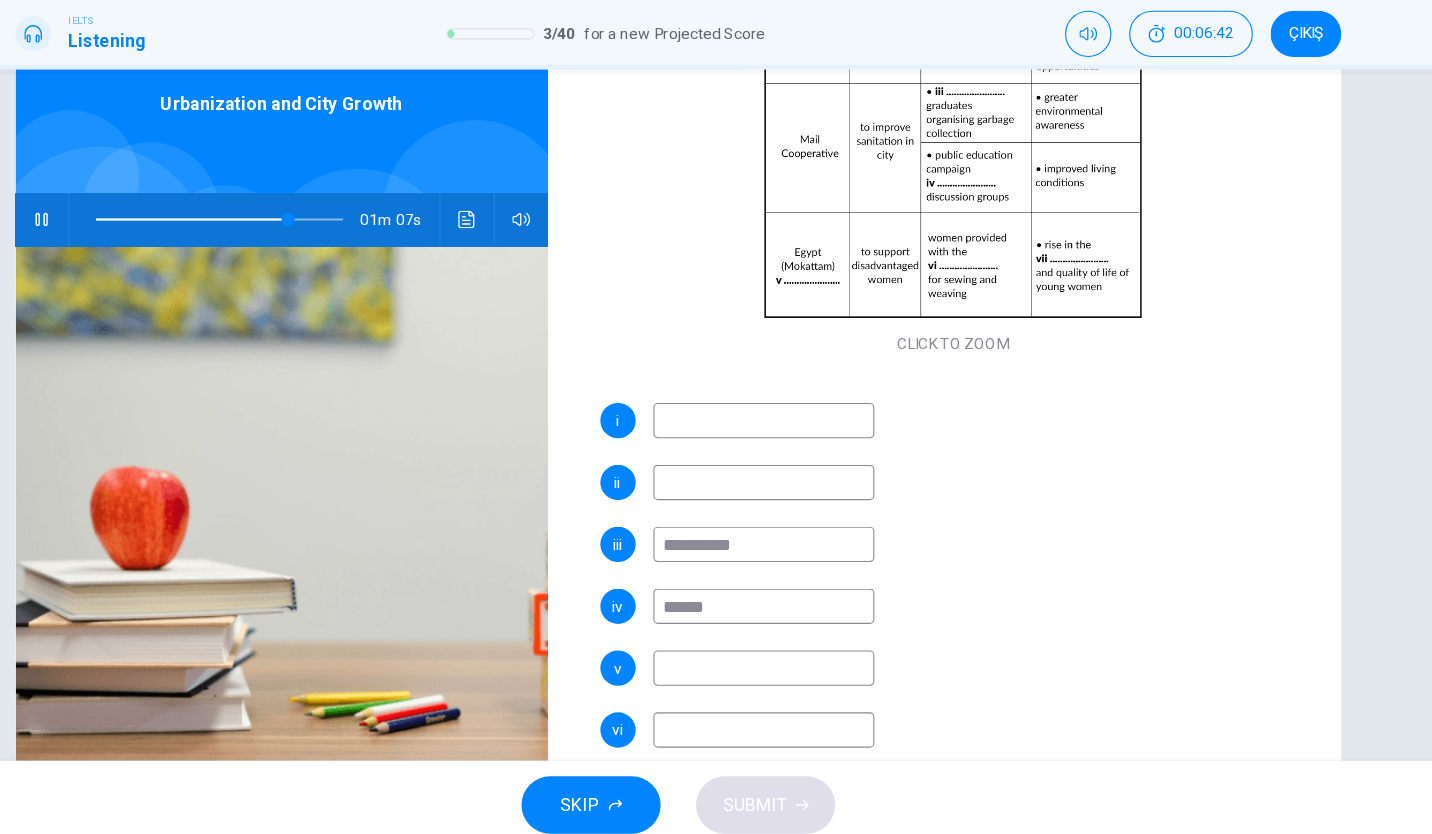click on "**********" at bounding box center (965, 634) 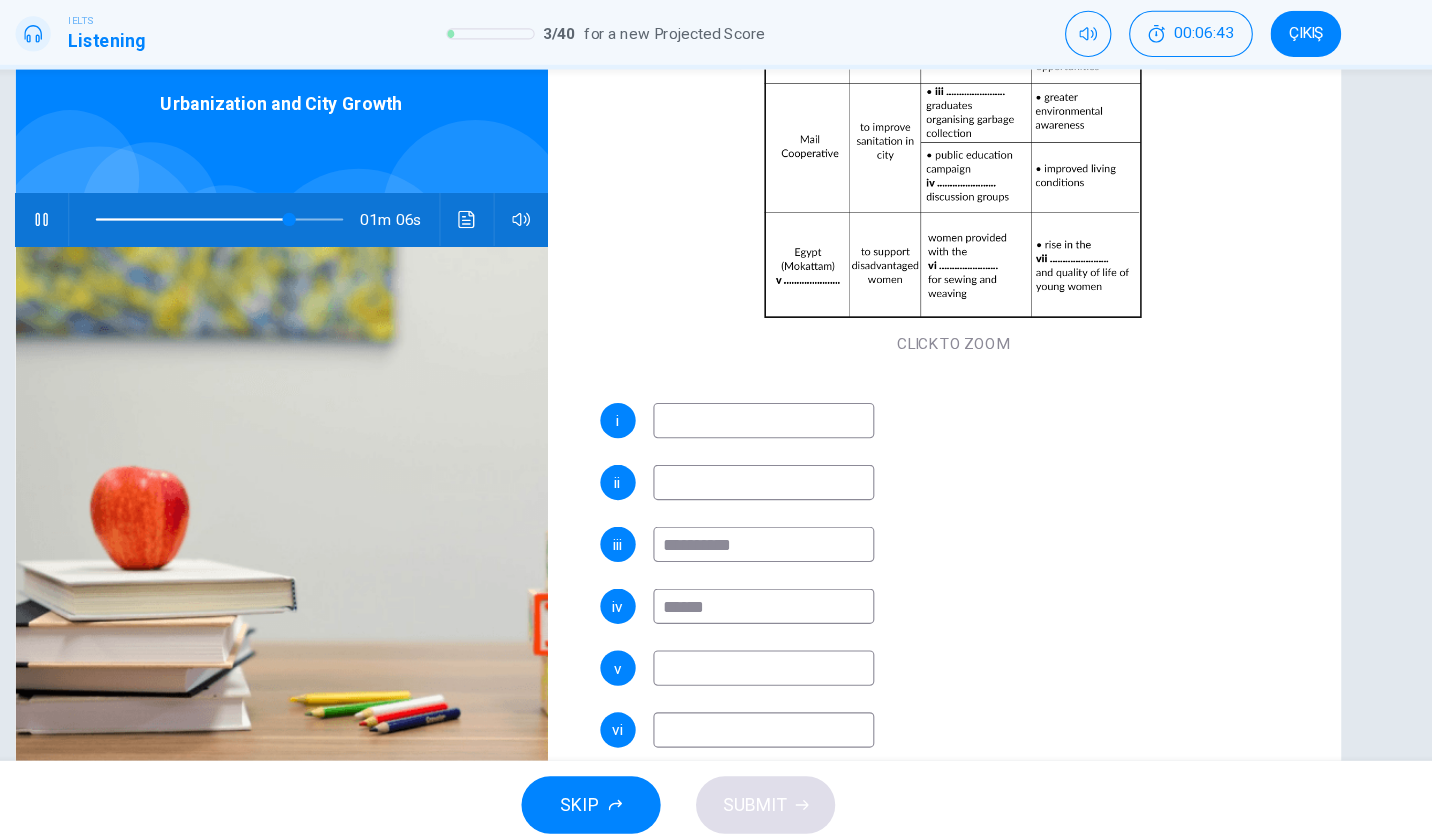 click at bounding box center (794, 670) 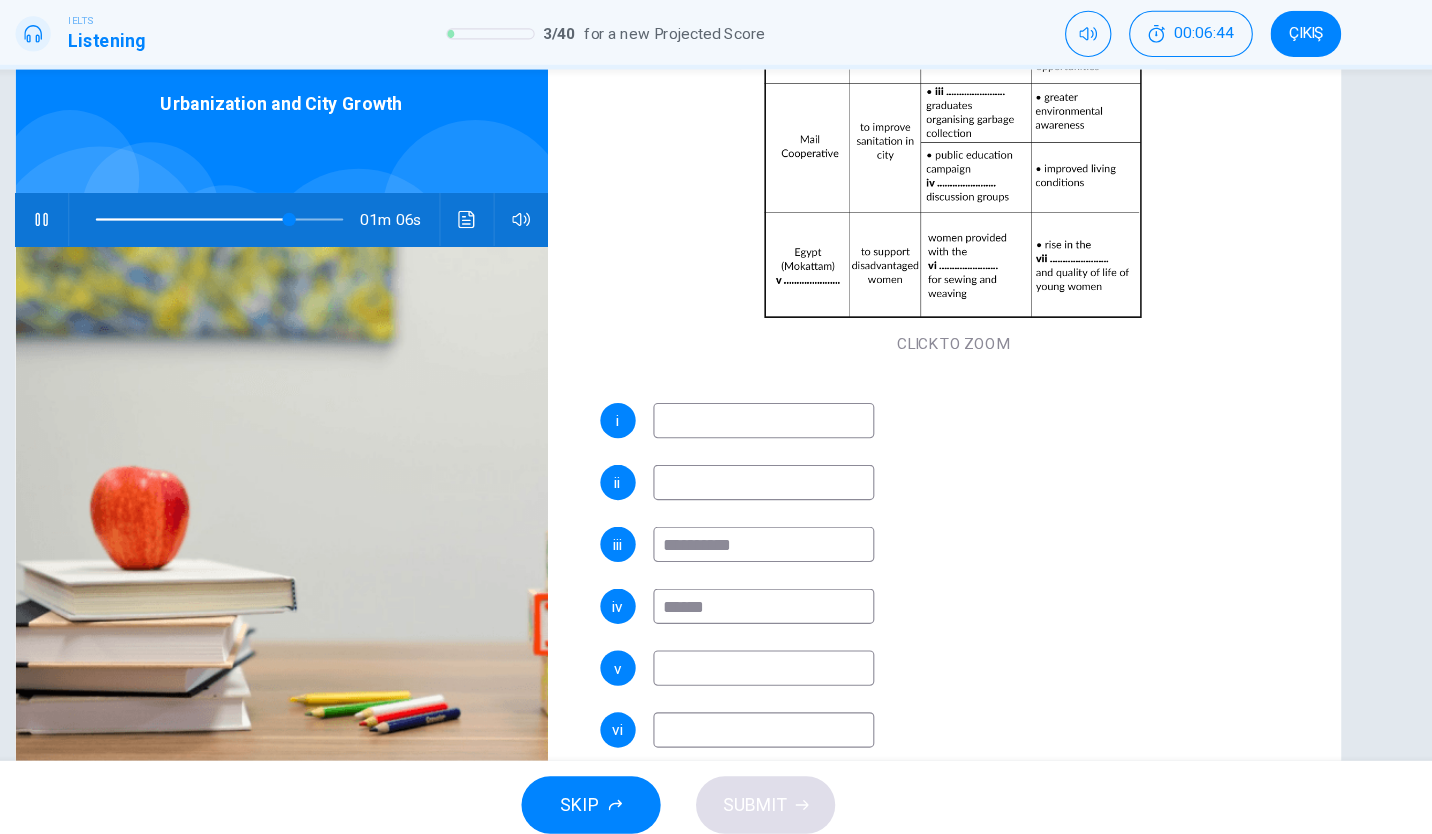 click at bounding box center (794, 670) 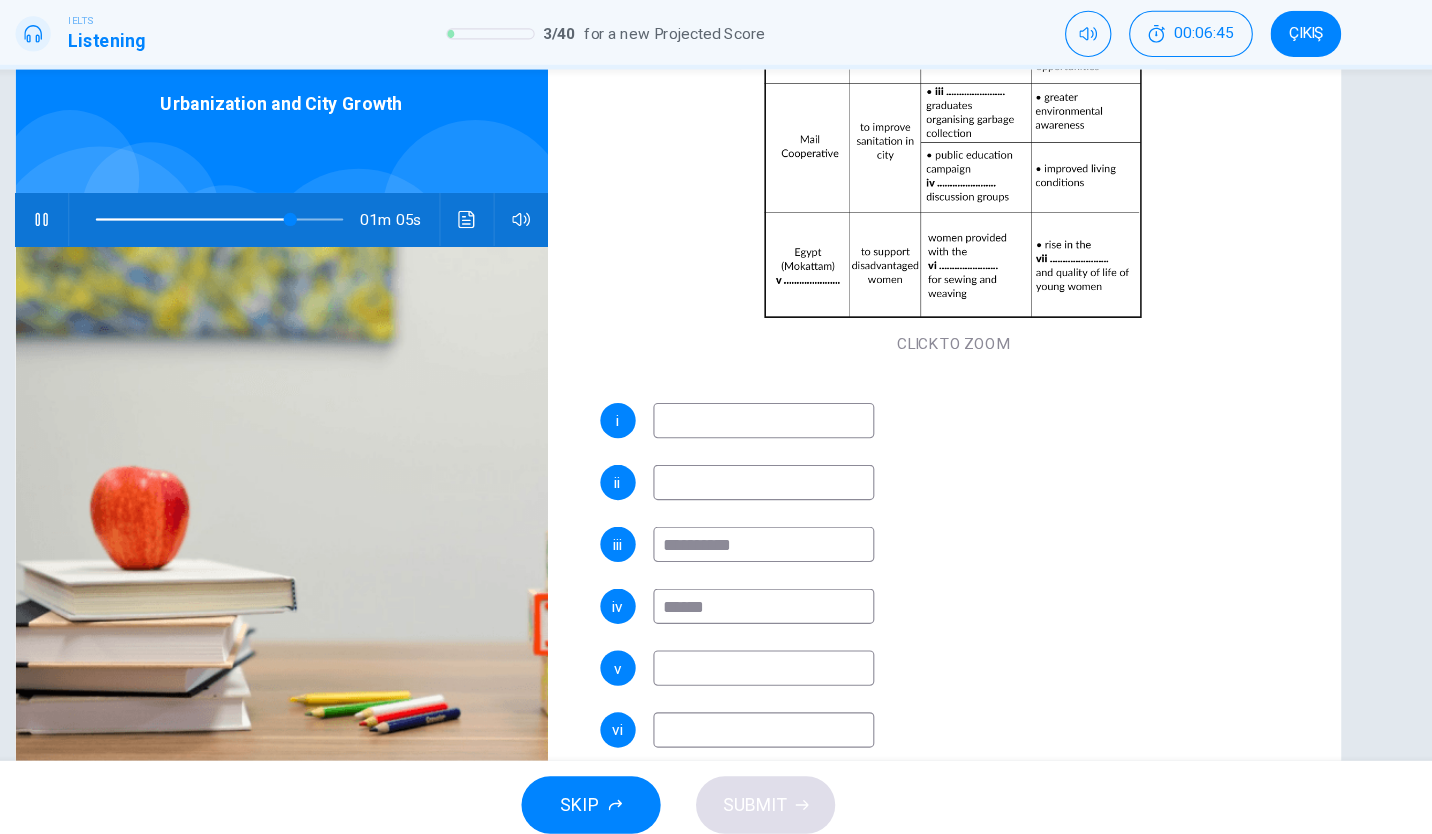 click at bounding box center (794, 670) 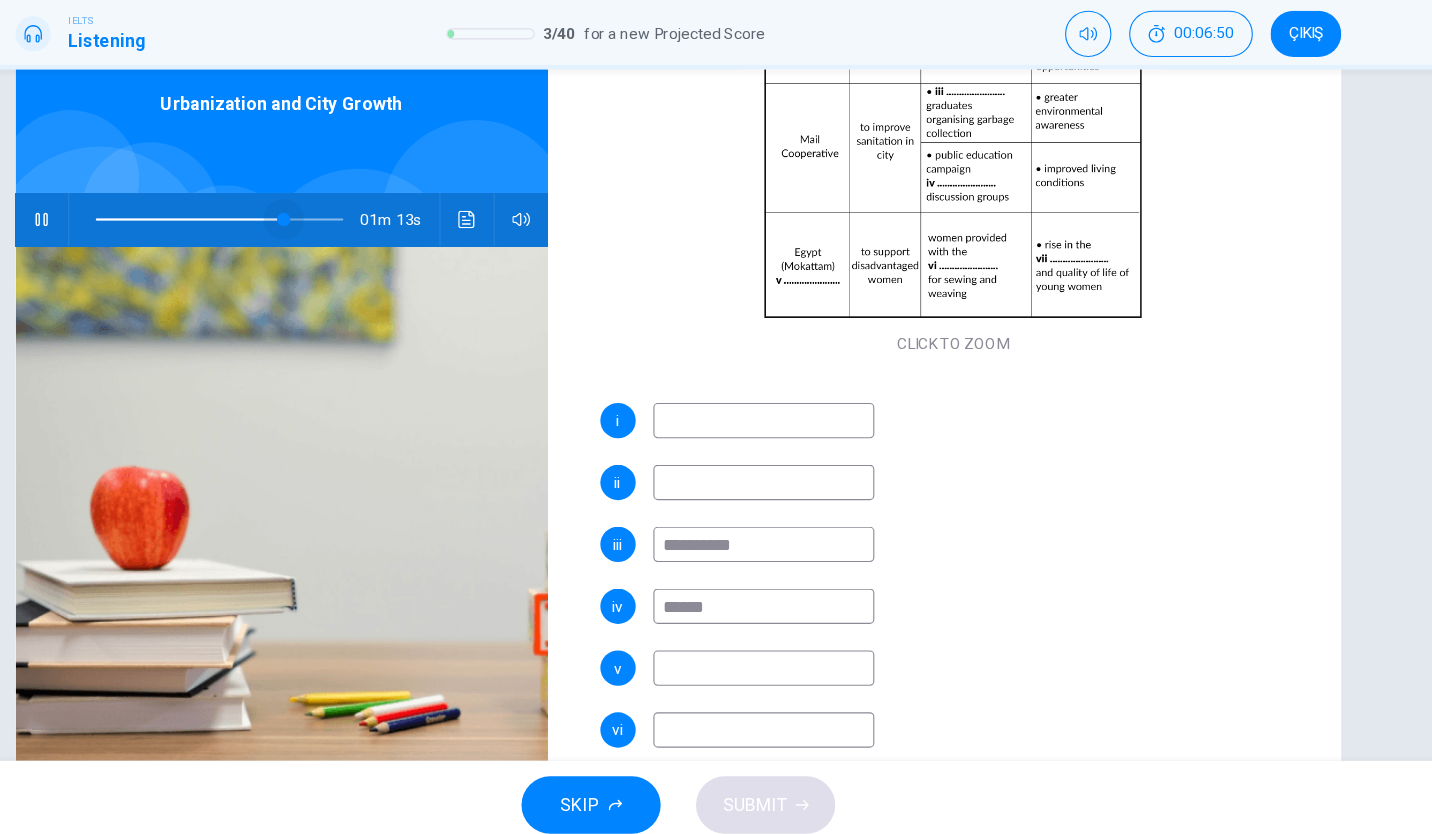 click at bounding box center [359, 264] 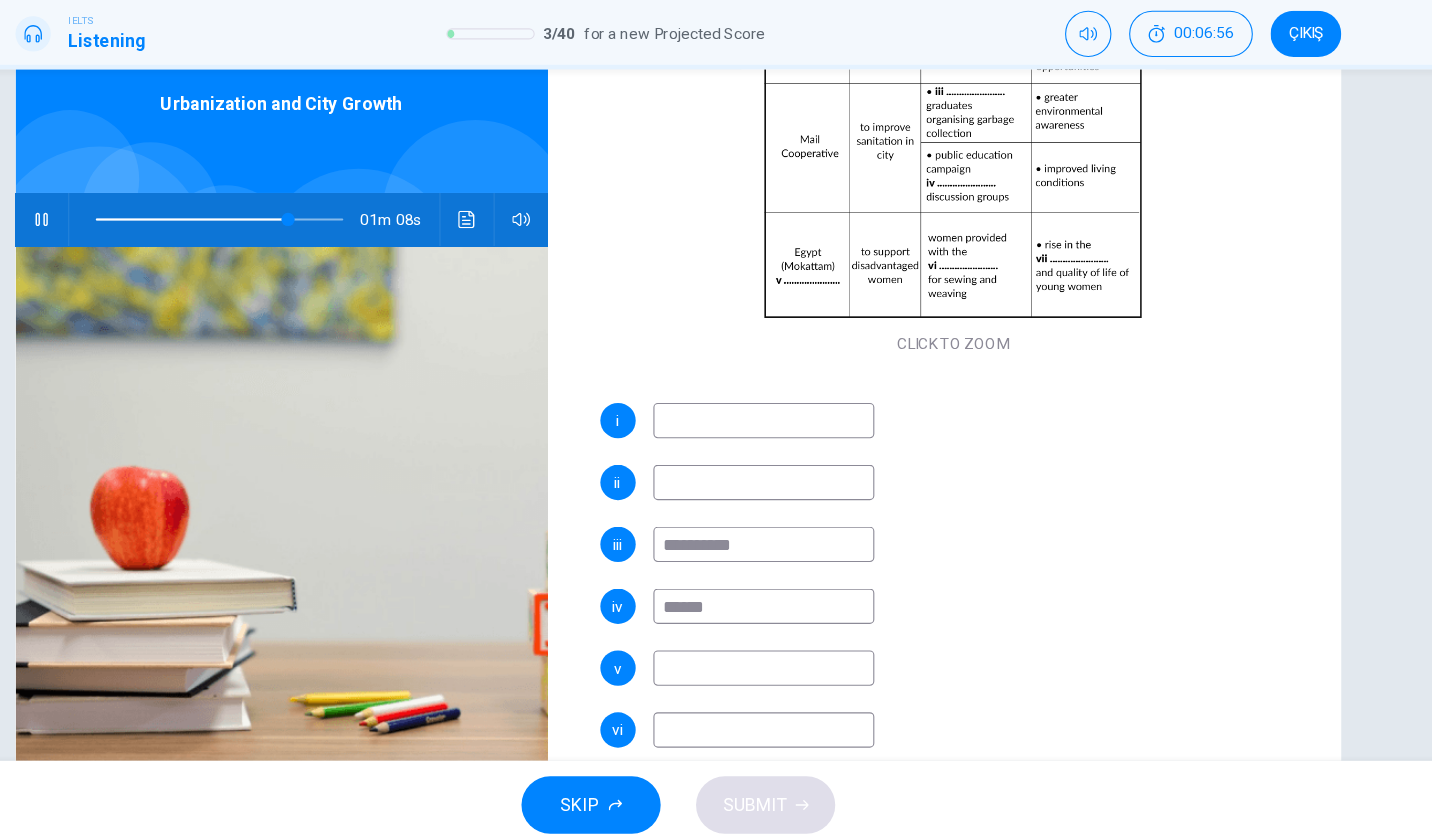 click at bounding box center [794, 670] 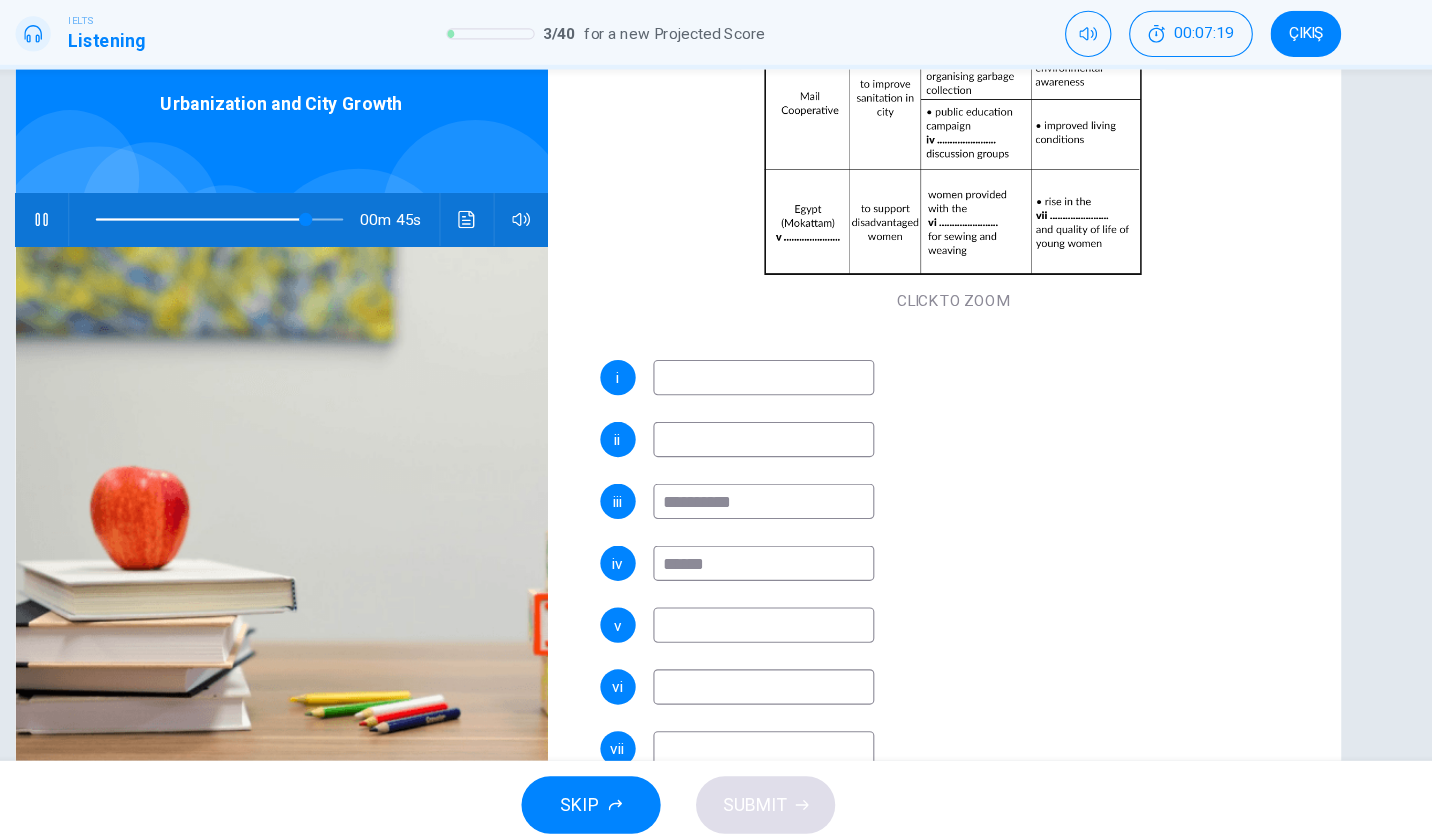 scroll, scrollTop: 342, scrollLeft: 0, axis: vertical 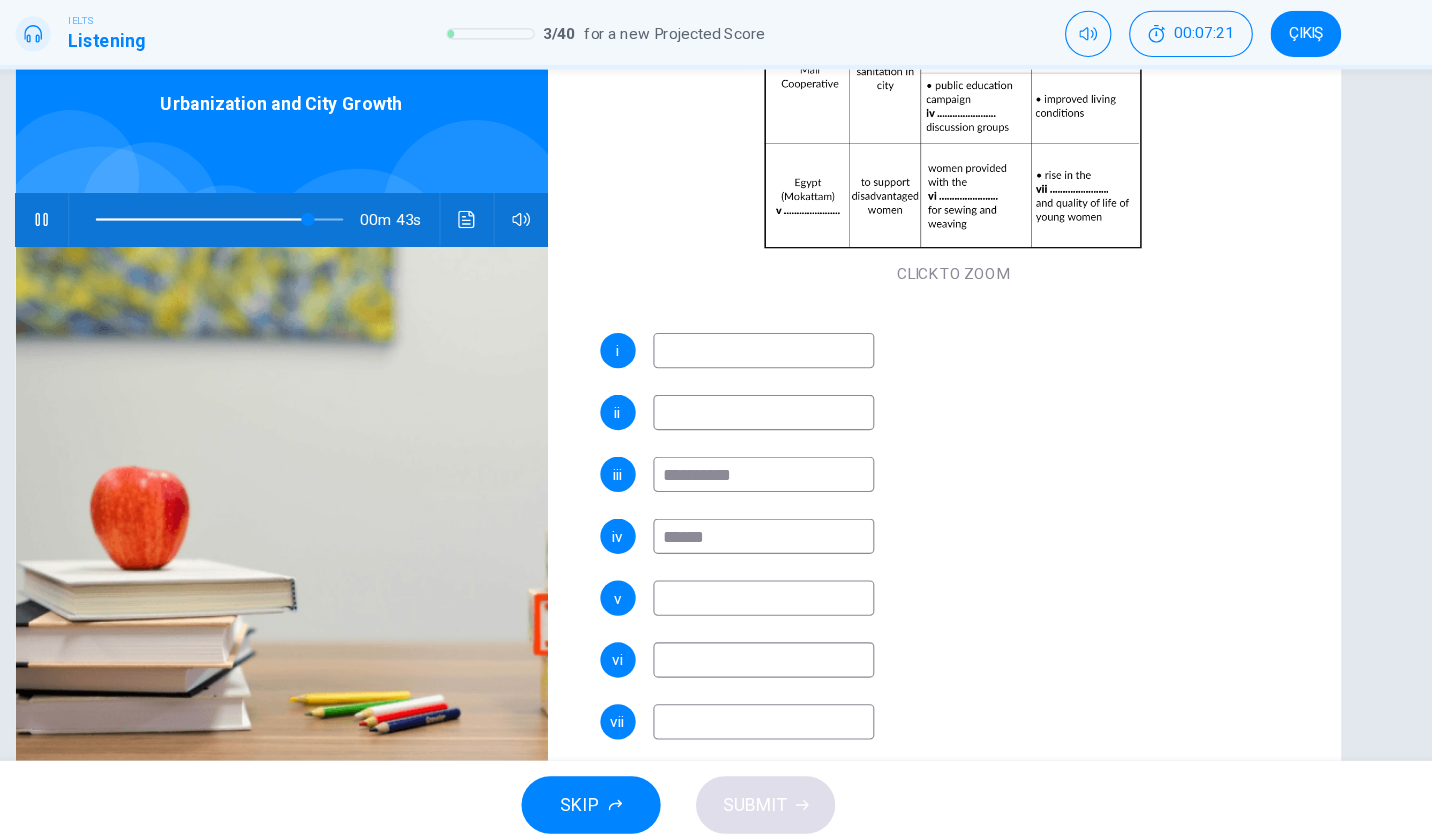 click at bounding box center (794, 663) 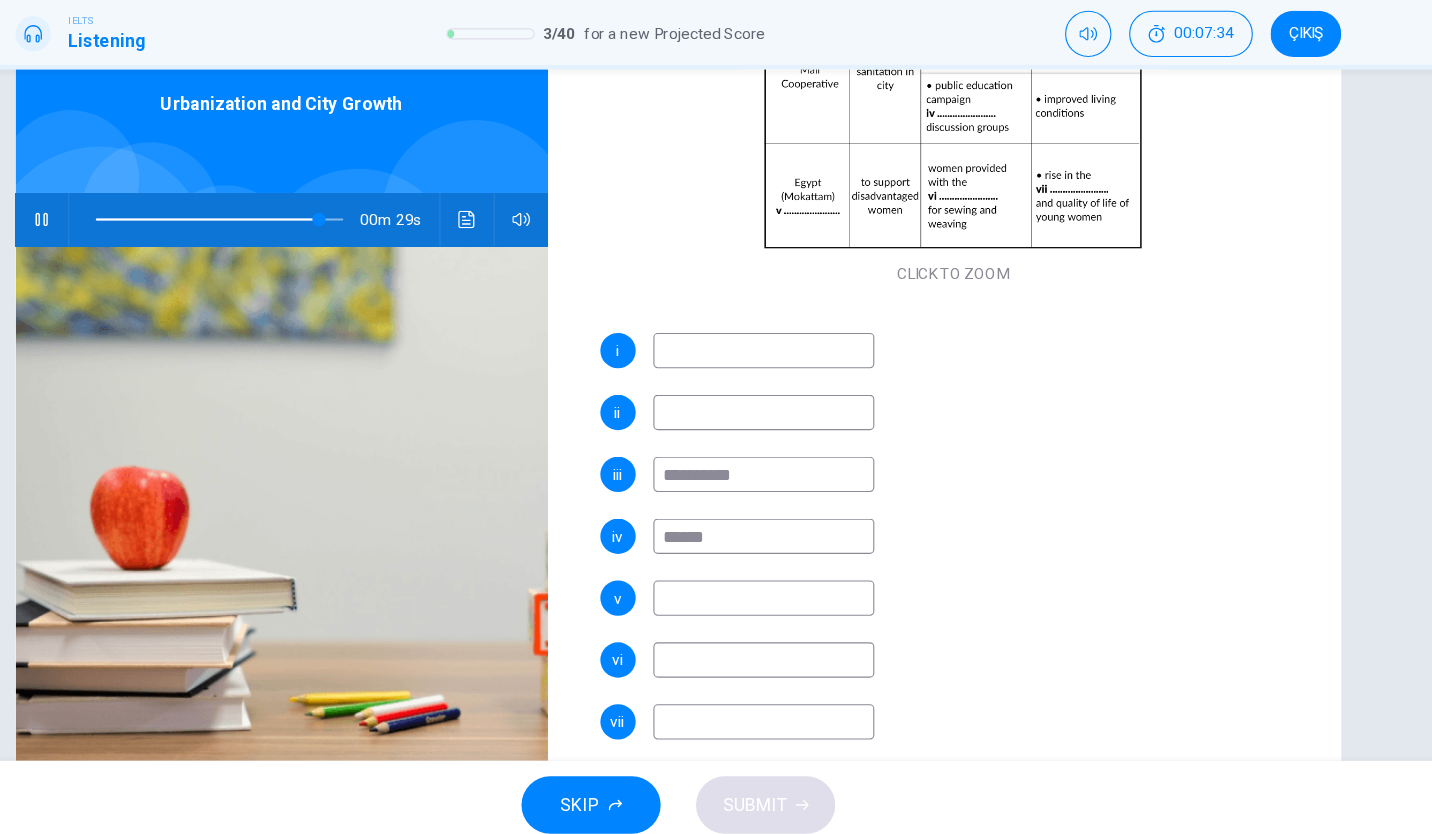 click at bounding box center (794, 719) 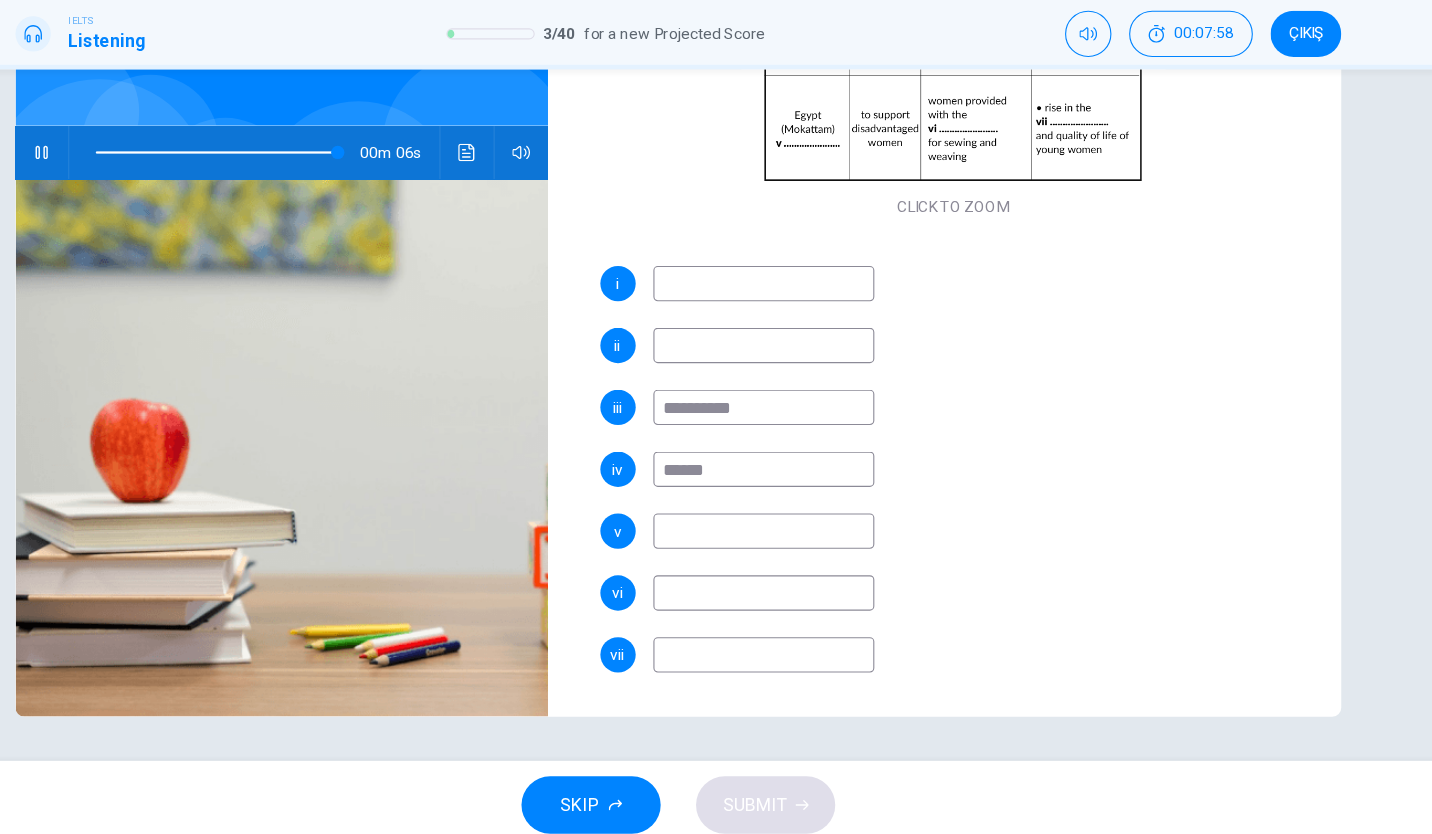 type on "**" 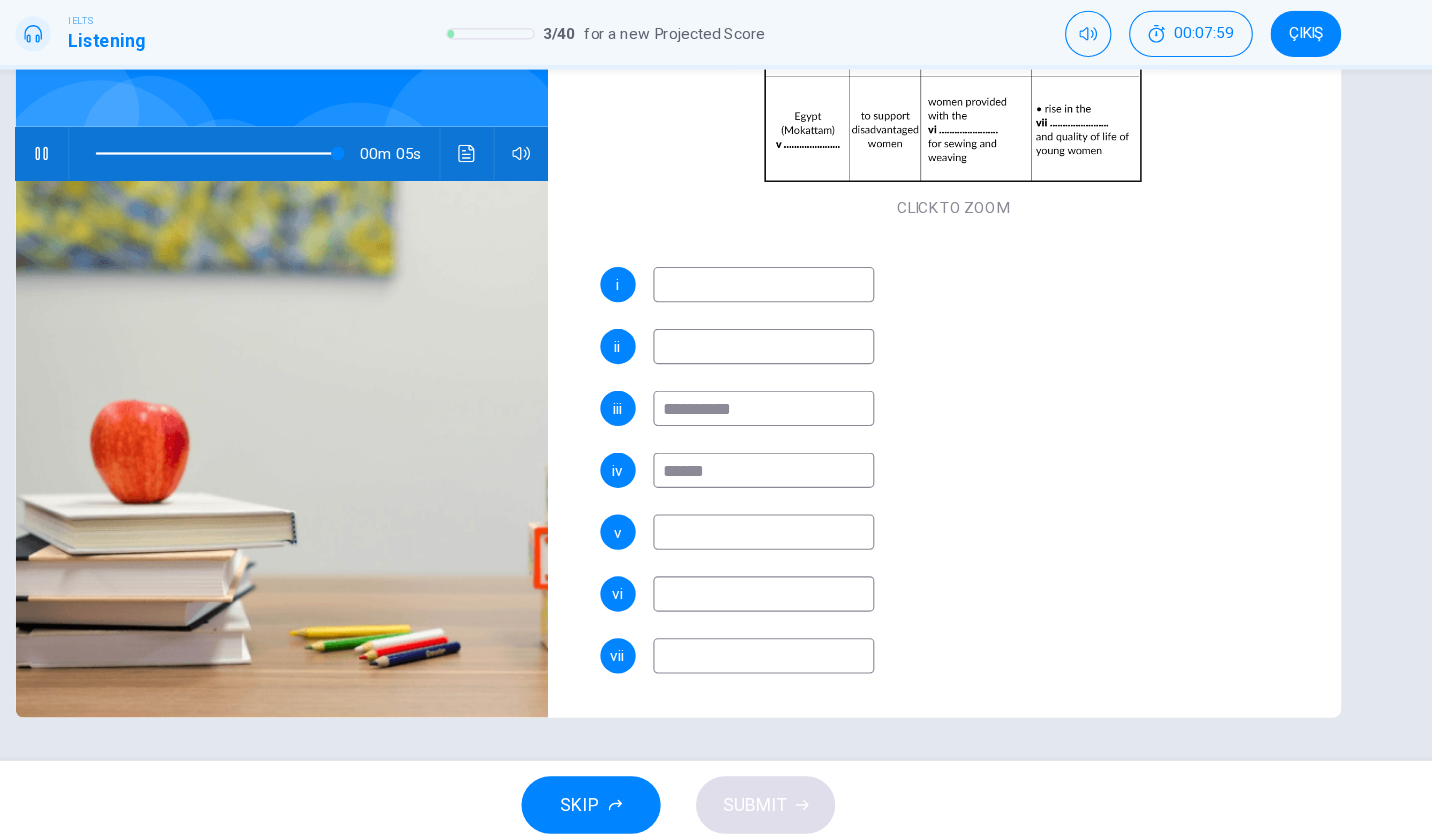 type on "*" 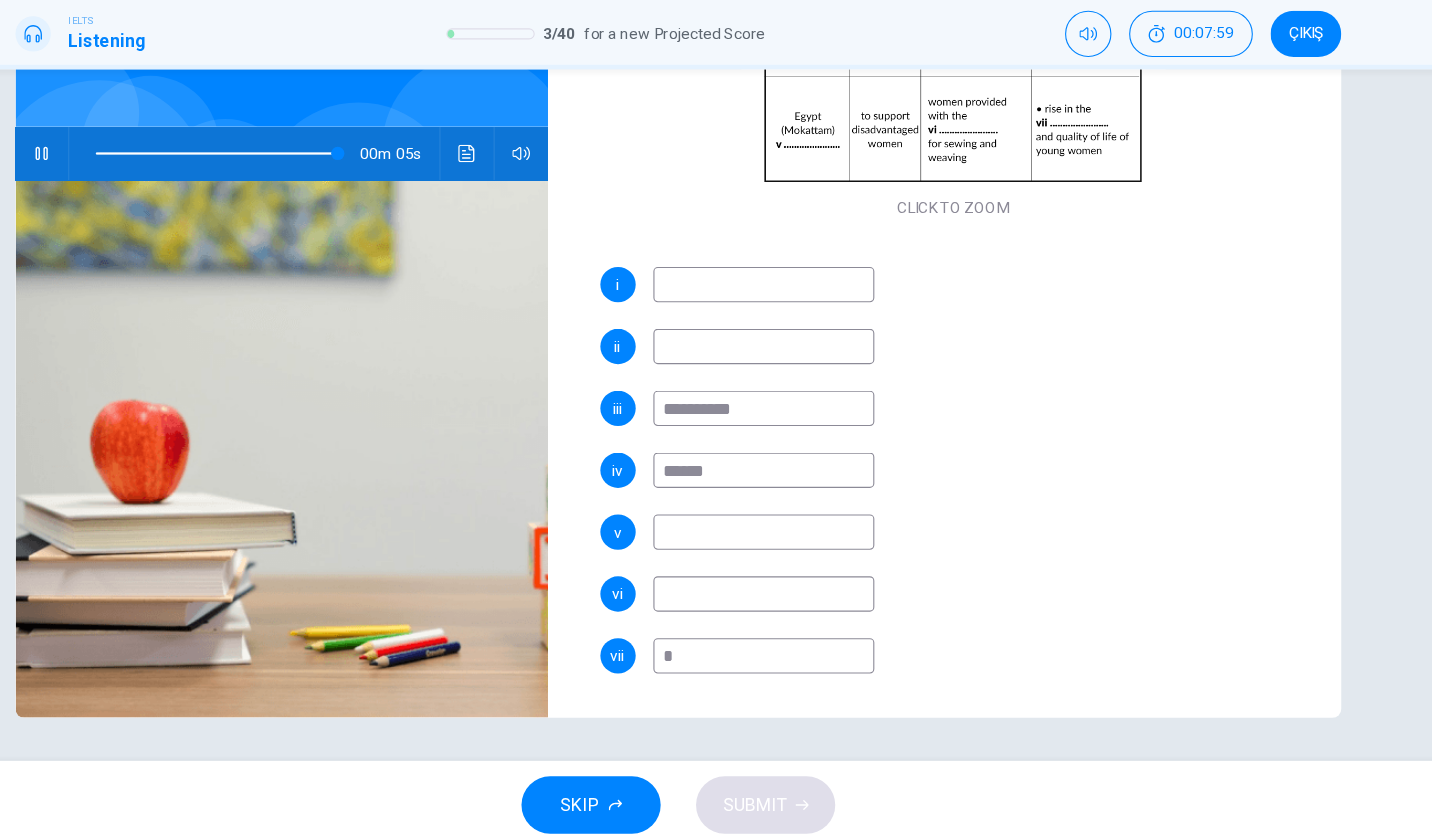 type on "**" 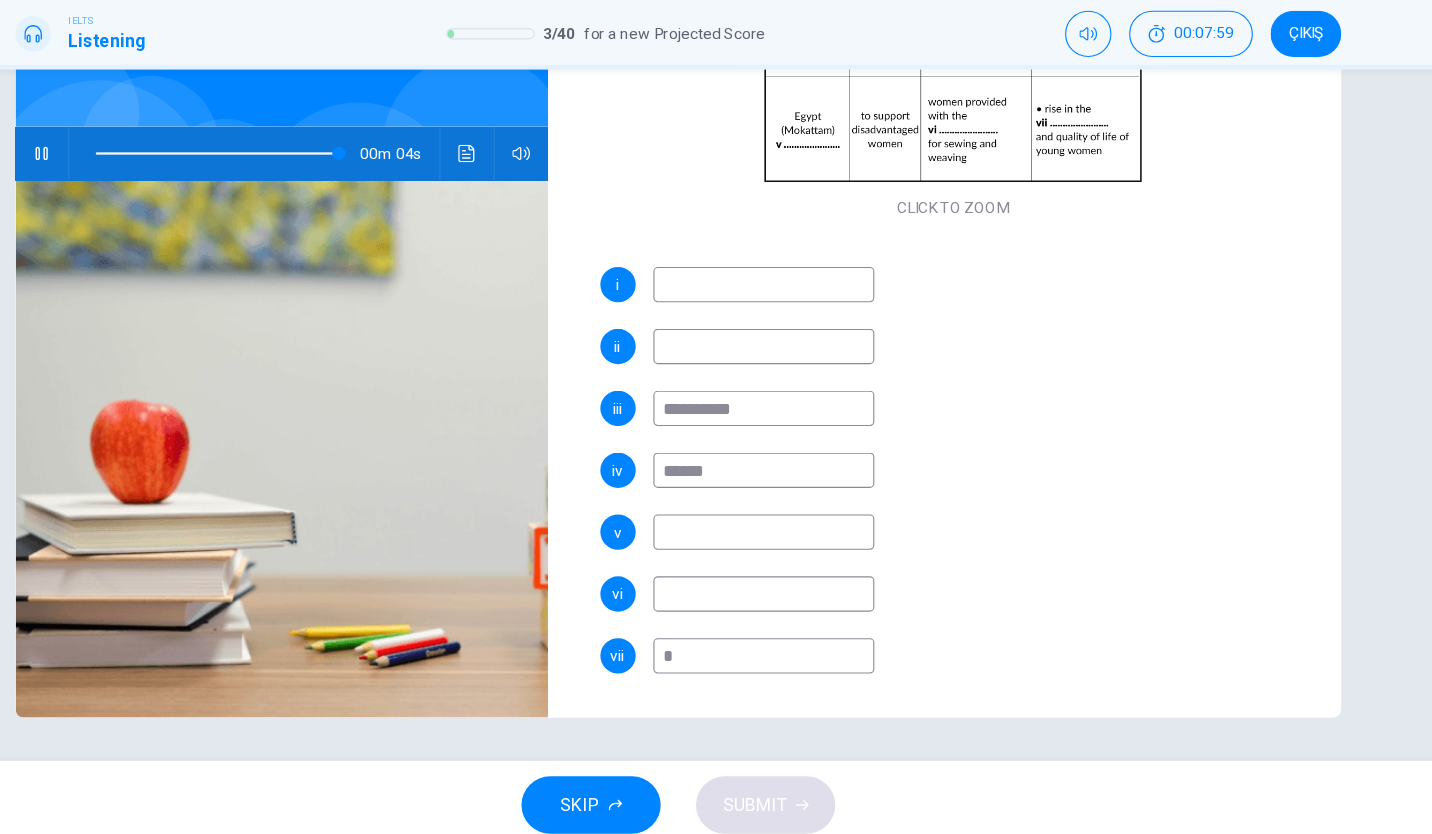 type on "**" 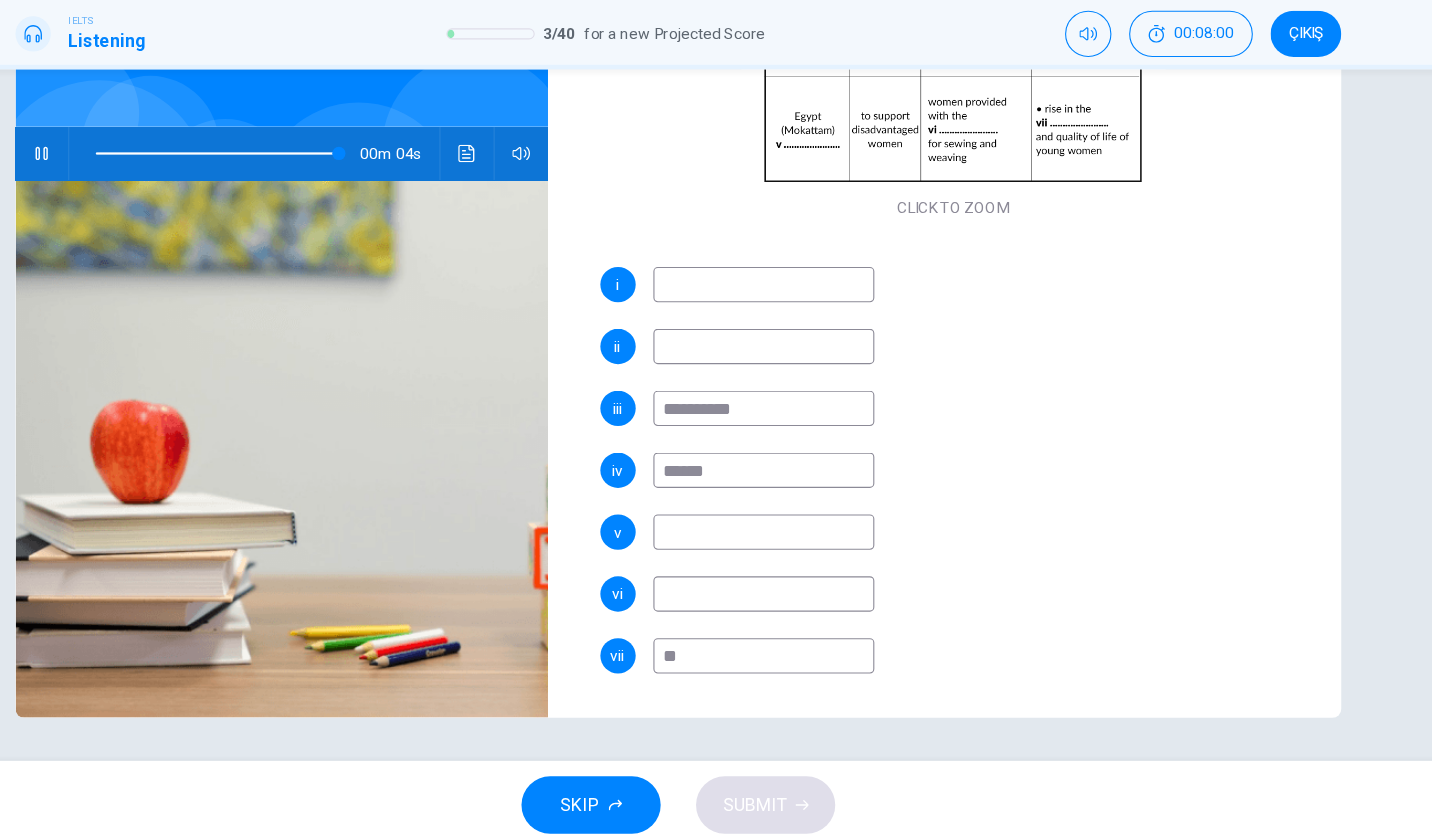 type on "**" 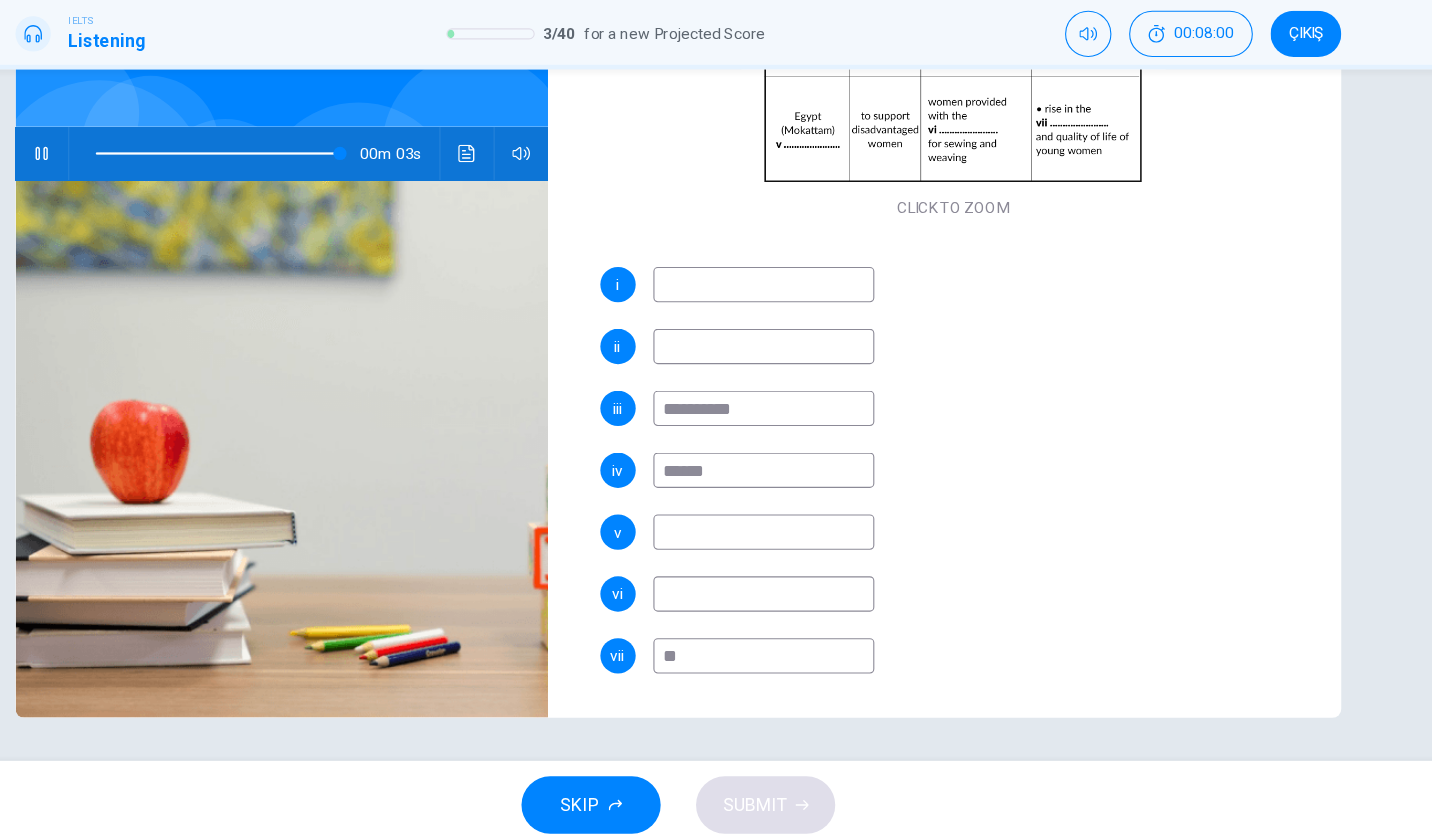 type on "**" 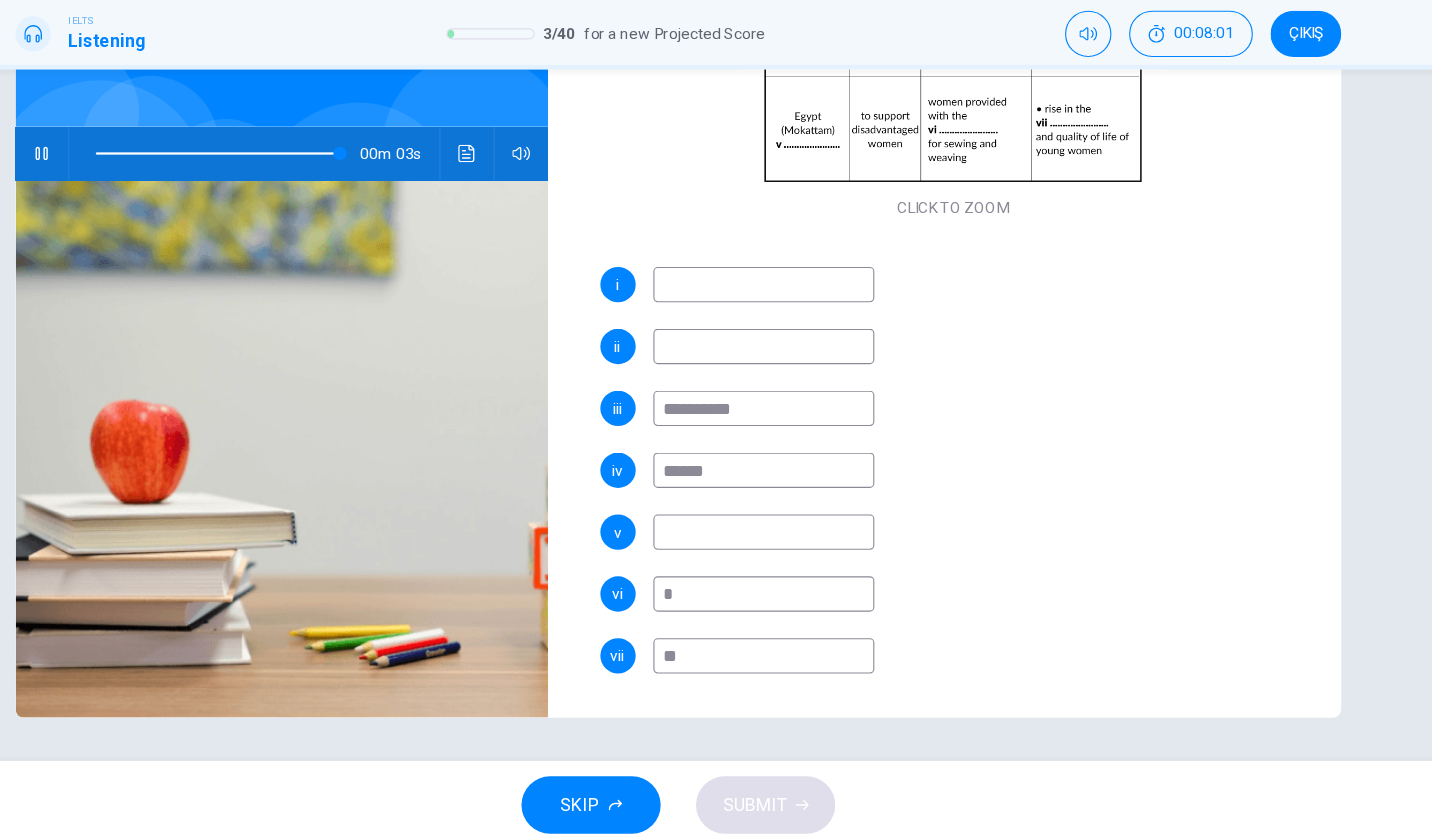 type on "**" 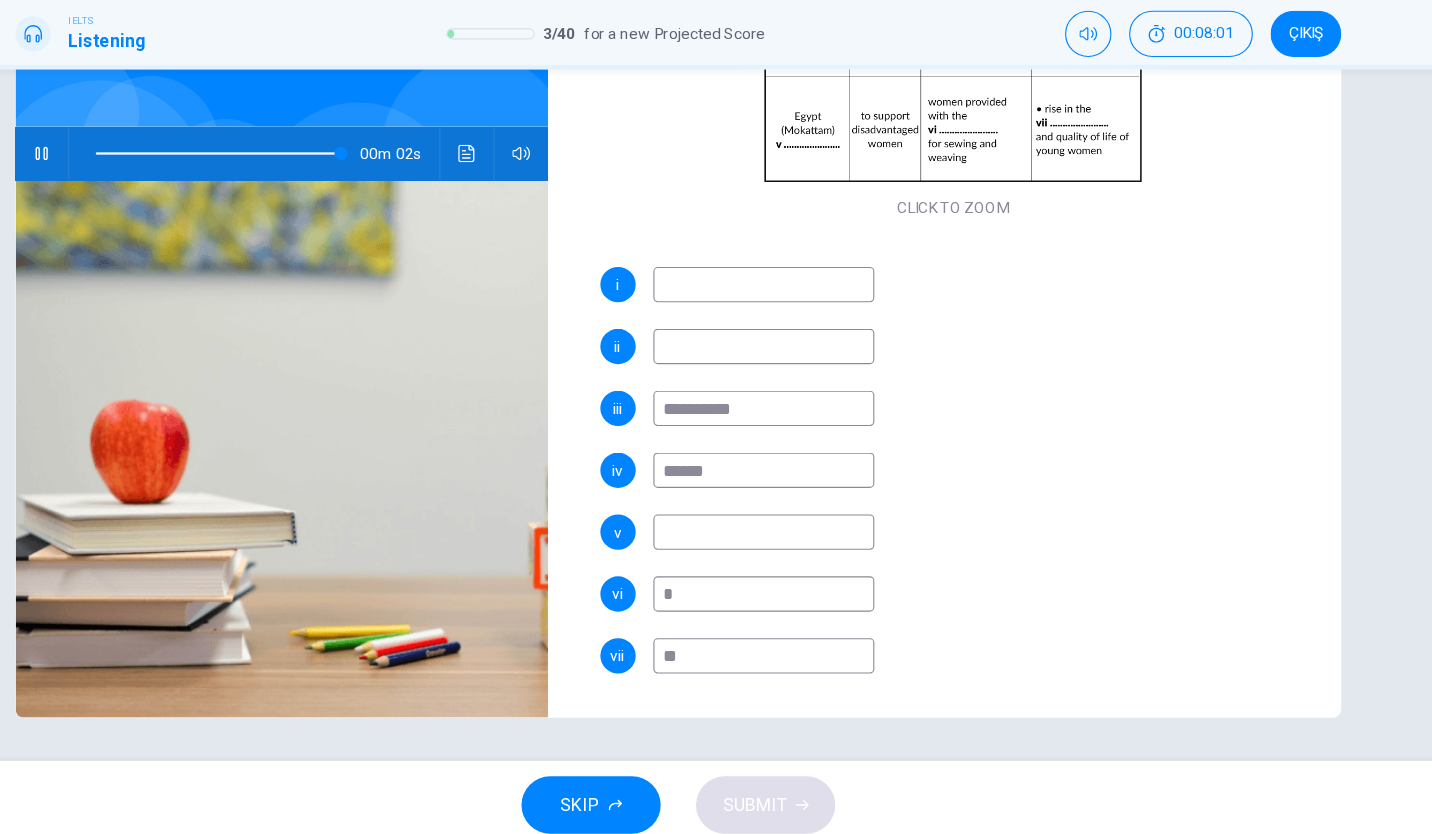 type on "**" 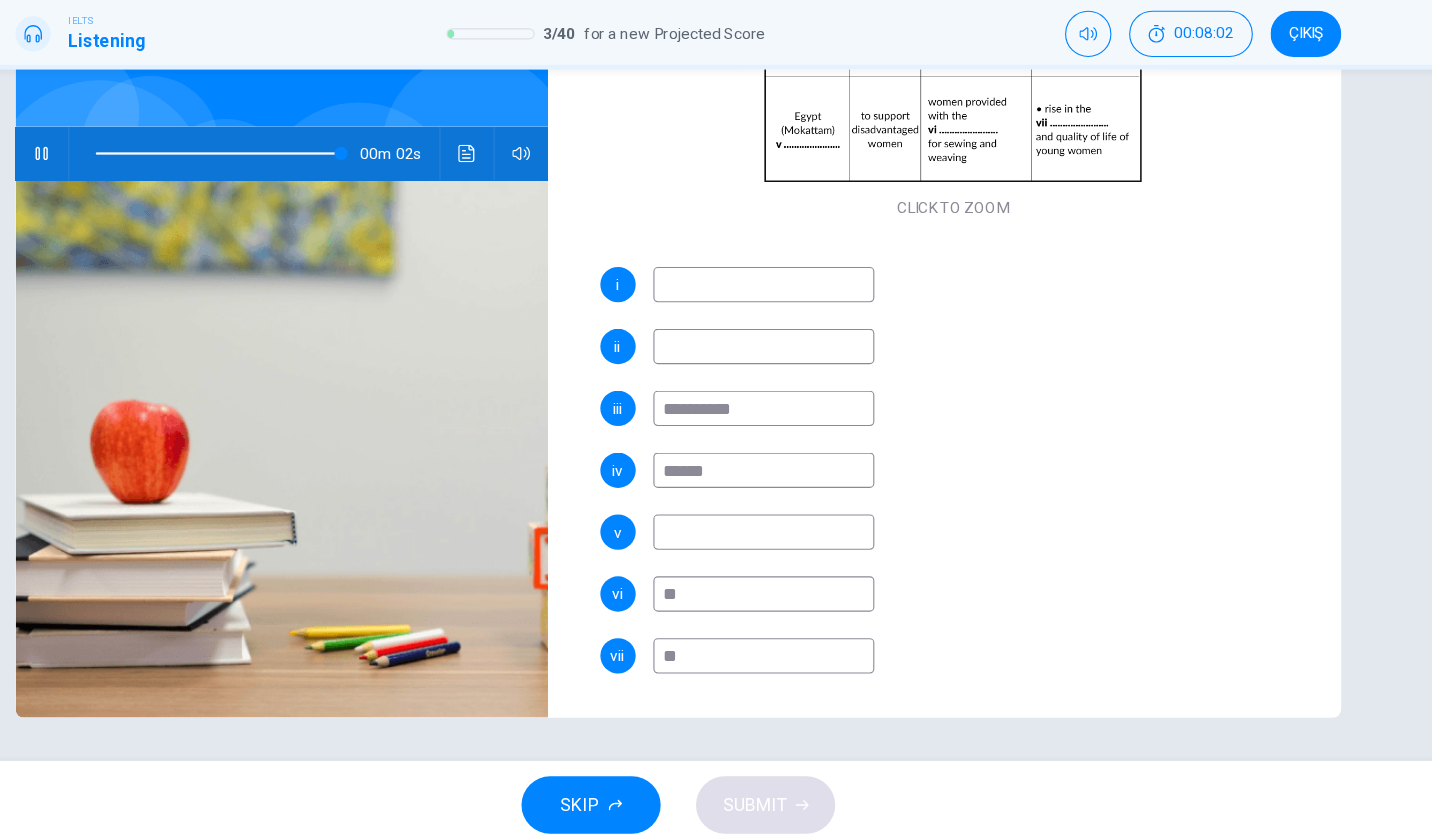 type on "**" 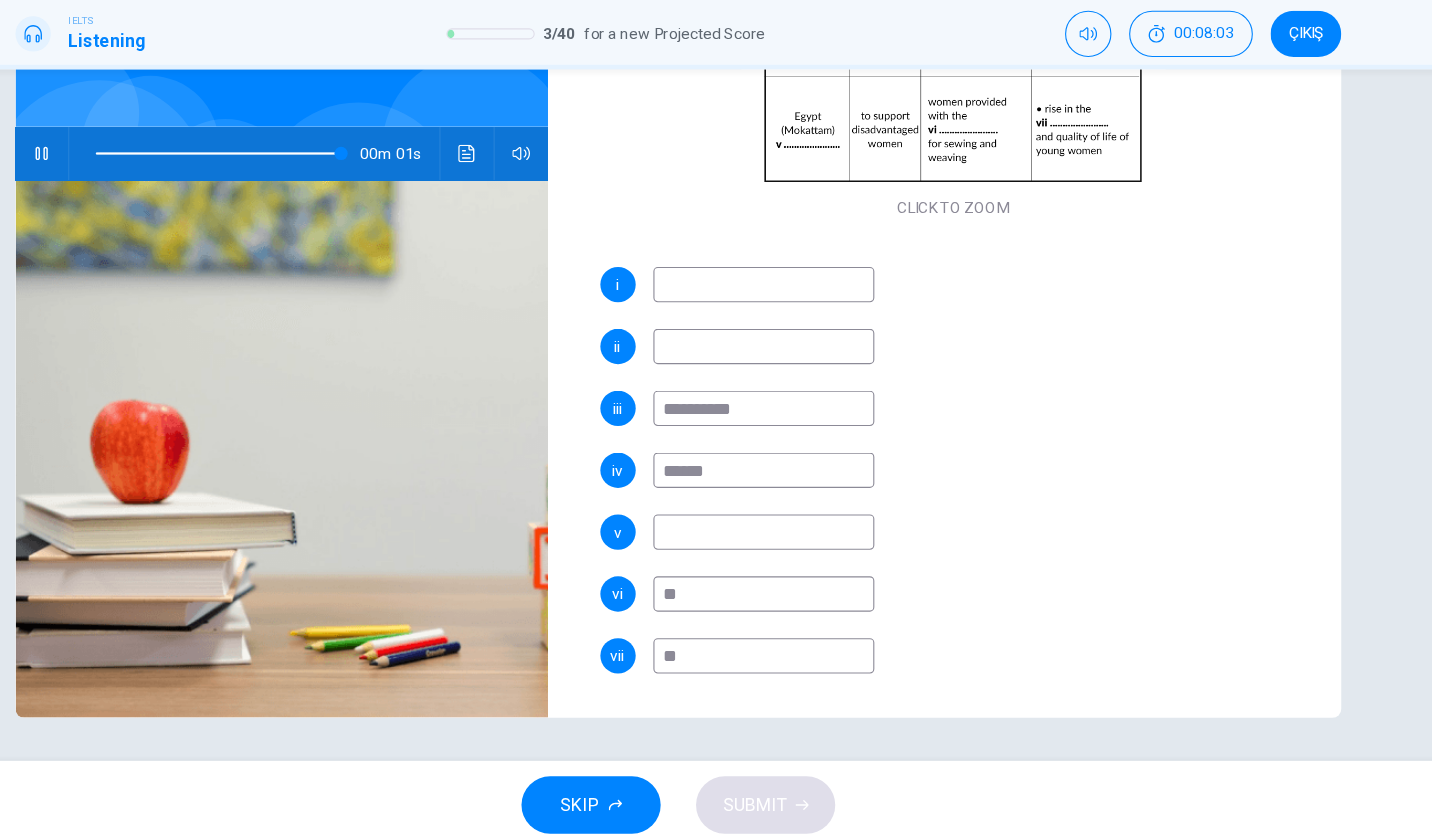 type on "**" 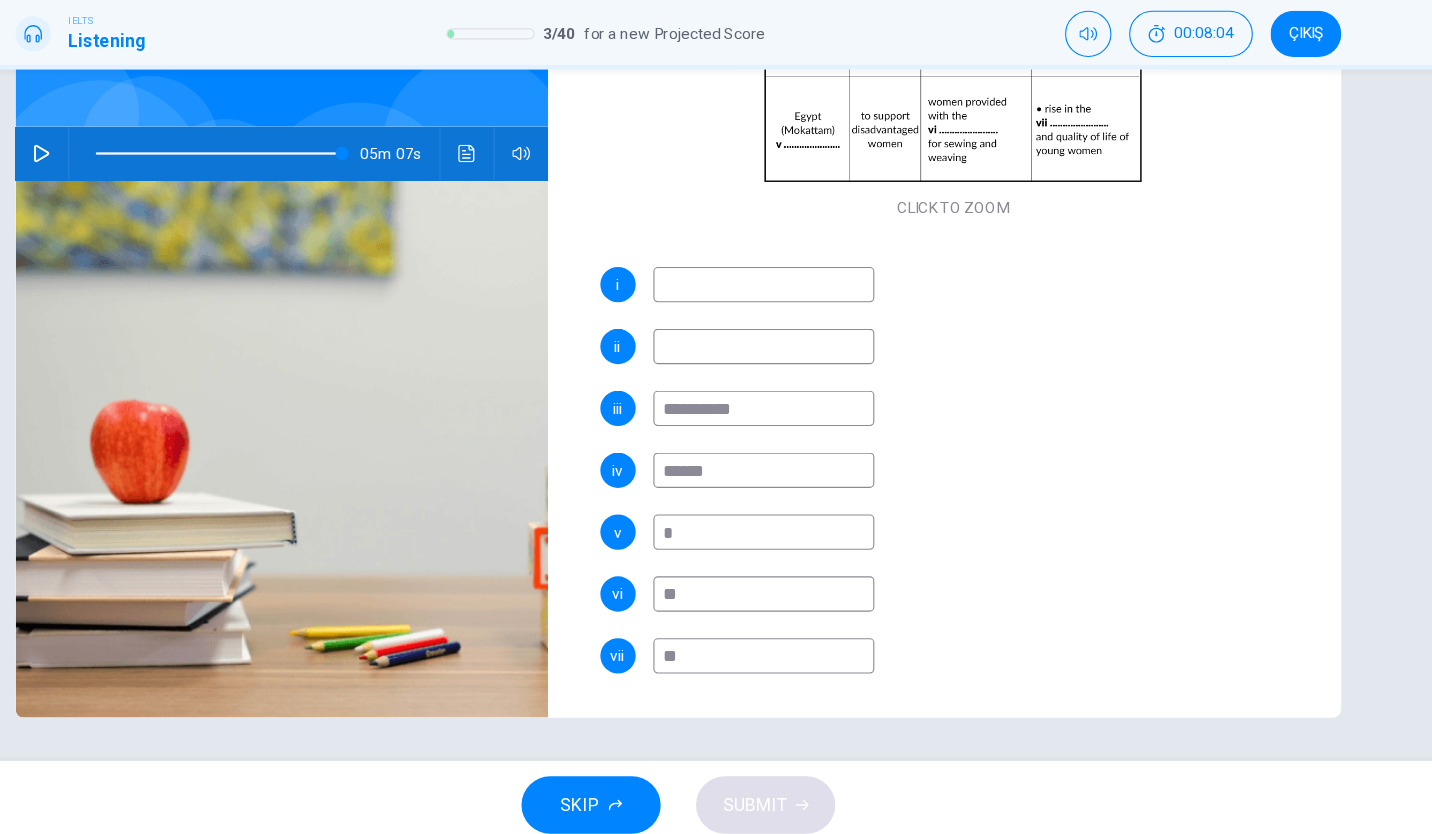 type on "*" 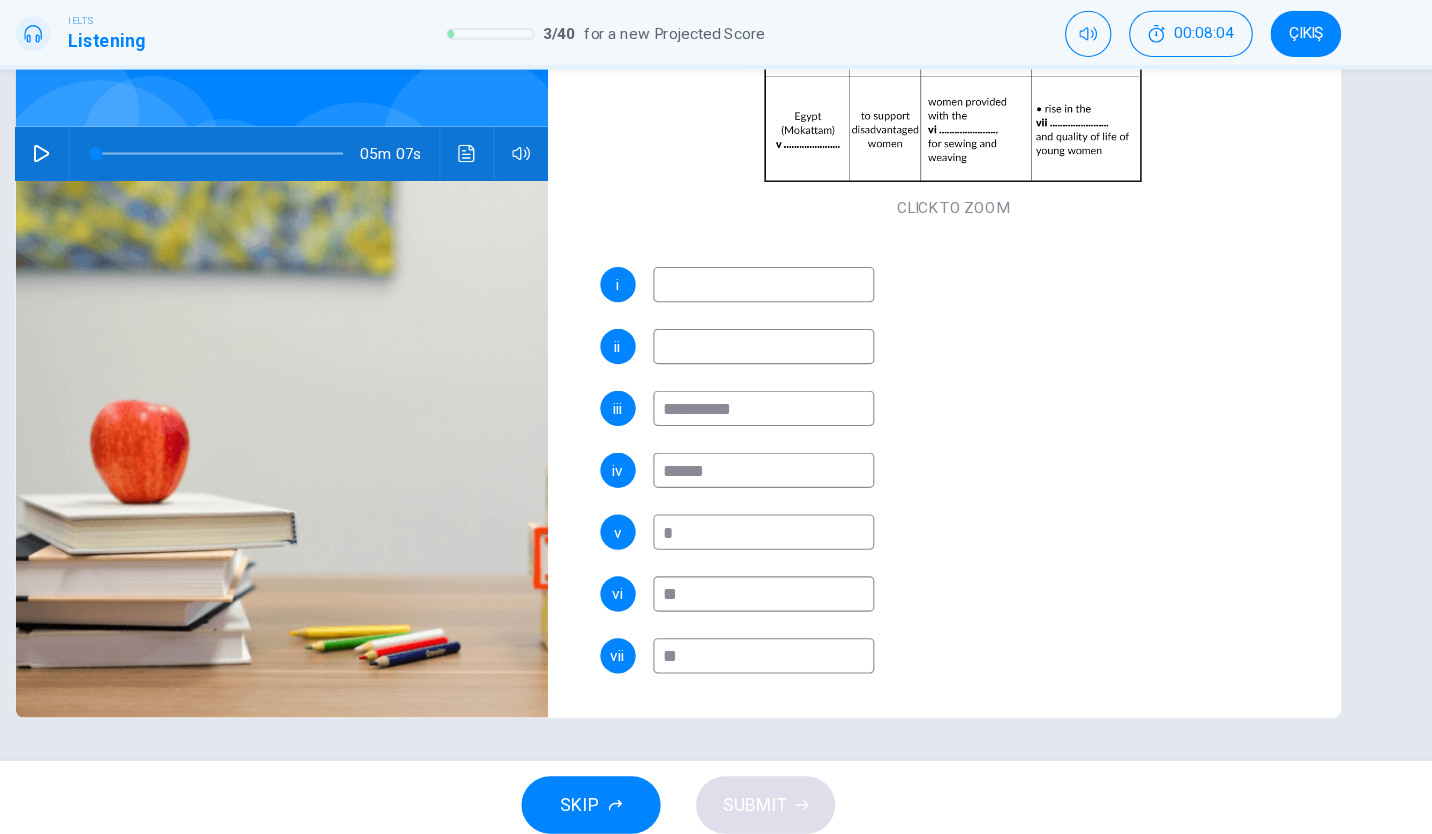type on "*" 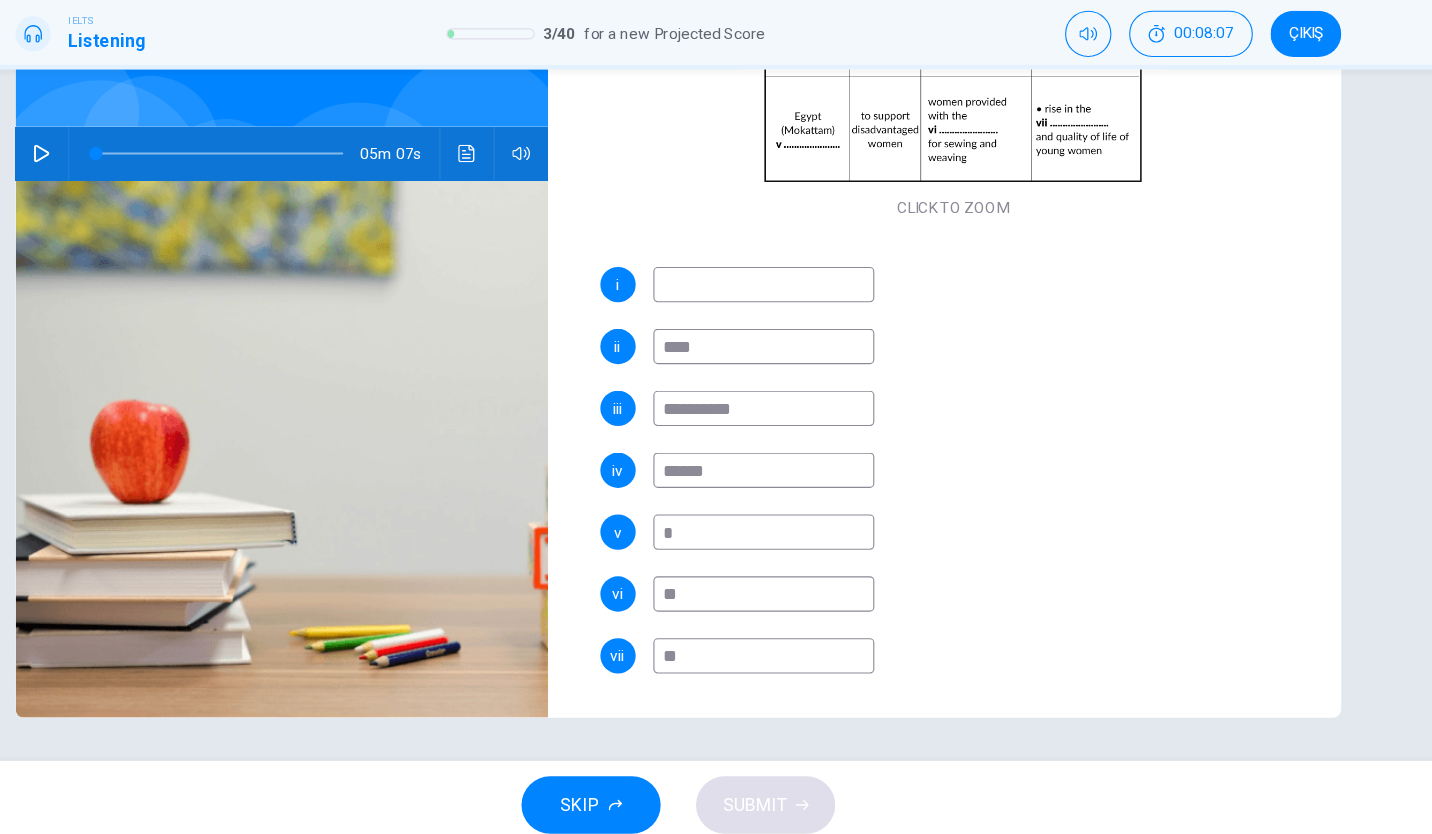 type on "****" 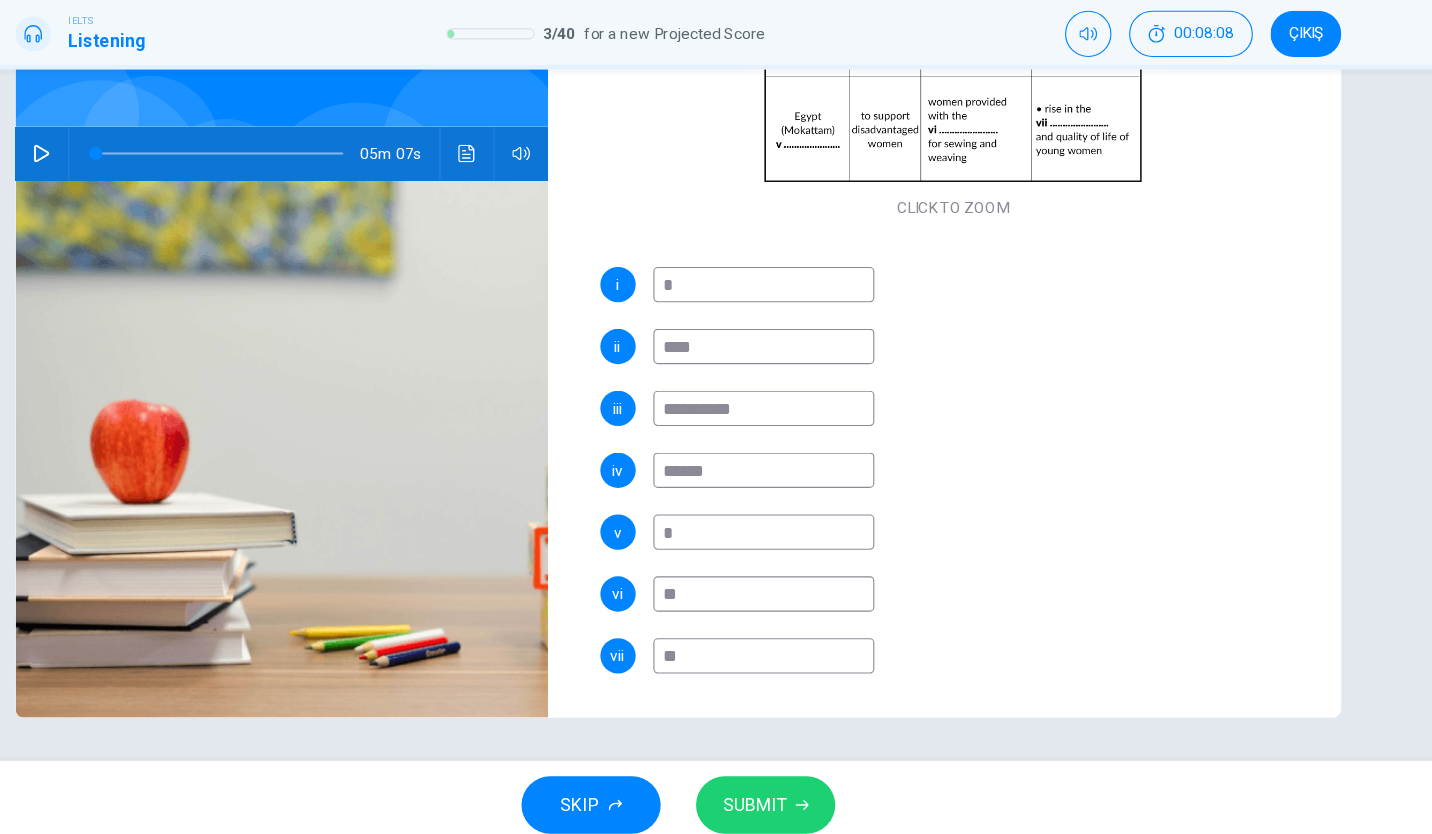 type on "*" 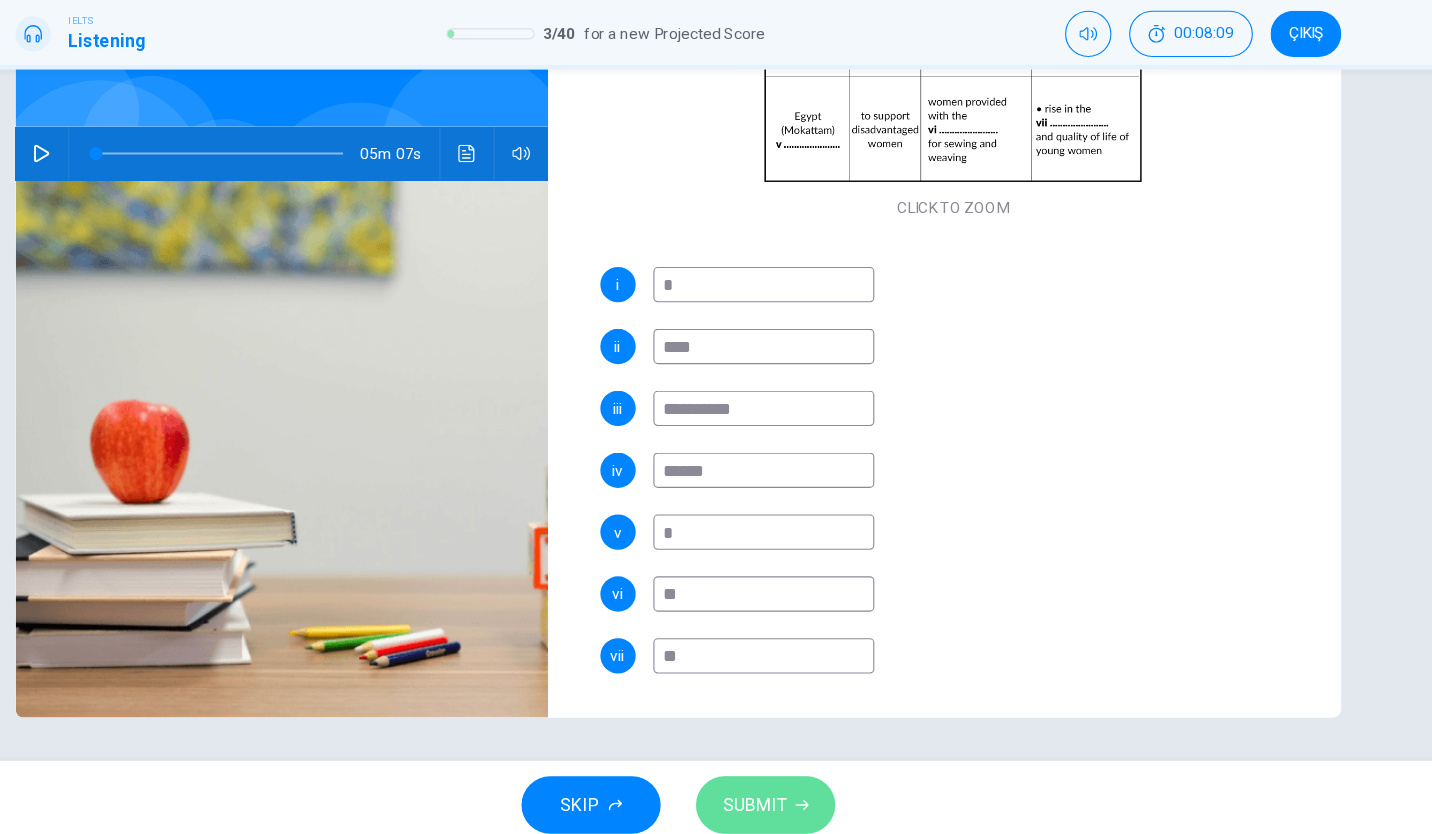 click on "SUBMIT" at bounding box center (785, 794) 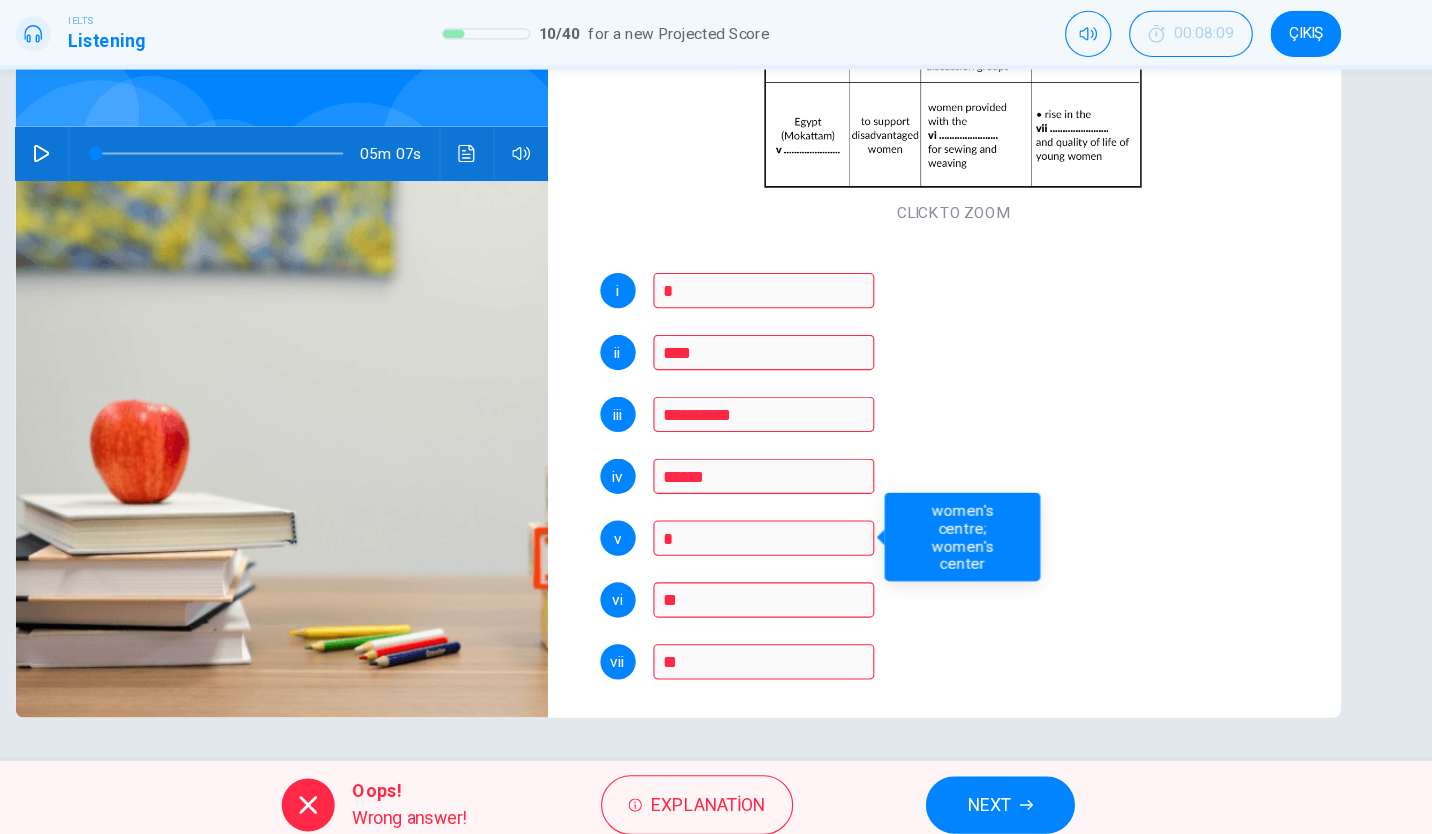 scroll, scrollTop: 336, scrollLeft: 0, axis: vertical 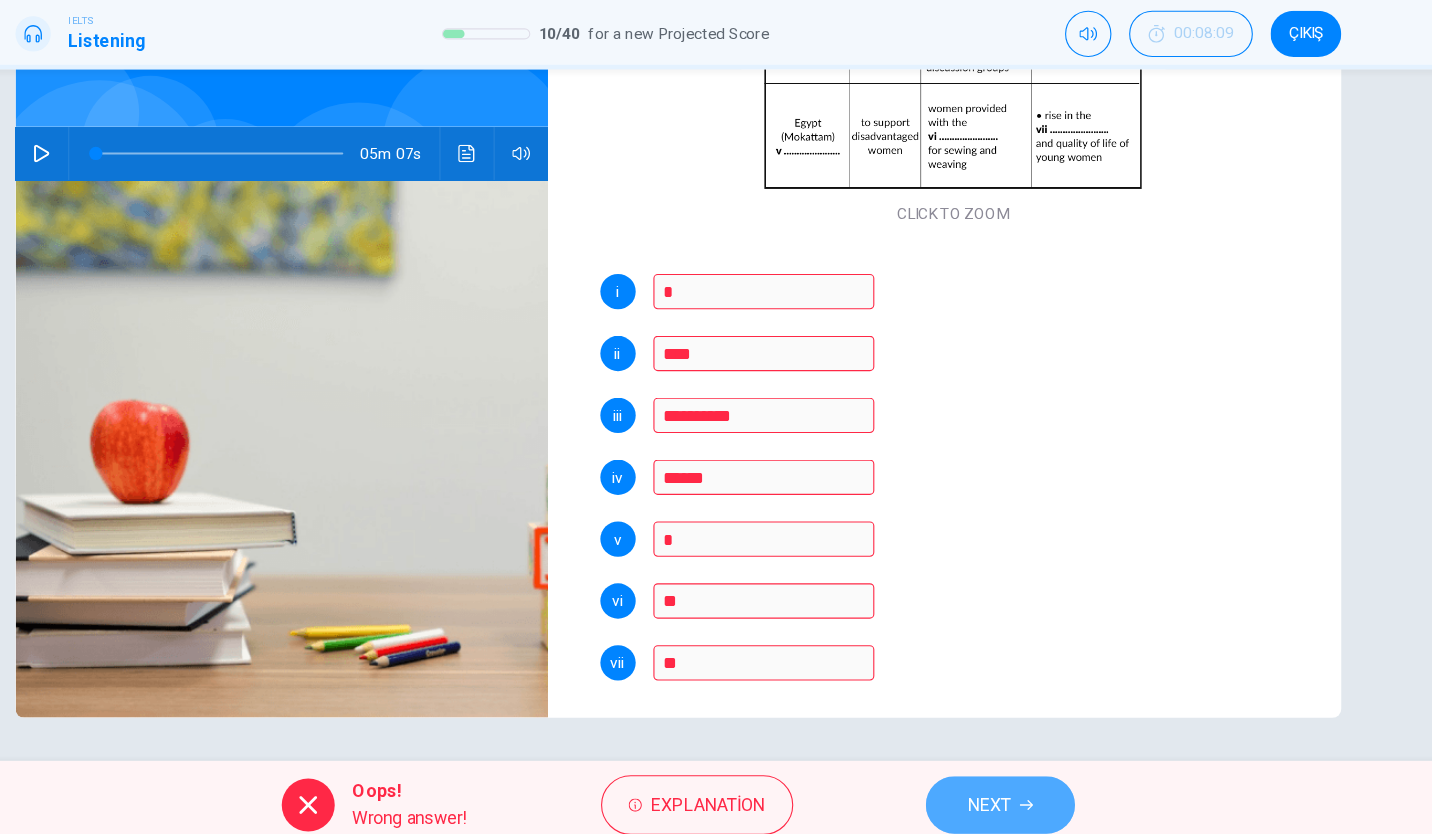 click on "NEXT" at bounding box center [1007, 794] 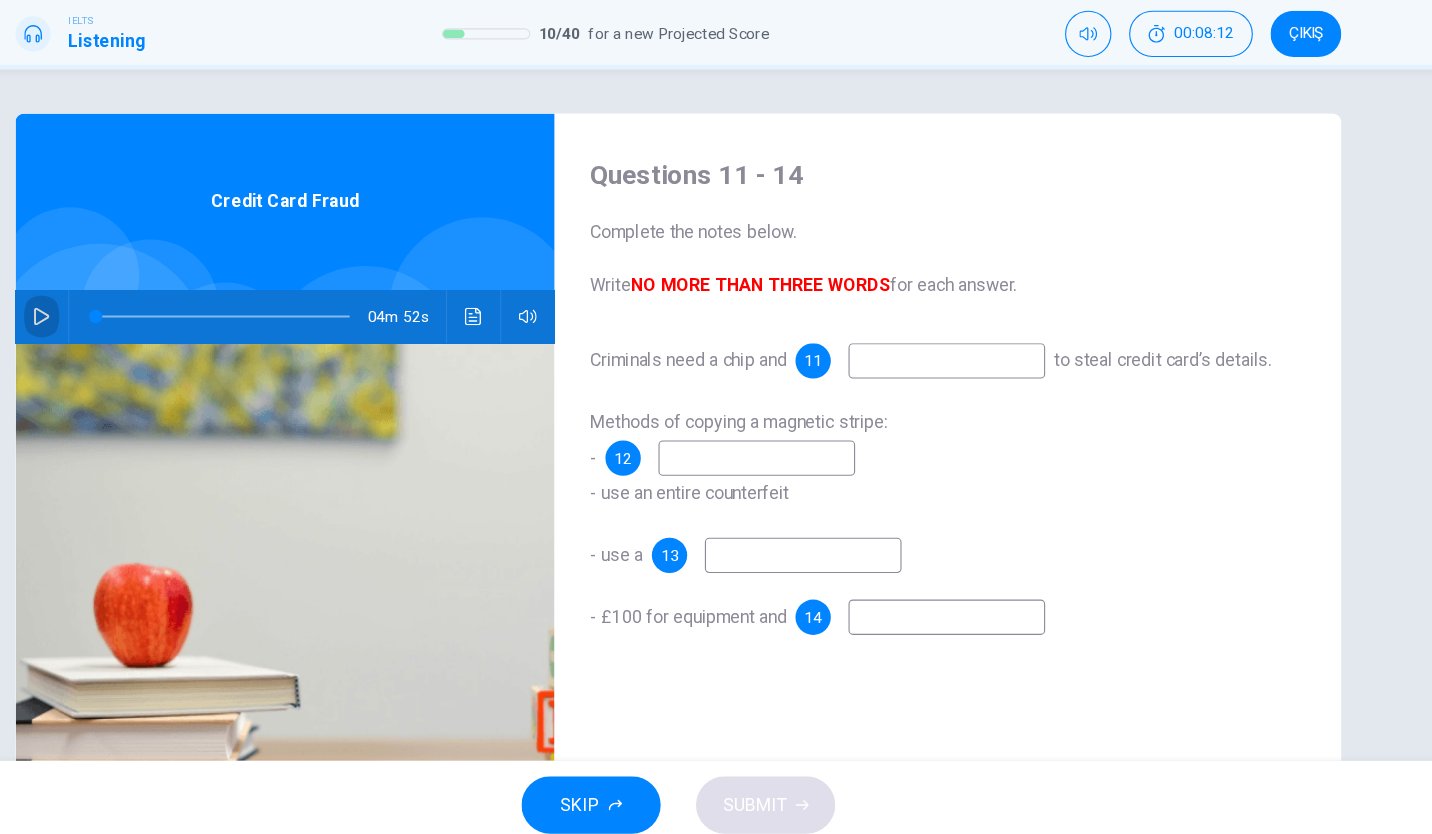 click at bounding box center (140, 352) 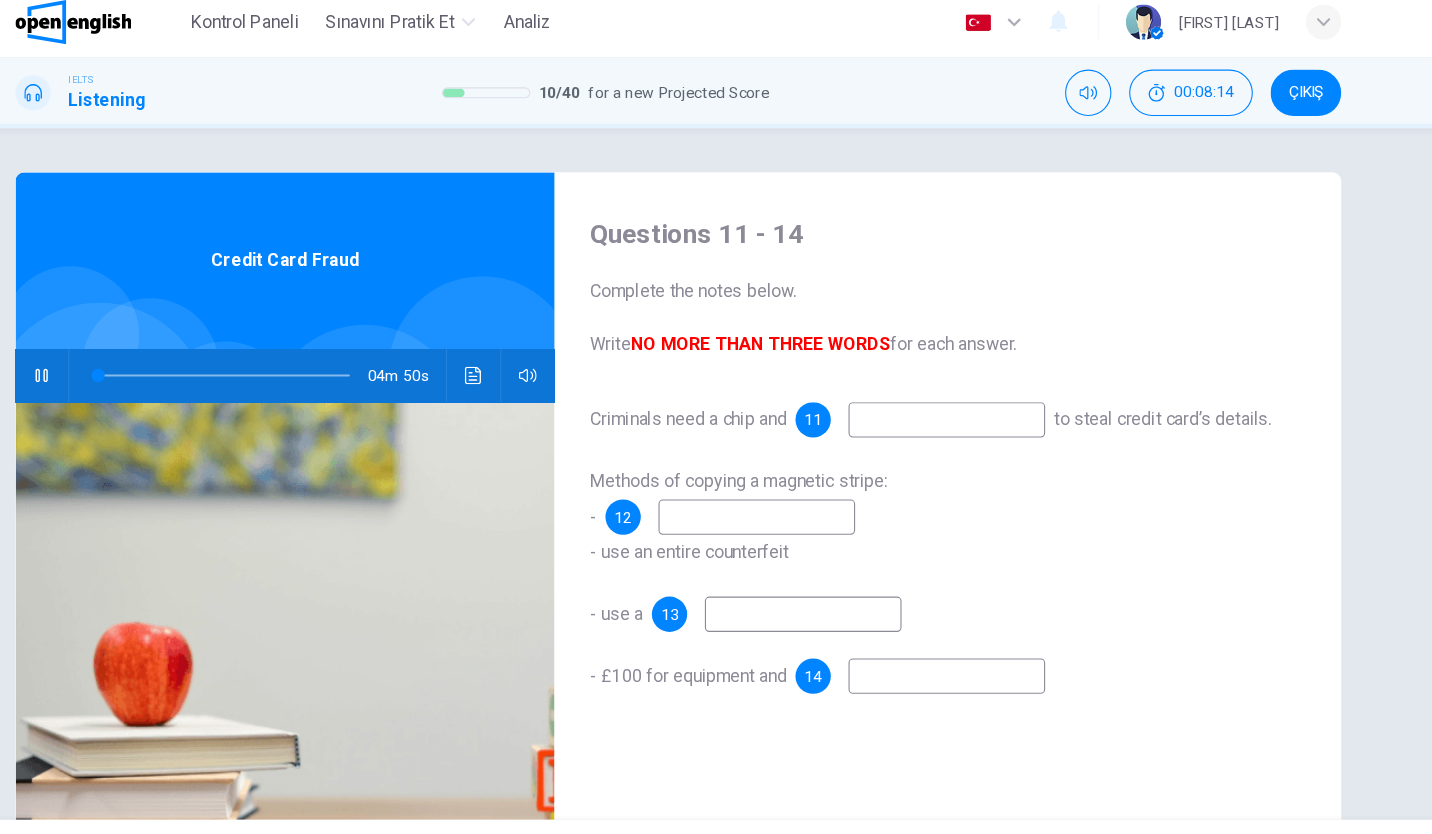 scroll, scrollTop: 0, scrollLeft: 0, axis: both 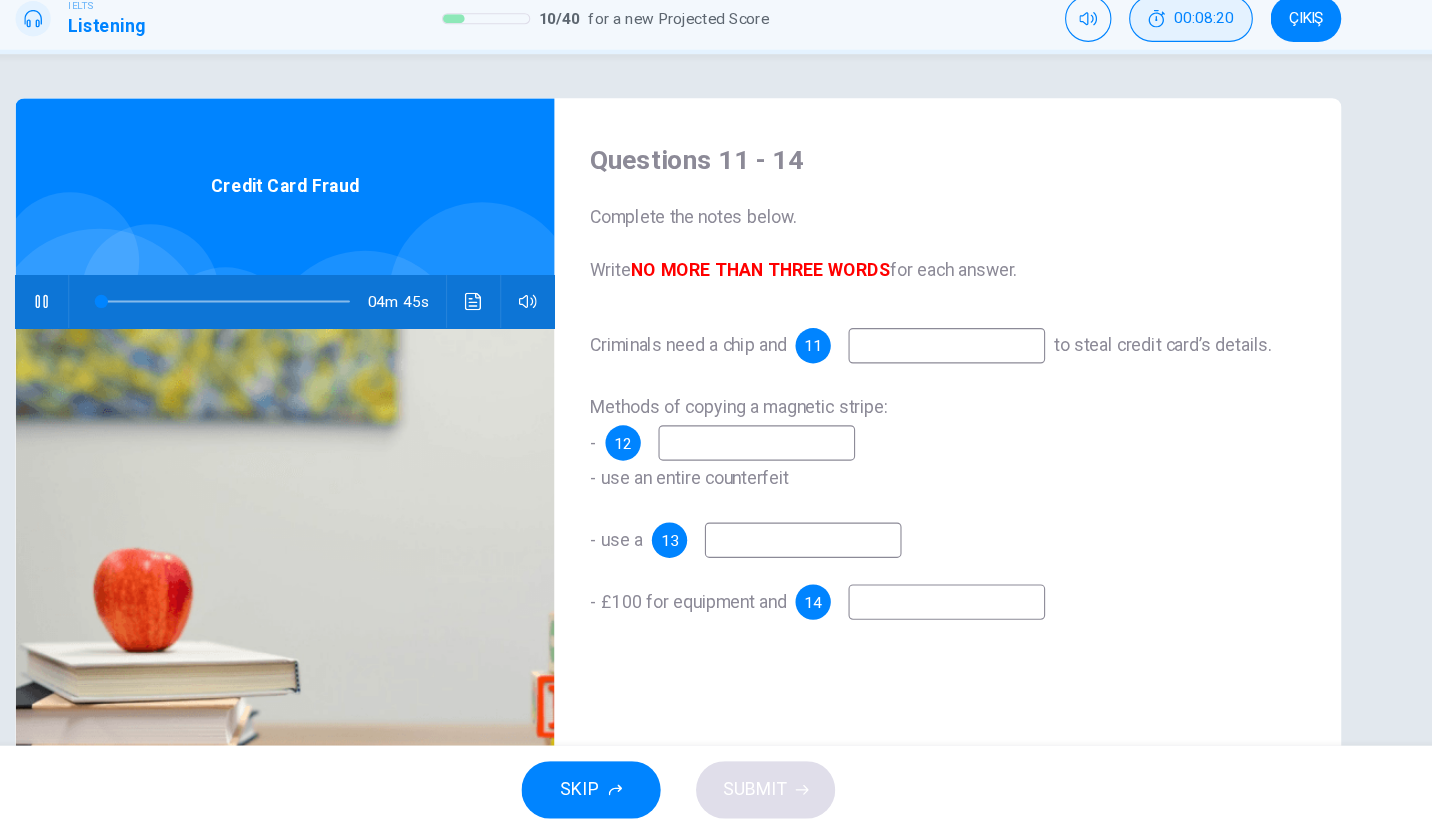 type on "*" 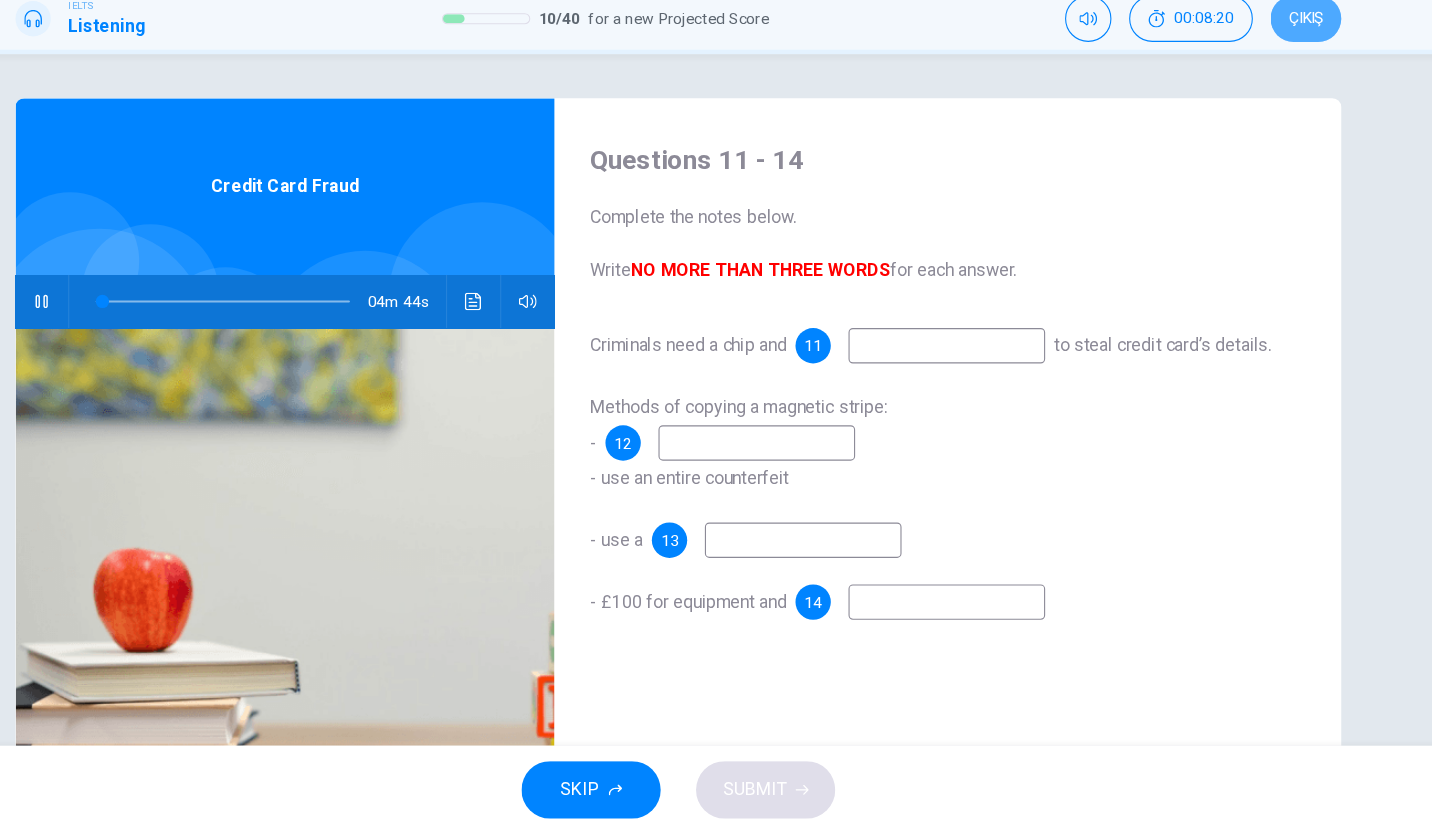 click on "ÇIKIŞ" at bounding box center [1284, 96] 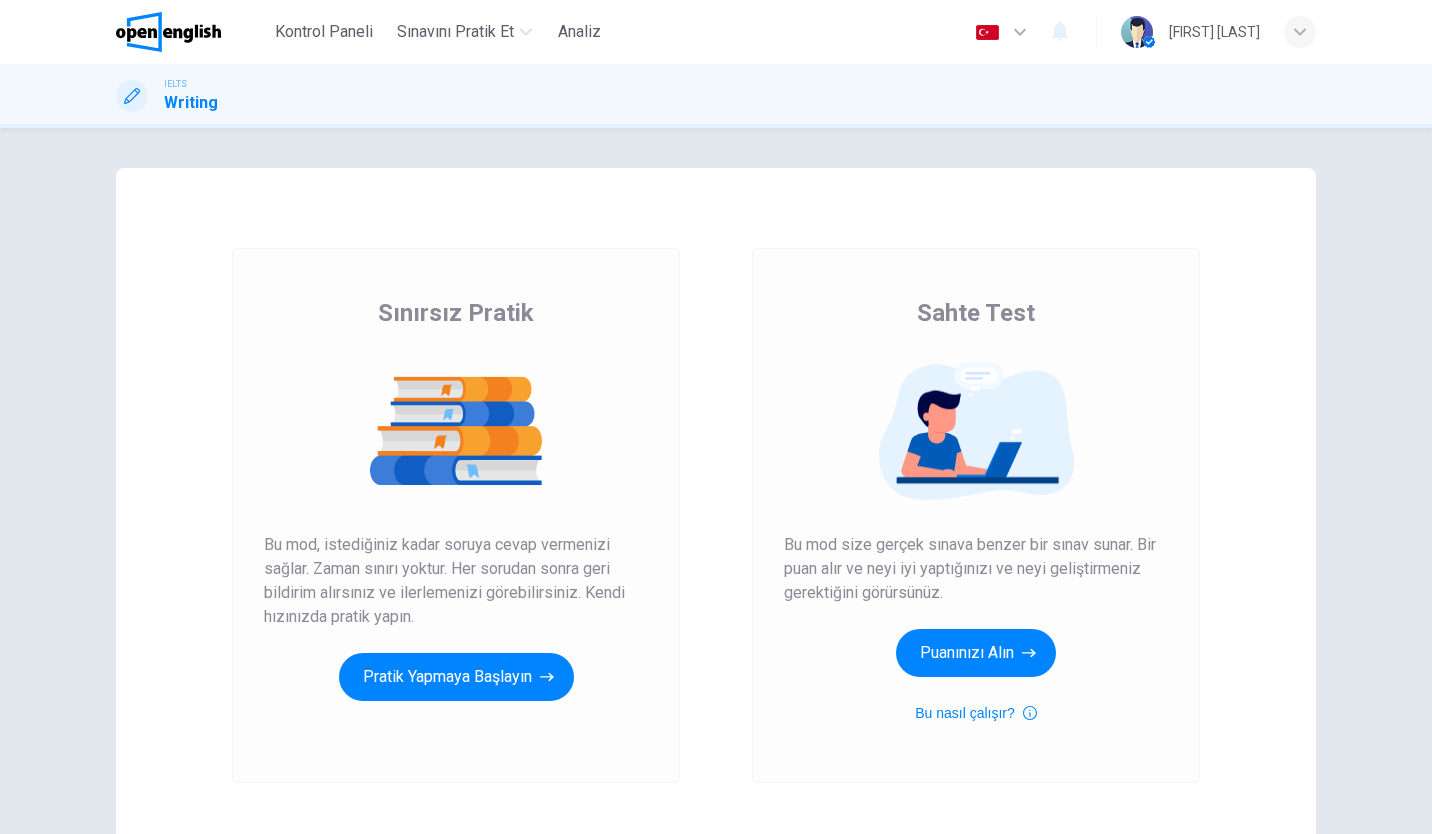 scroll, scrollTop: 0, scrollLeft: 0, axis: both 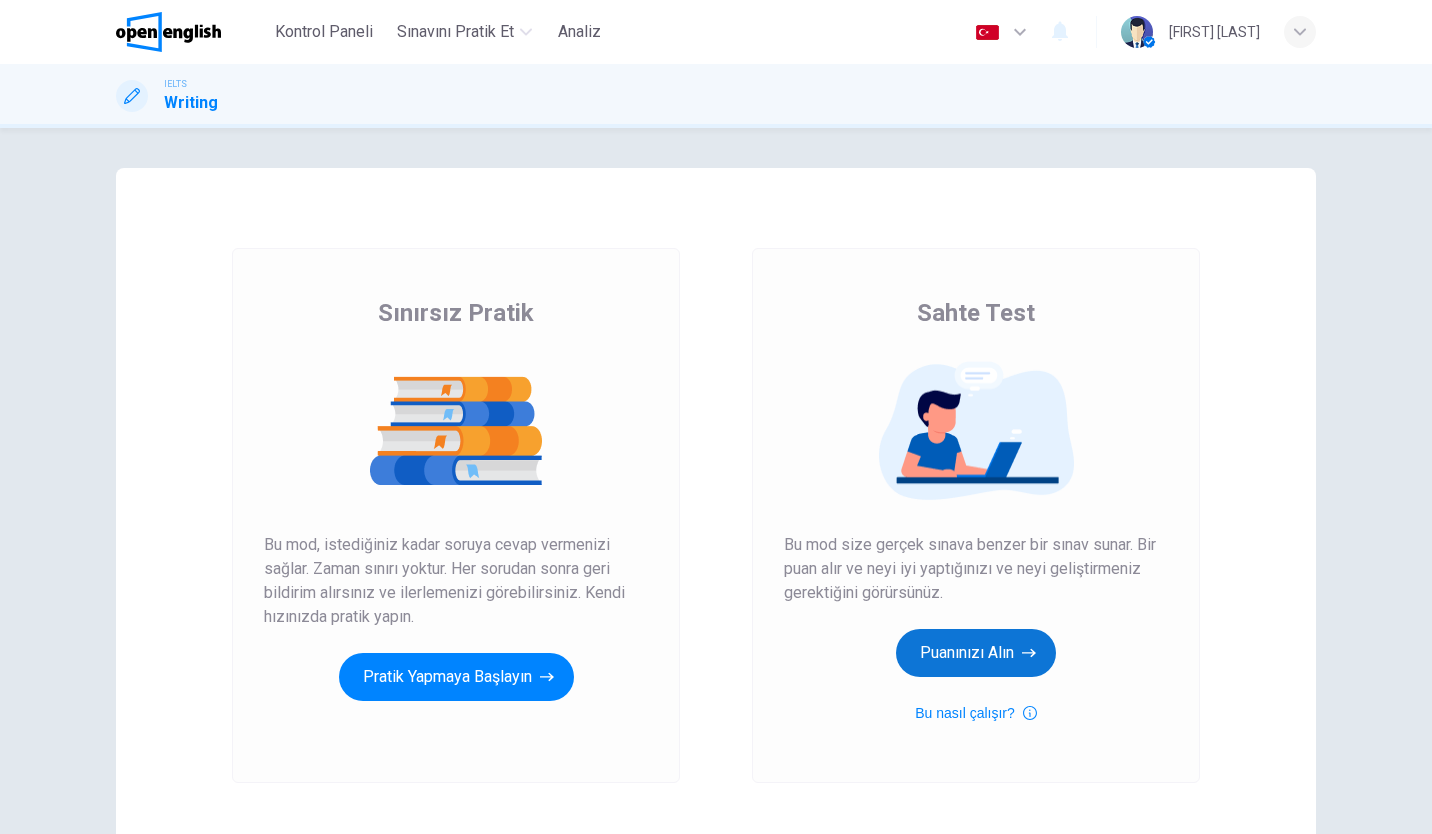 click on "Puanınızı Alın" at bounding box center (976, 653) 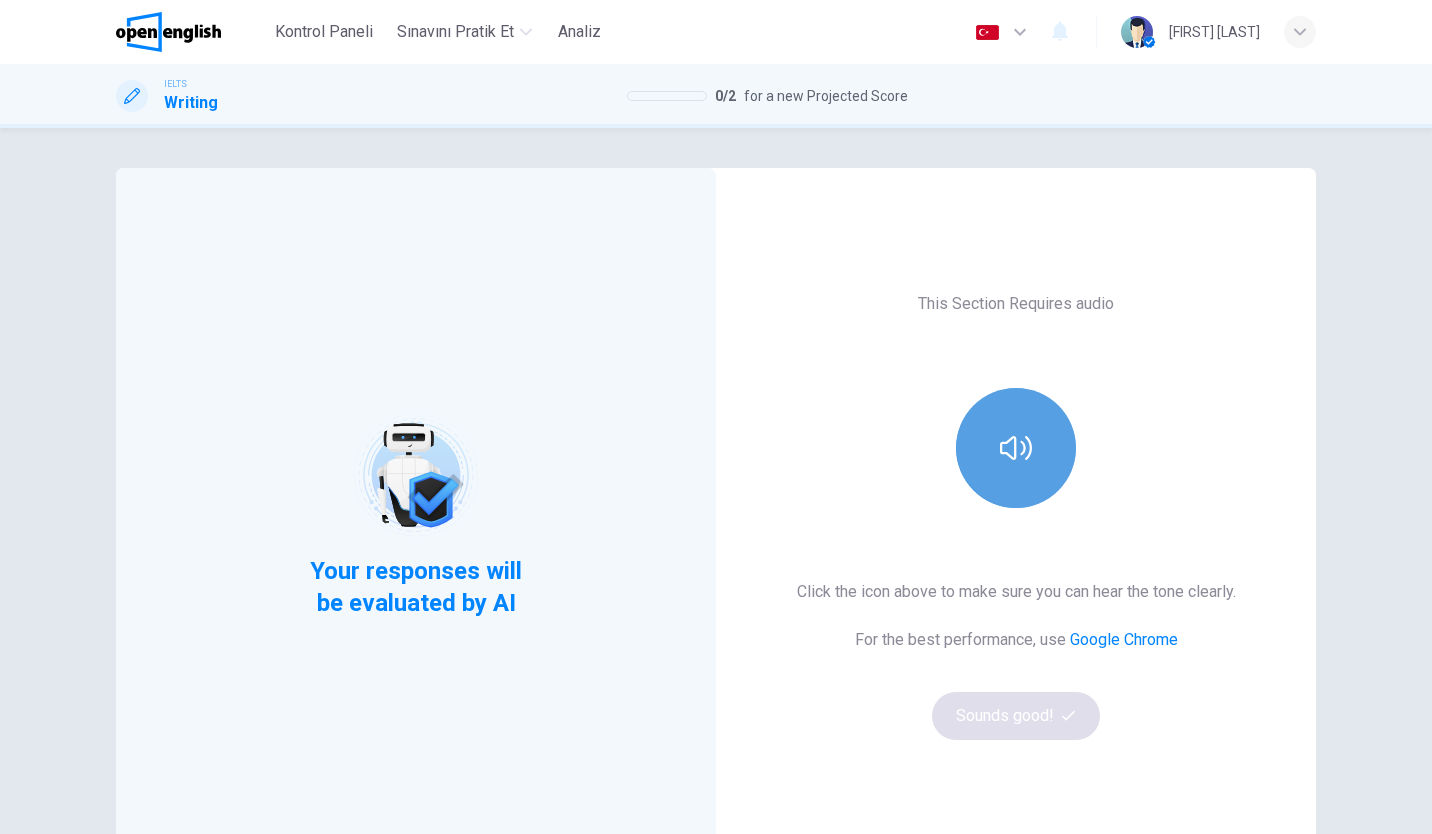 click at bounding box center (1016, 448) 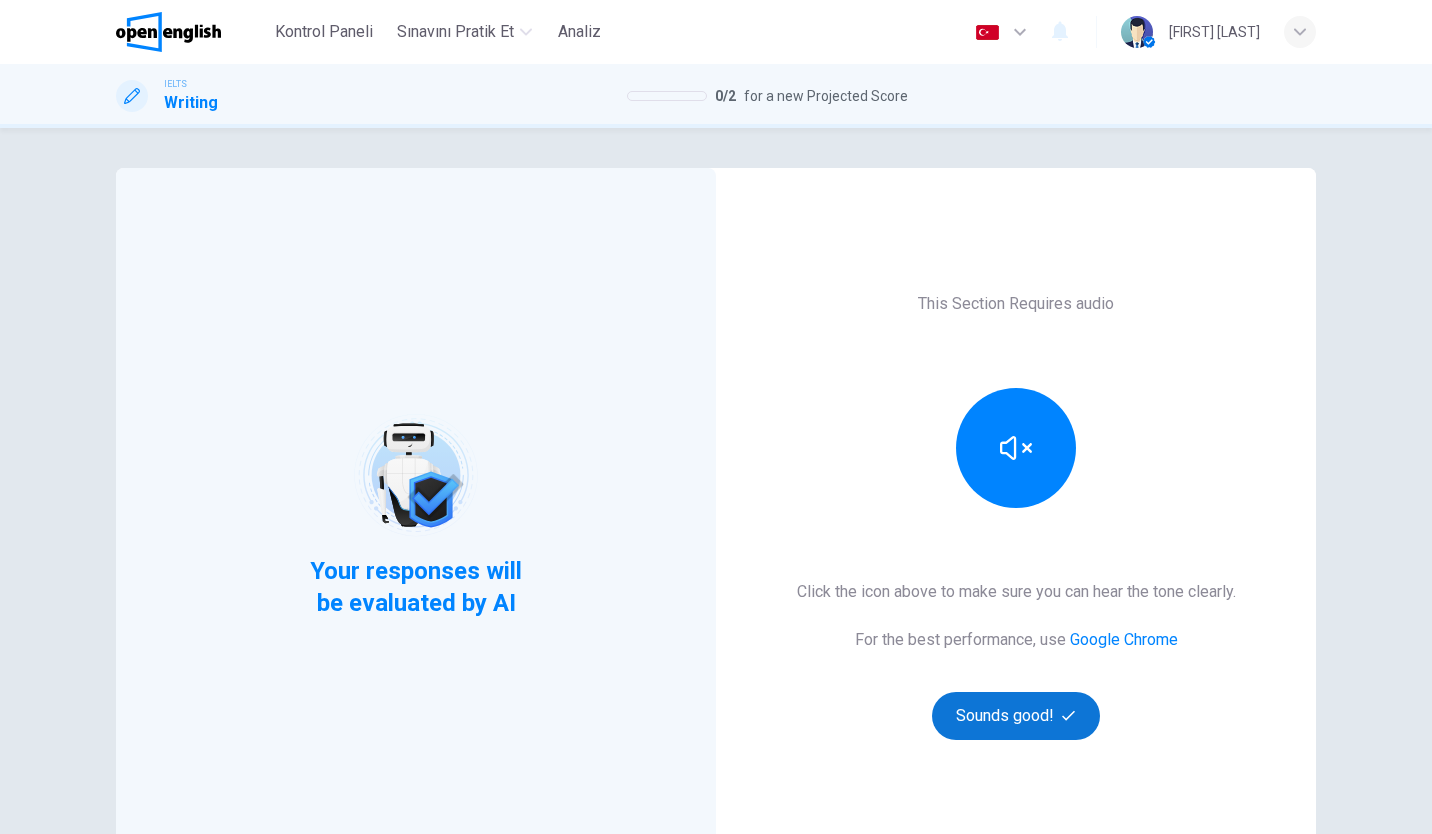 click on "Sounds good!" at bounding box center (1016, 716) 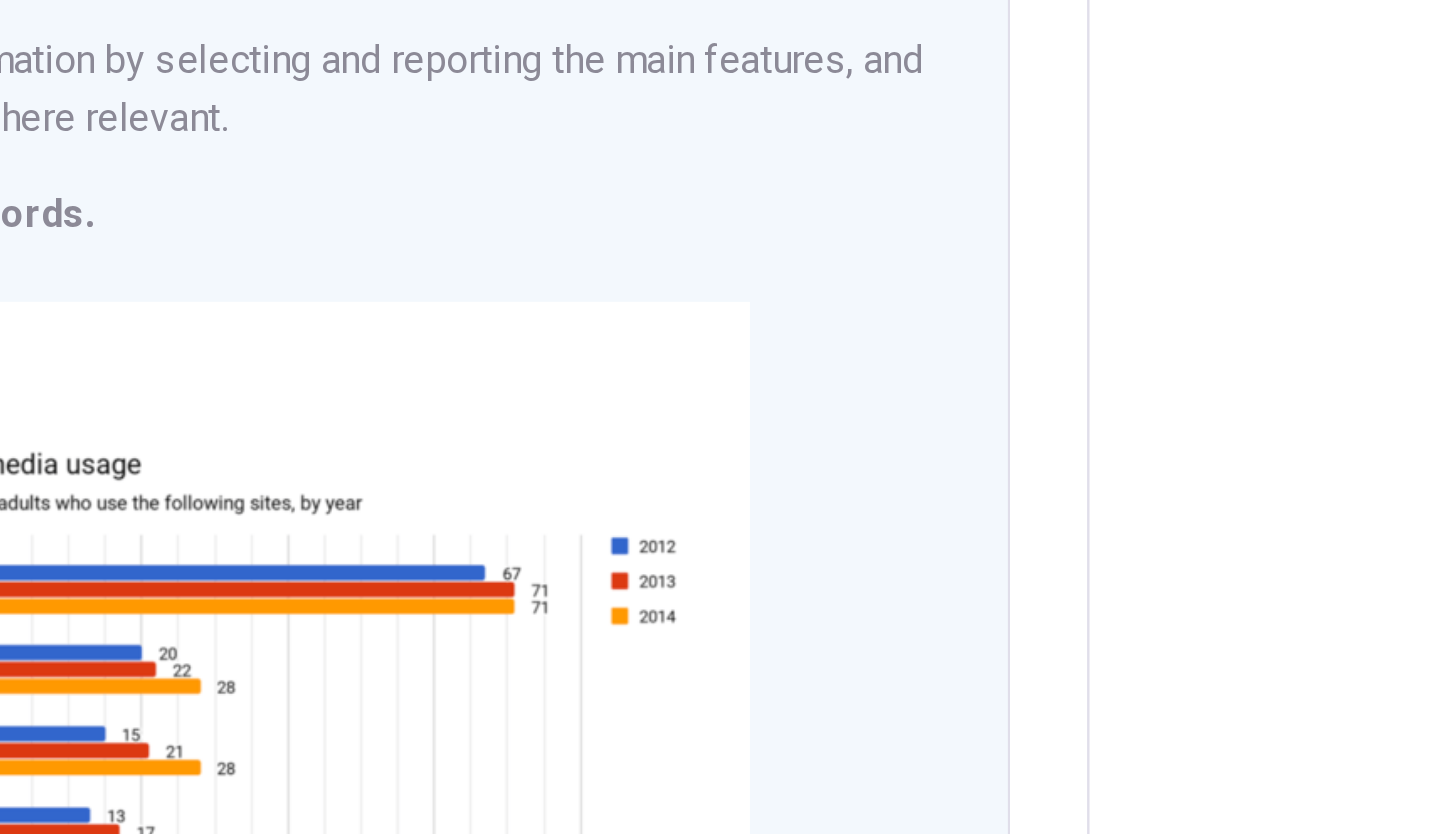 scroll, scrollTop: 0, scrollLeft: 0, axis: both 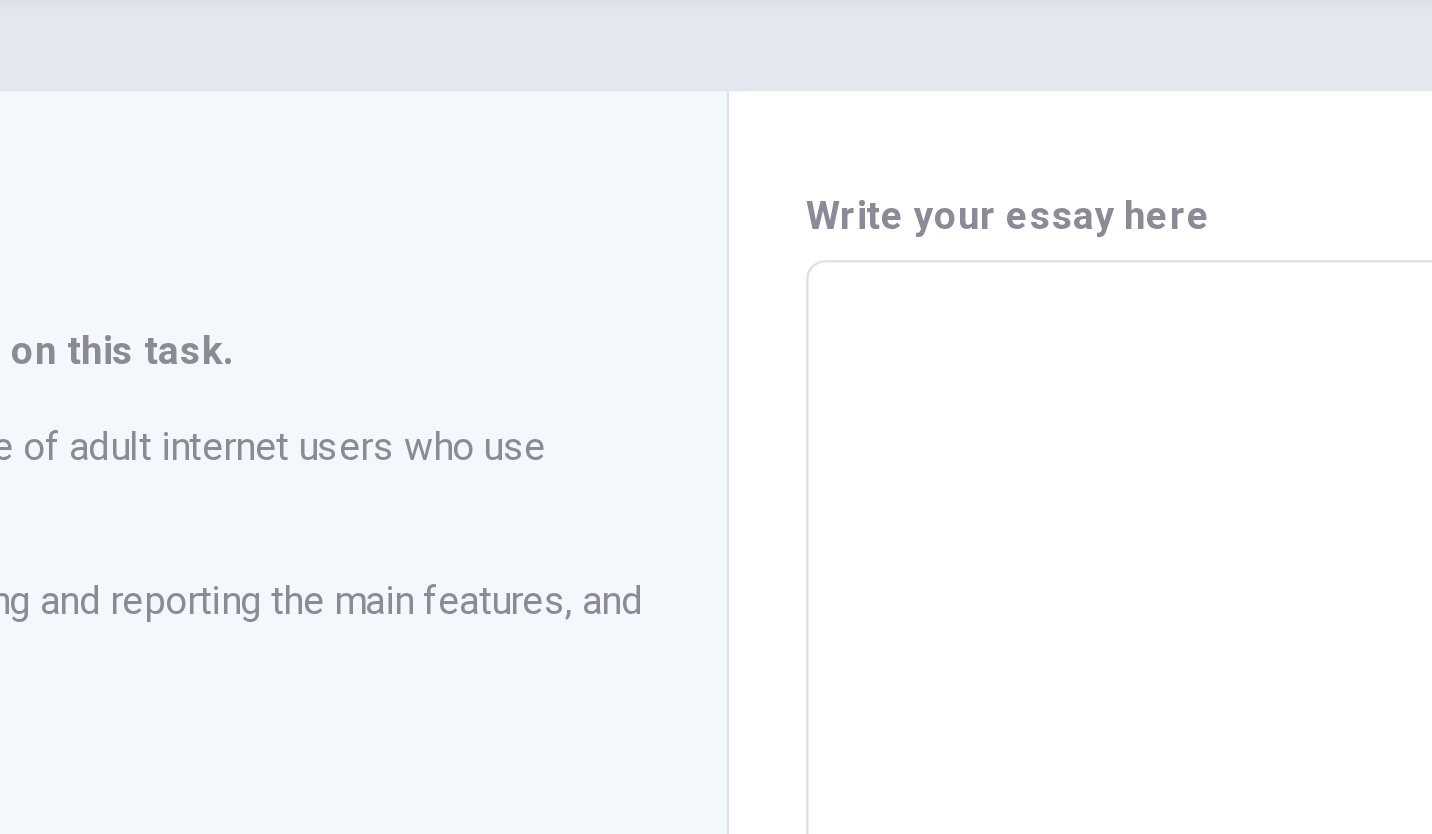 click at bounding box center (1016, 534) 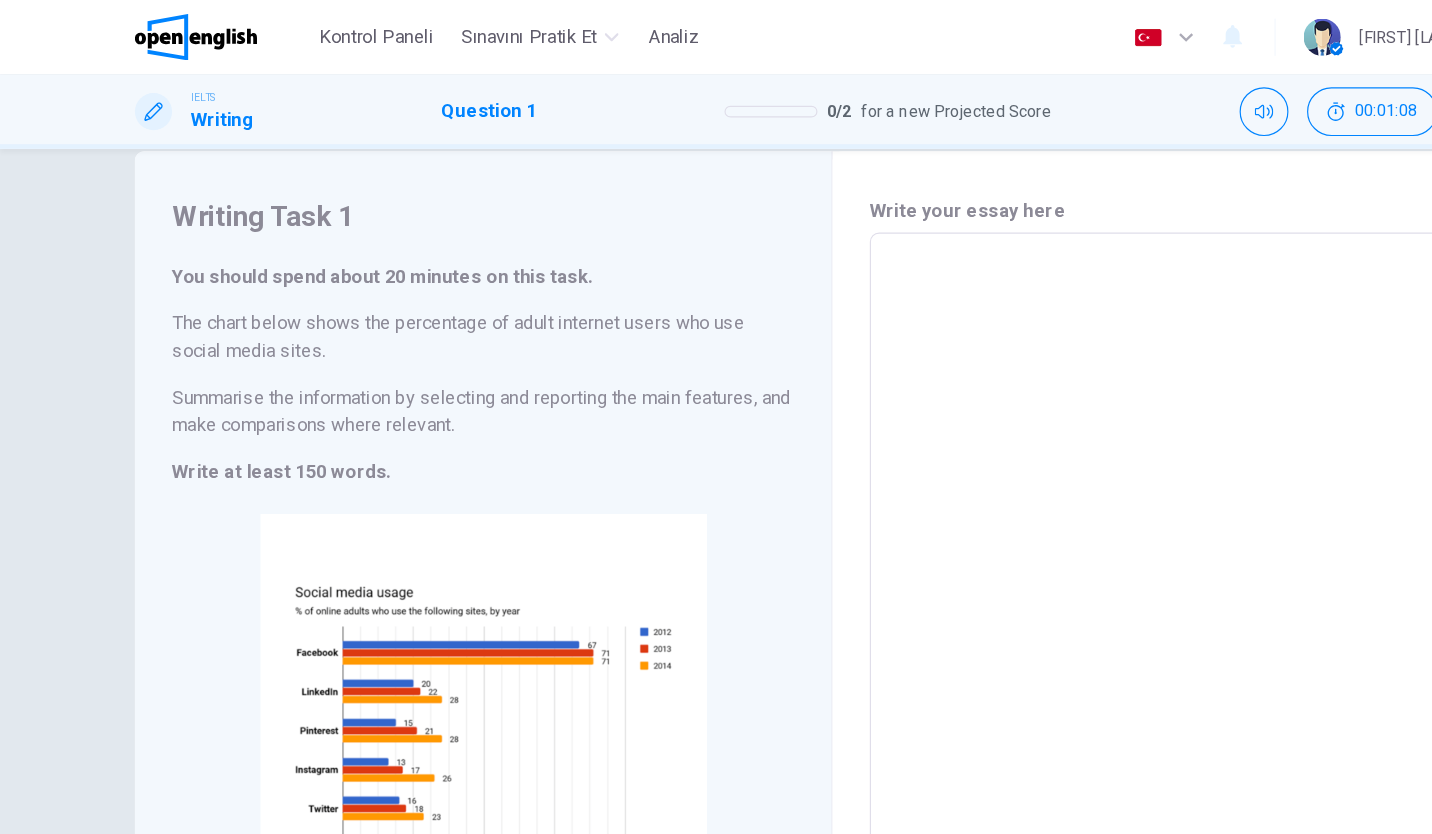 scroll, scrollTop: 33, scrollLeft: 0, axis: vertical 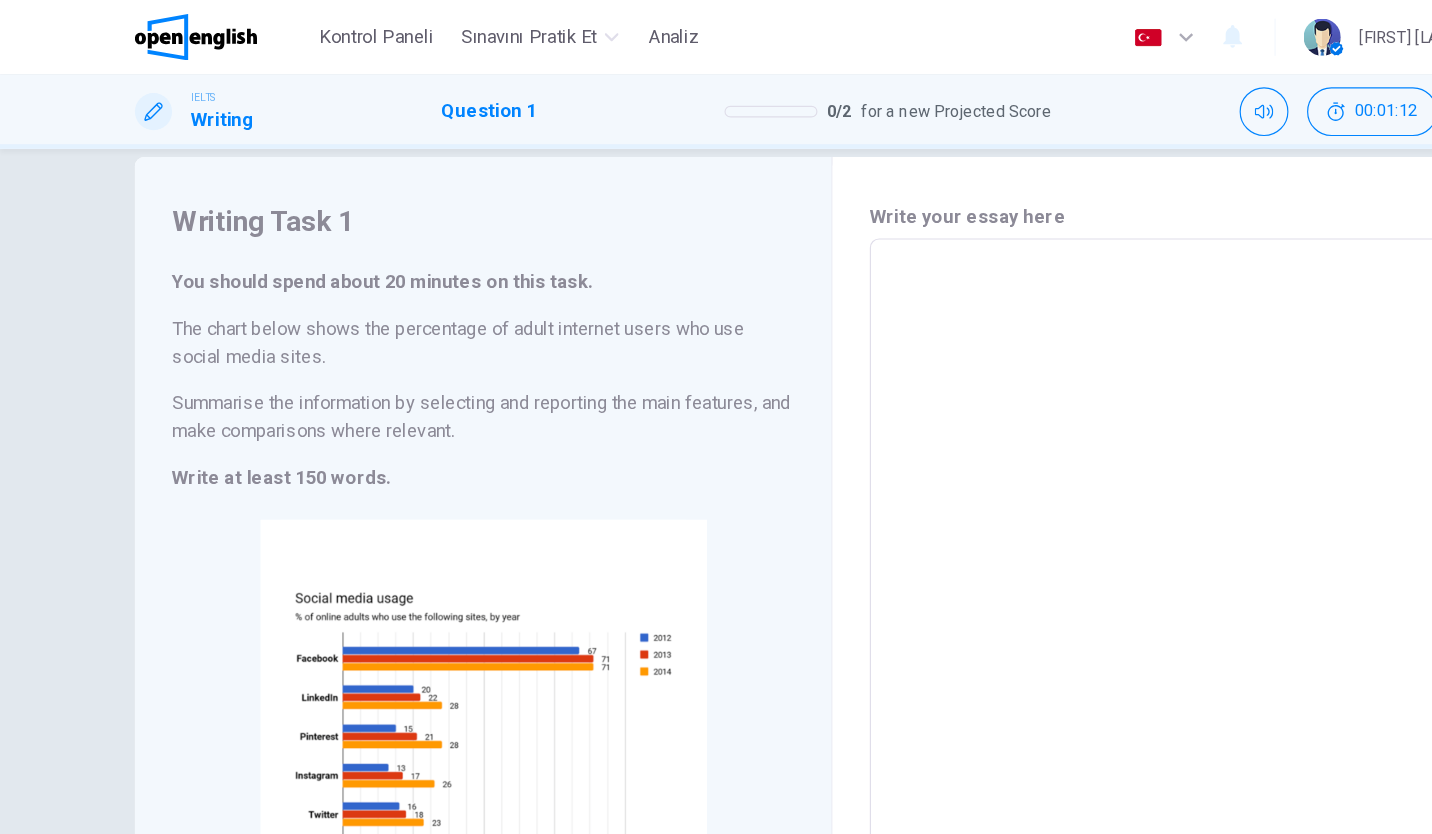 click at bounding box center [1016, 501] 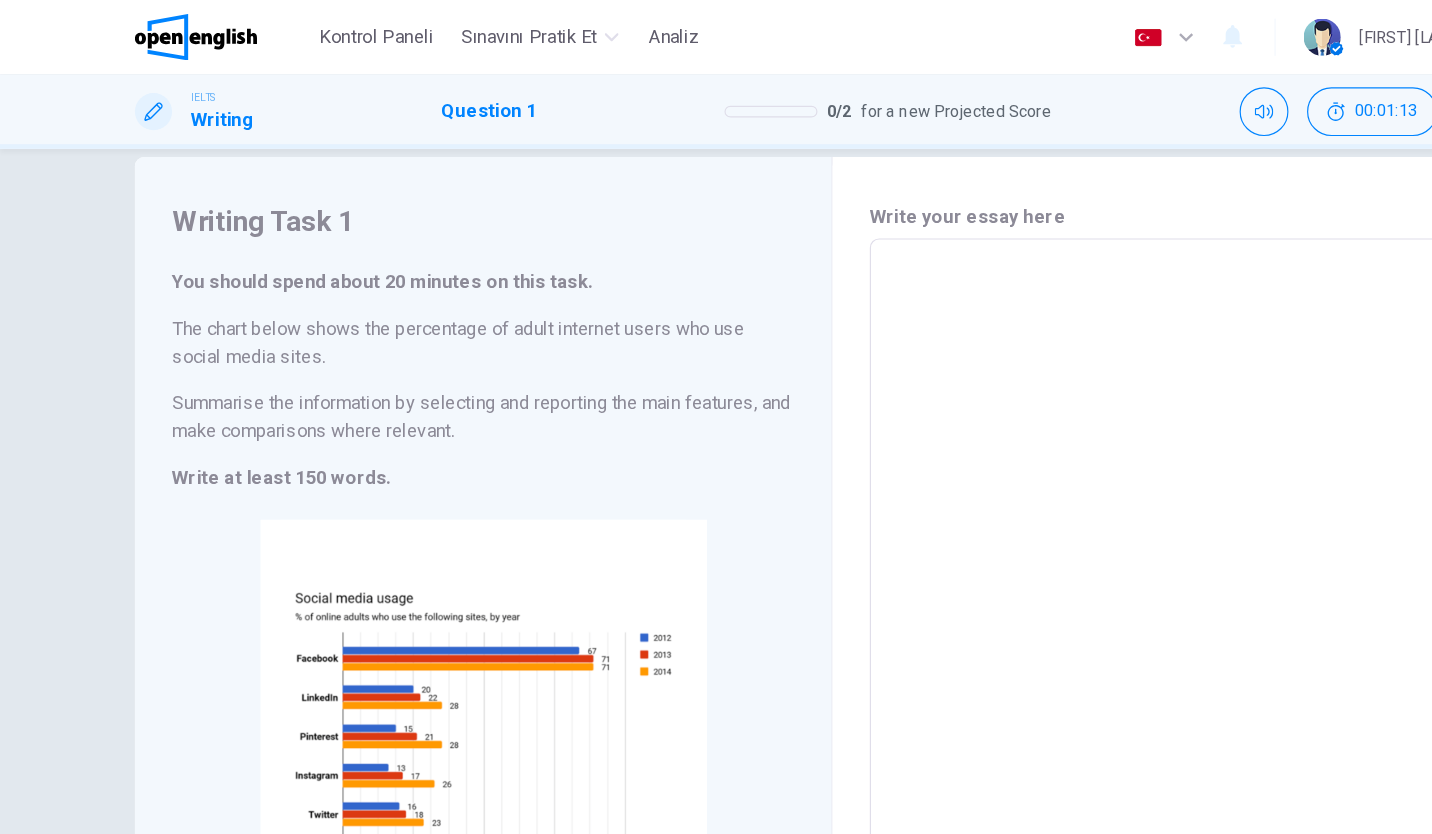type on "*" 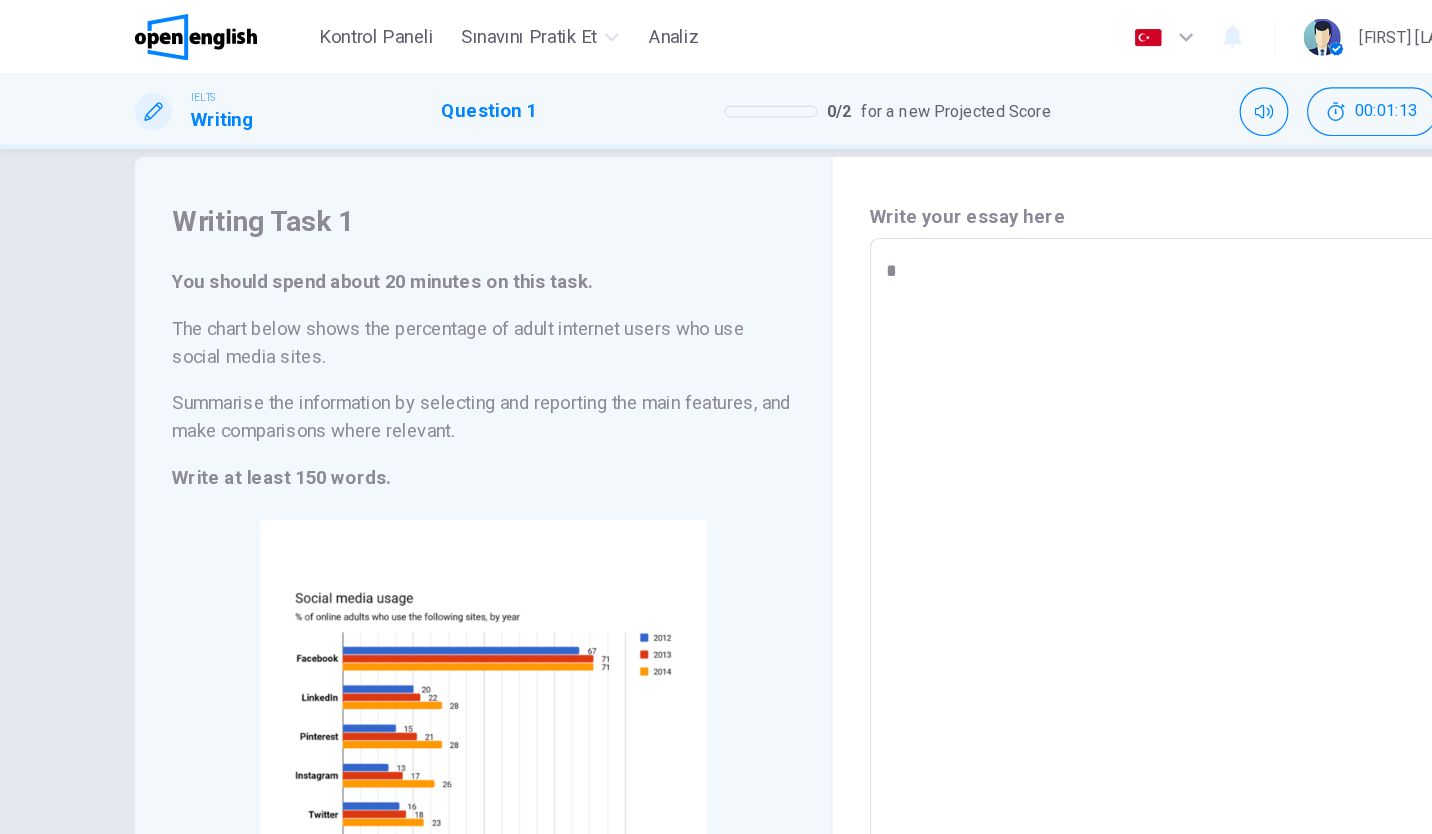 type on "**" 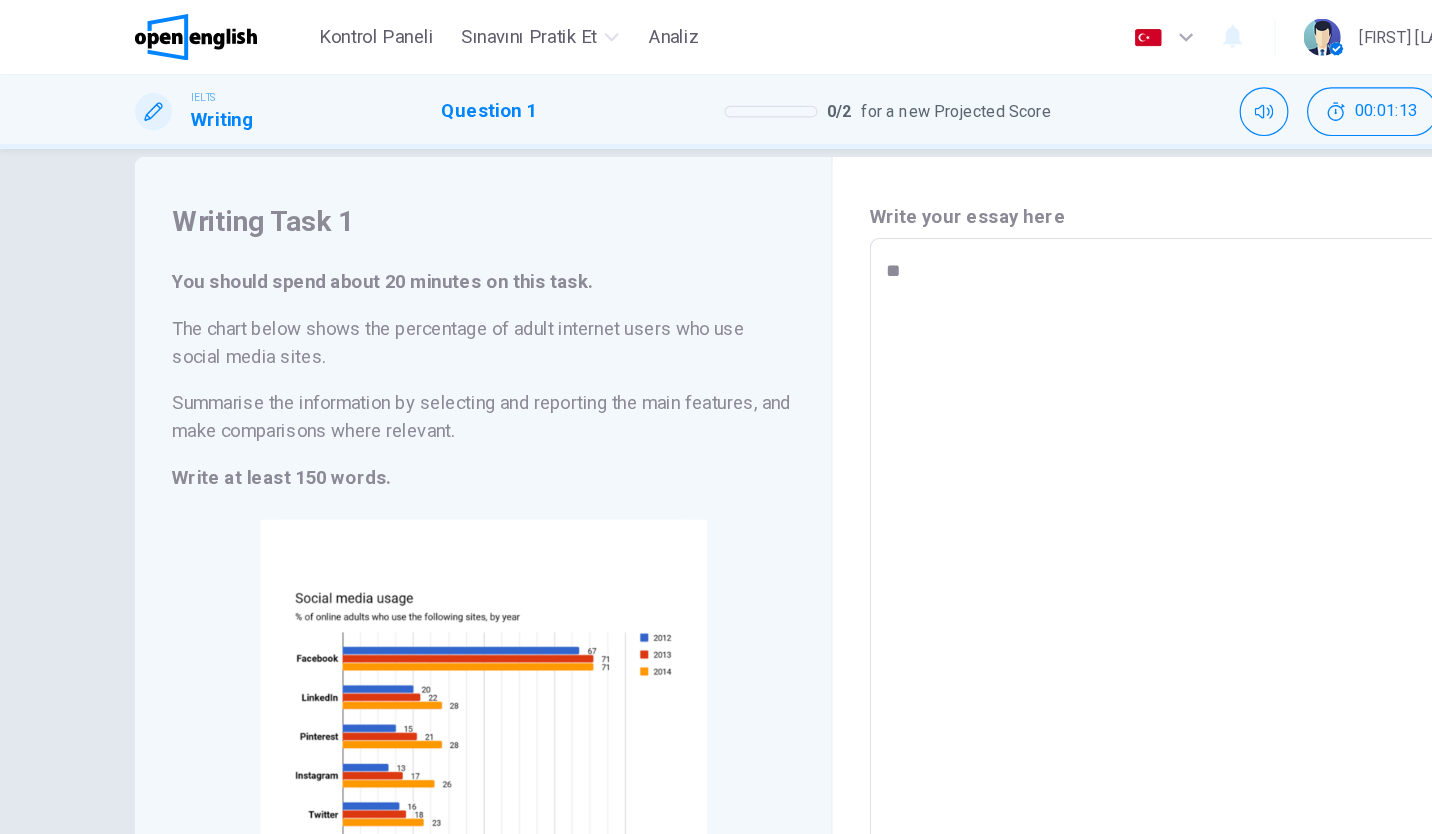 type on "*" 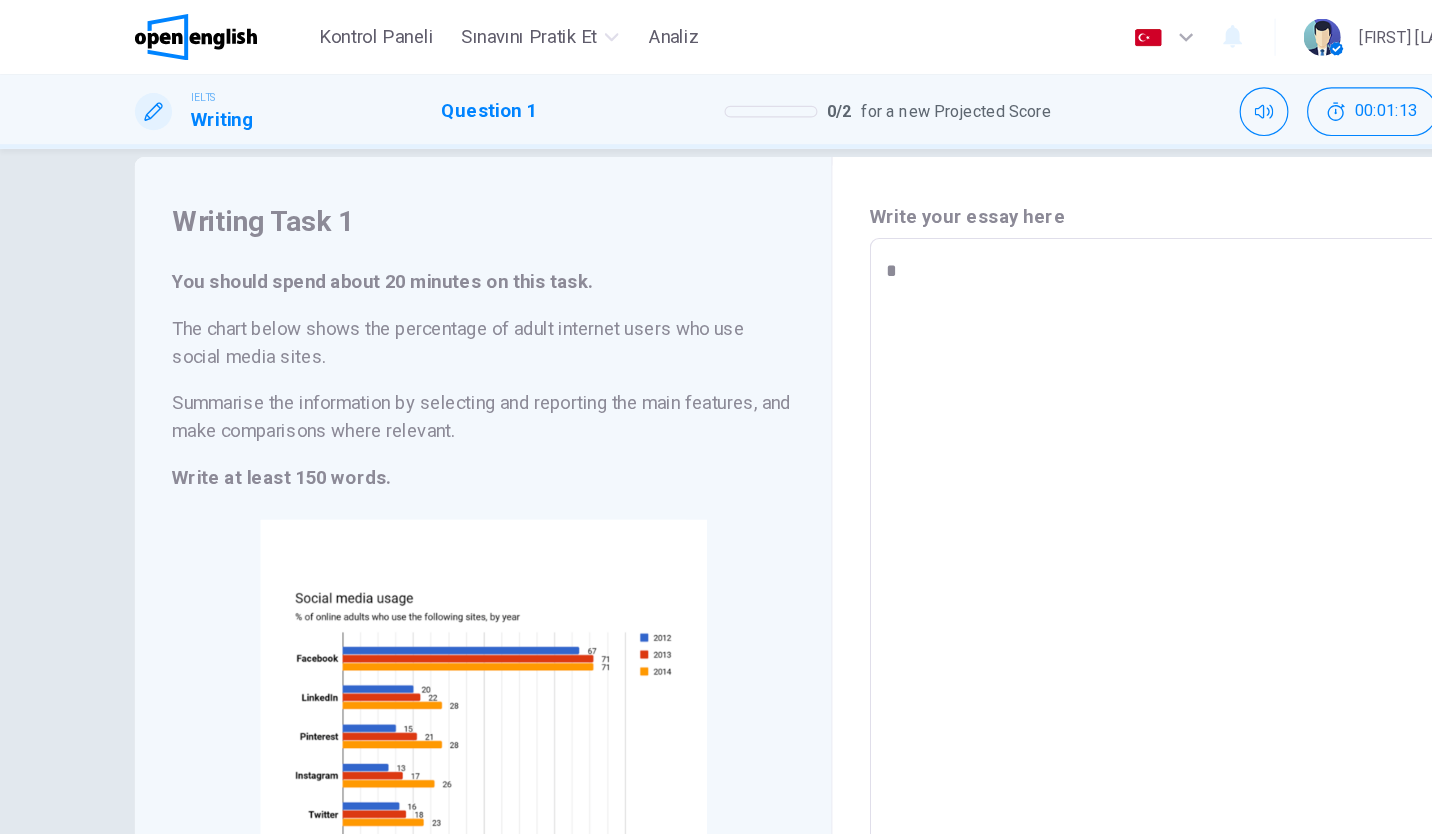 type on "*" 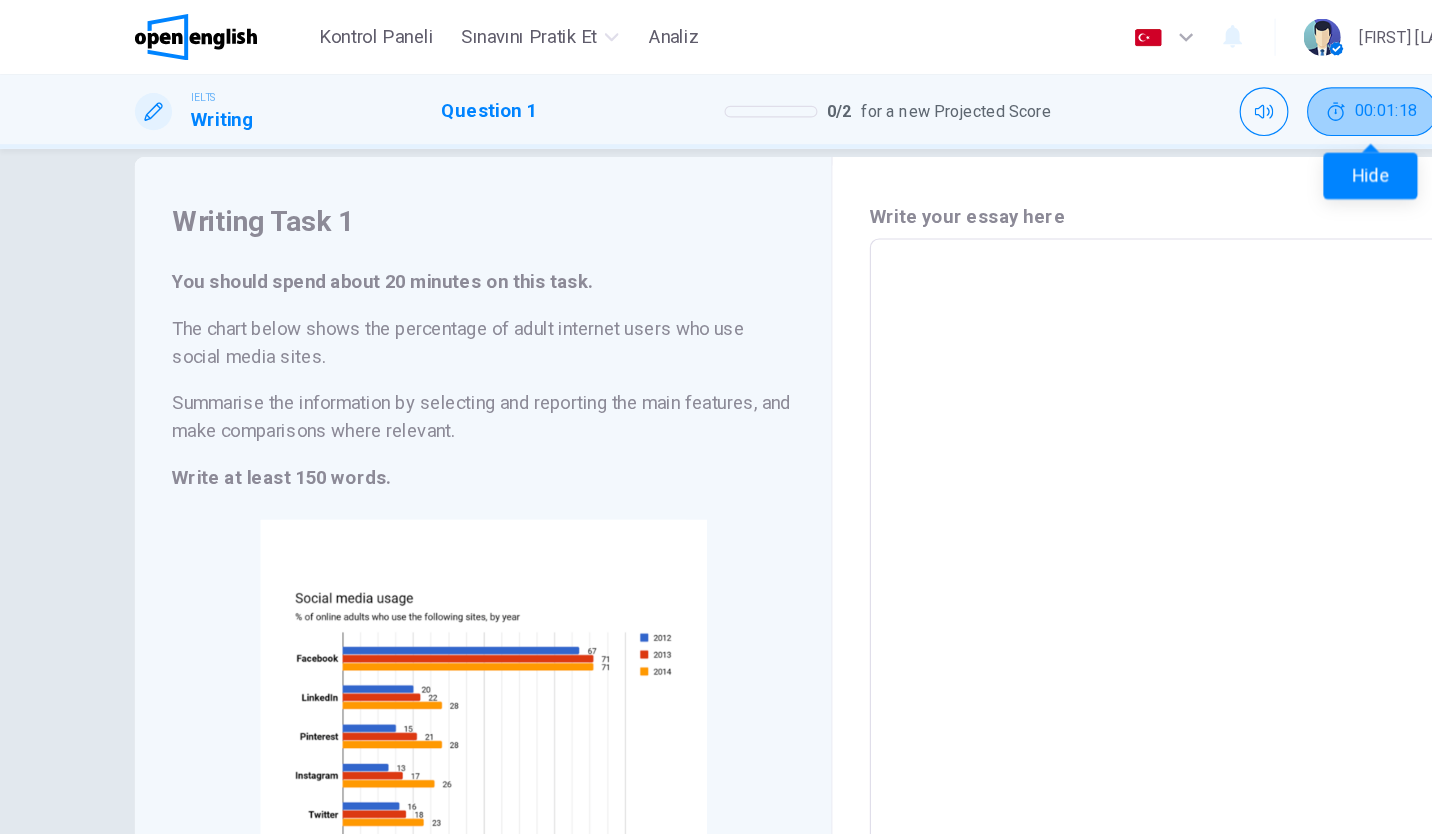 click on "00:01:18" at bounding box center [1180, 96] 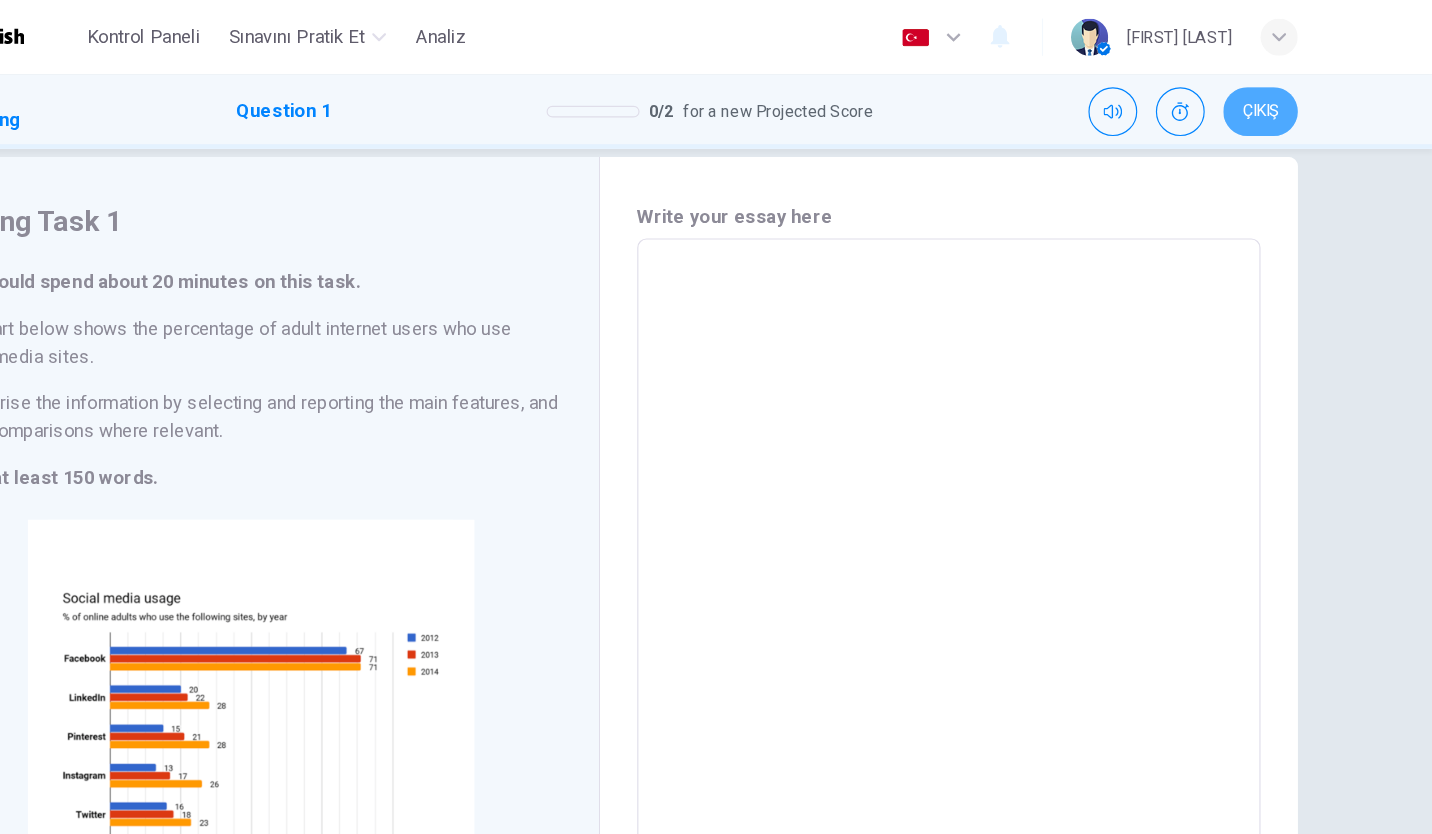 click on "ÇIKIŞ" at bounding box center (1284, 96) 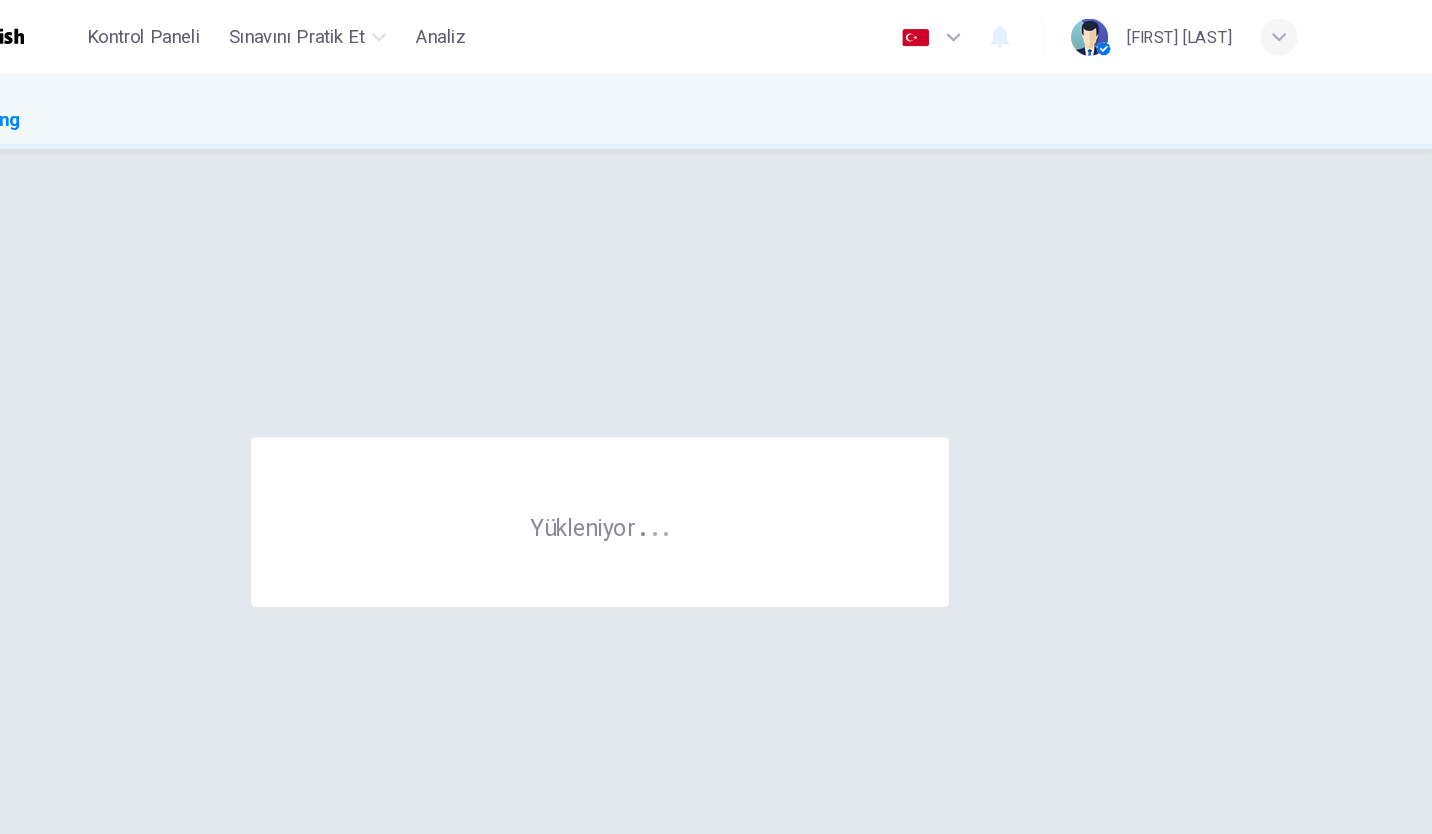 scroll, scrollTop: 0, scrollLeft: 0, axis: both 